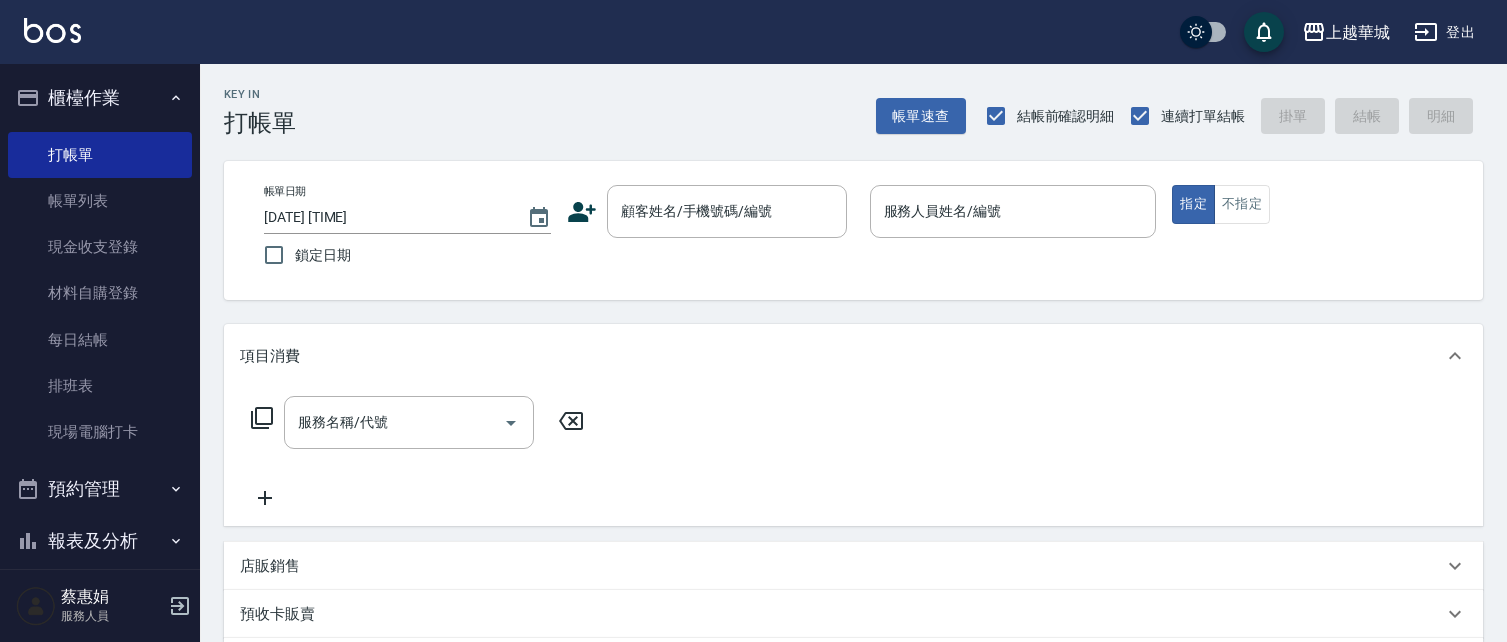 scroll, scrollTop: 0, scrollLeft: 0, axis: both 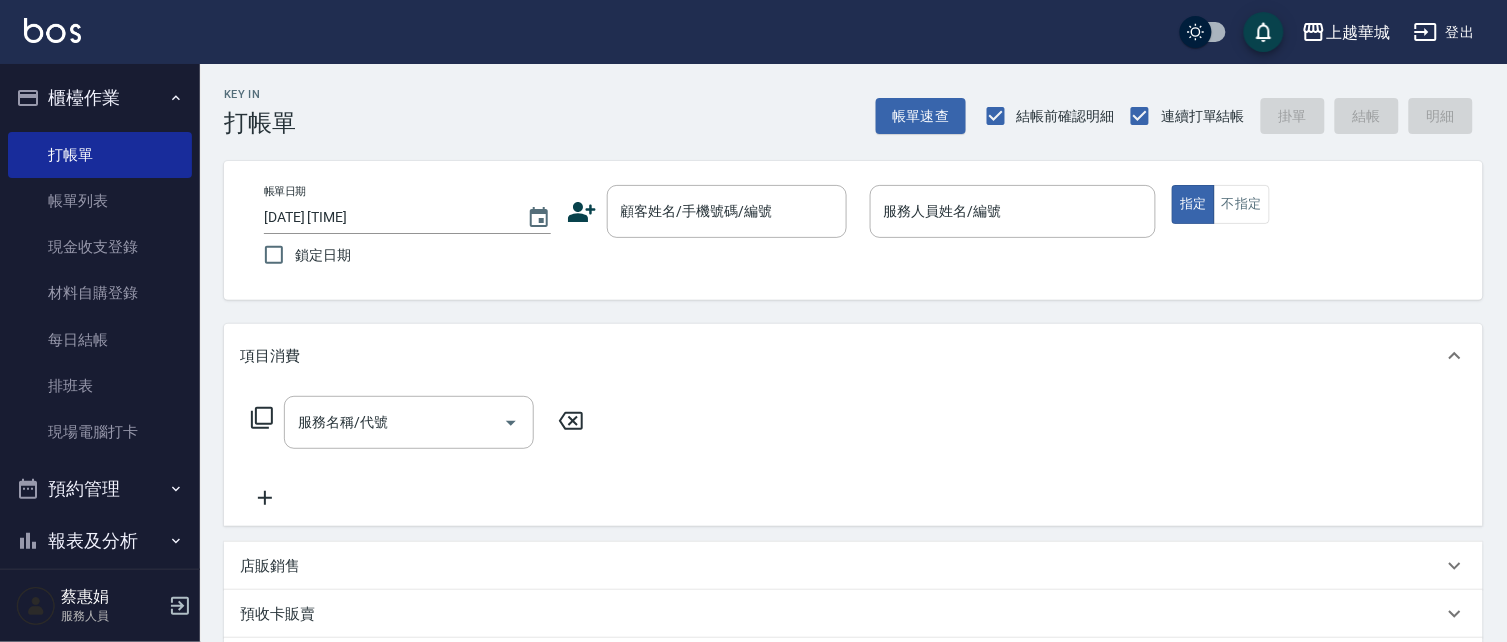 drag, startPoint x: 651, startPoint y: 202, endPoint x: 680, endPoint y: 163, distance: 48.60041 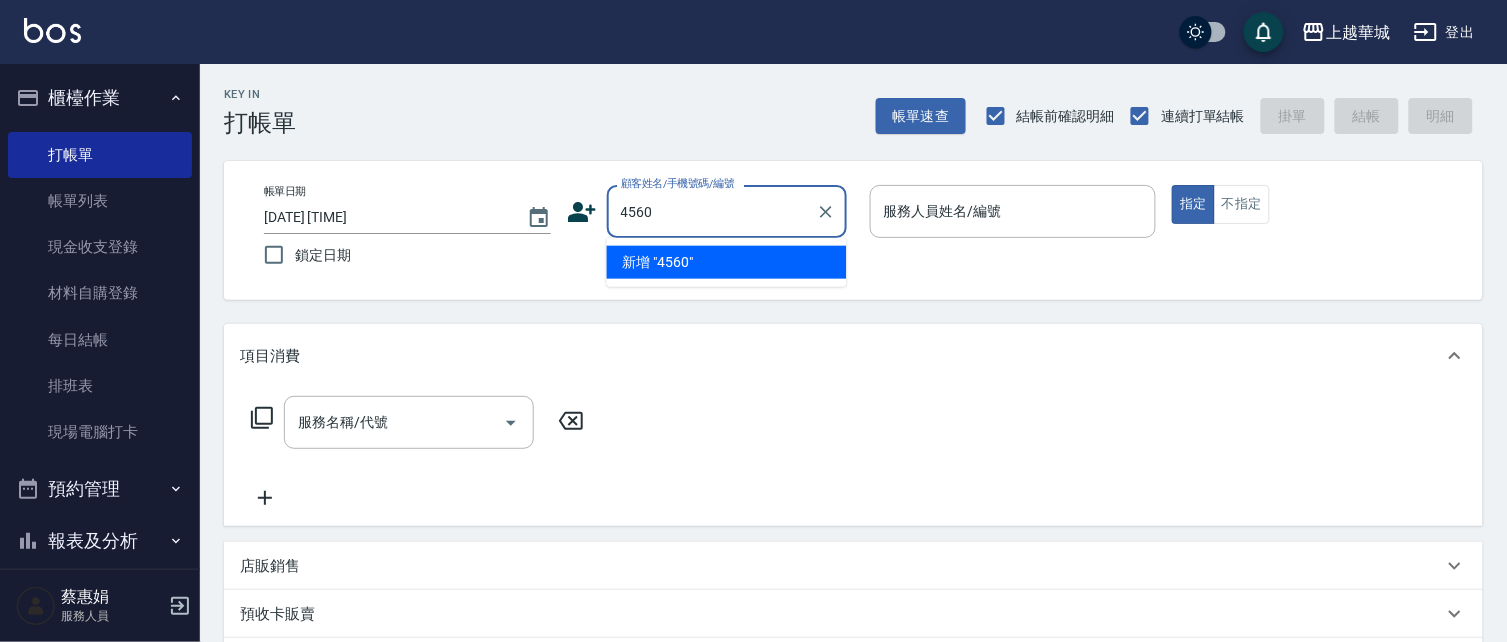 type on "4560" 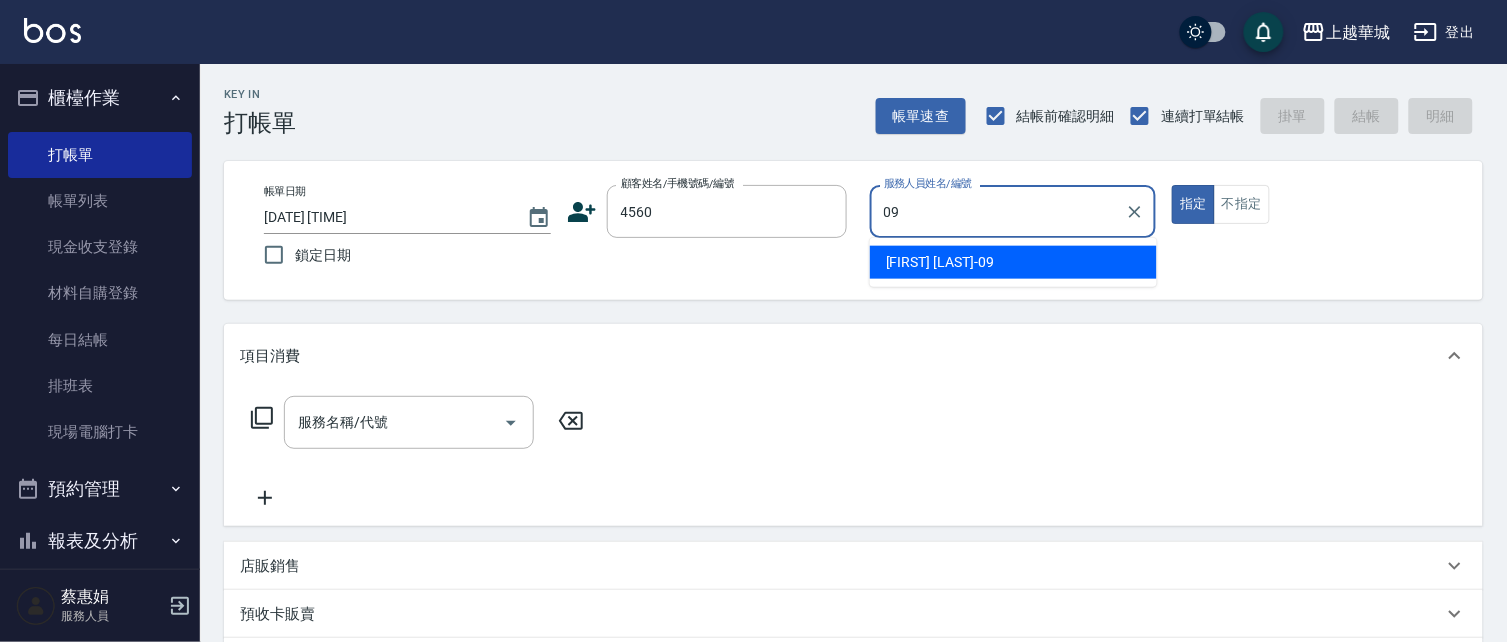 type on "[FIRST] [LAST]-09" 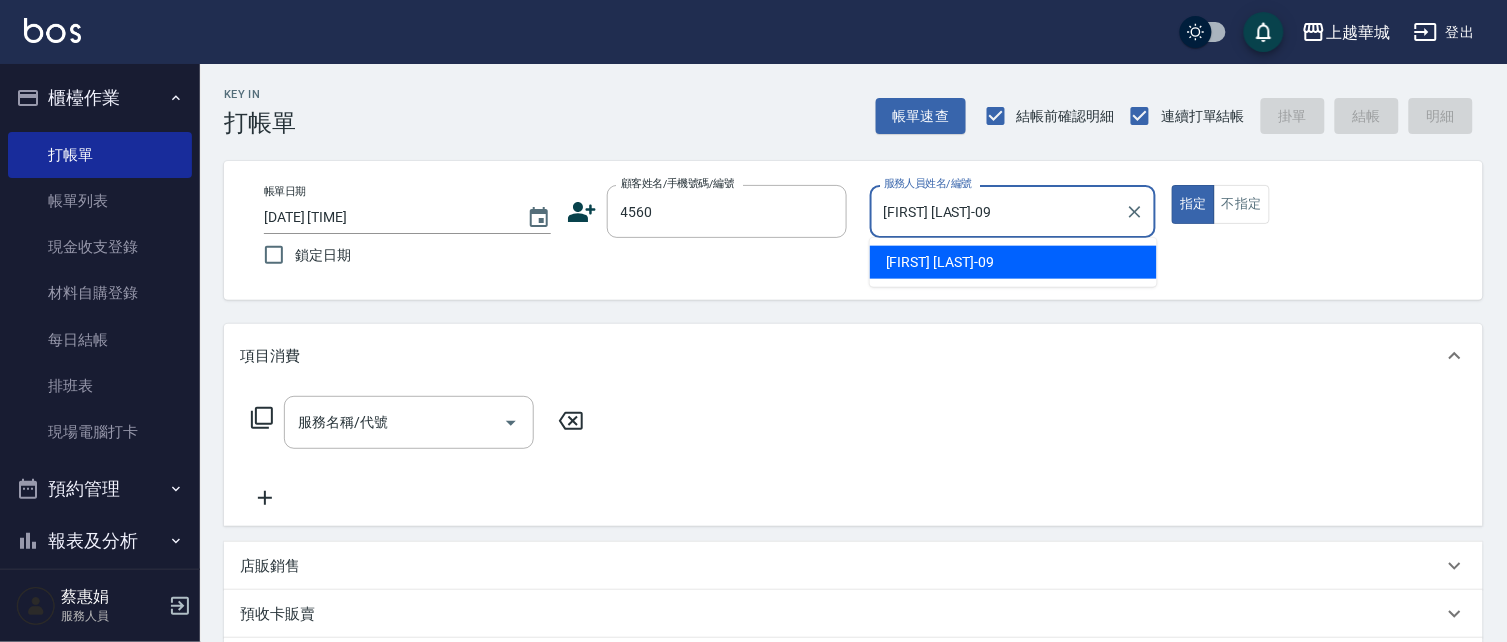 type on "true" 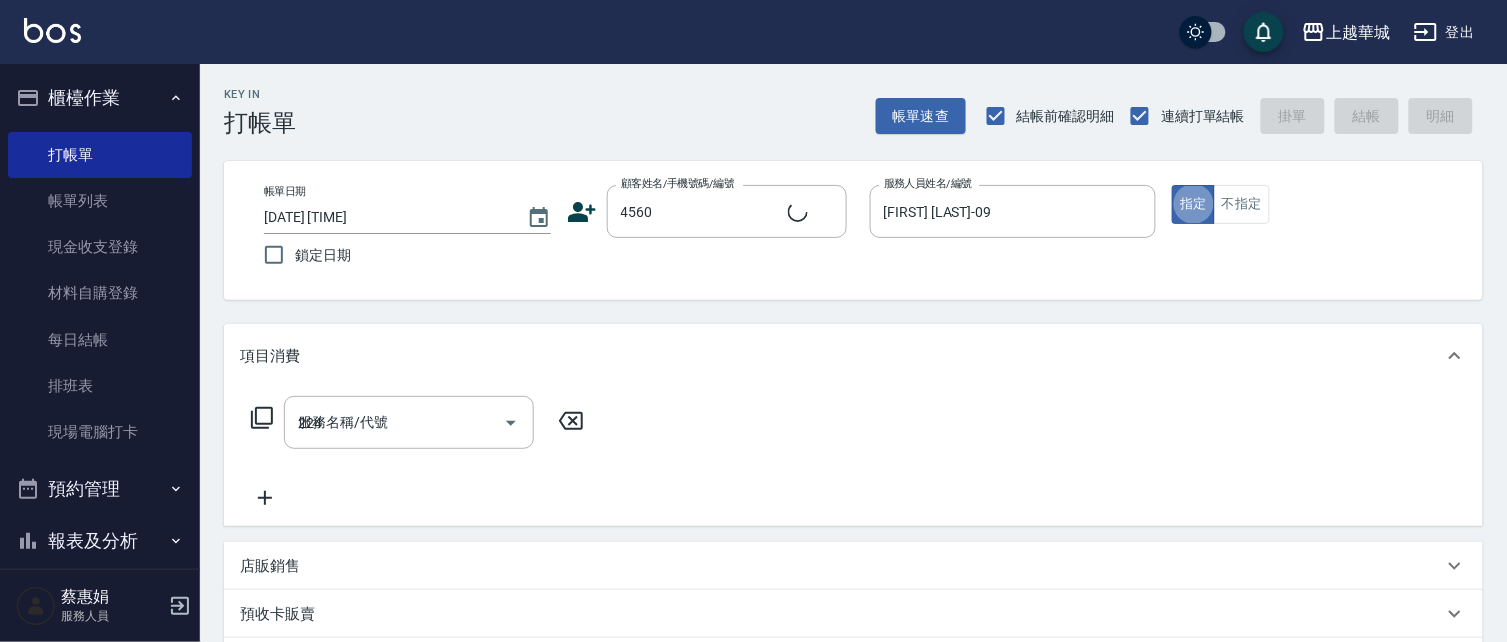 type on "224" 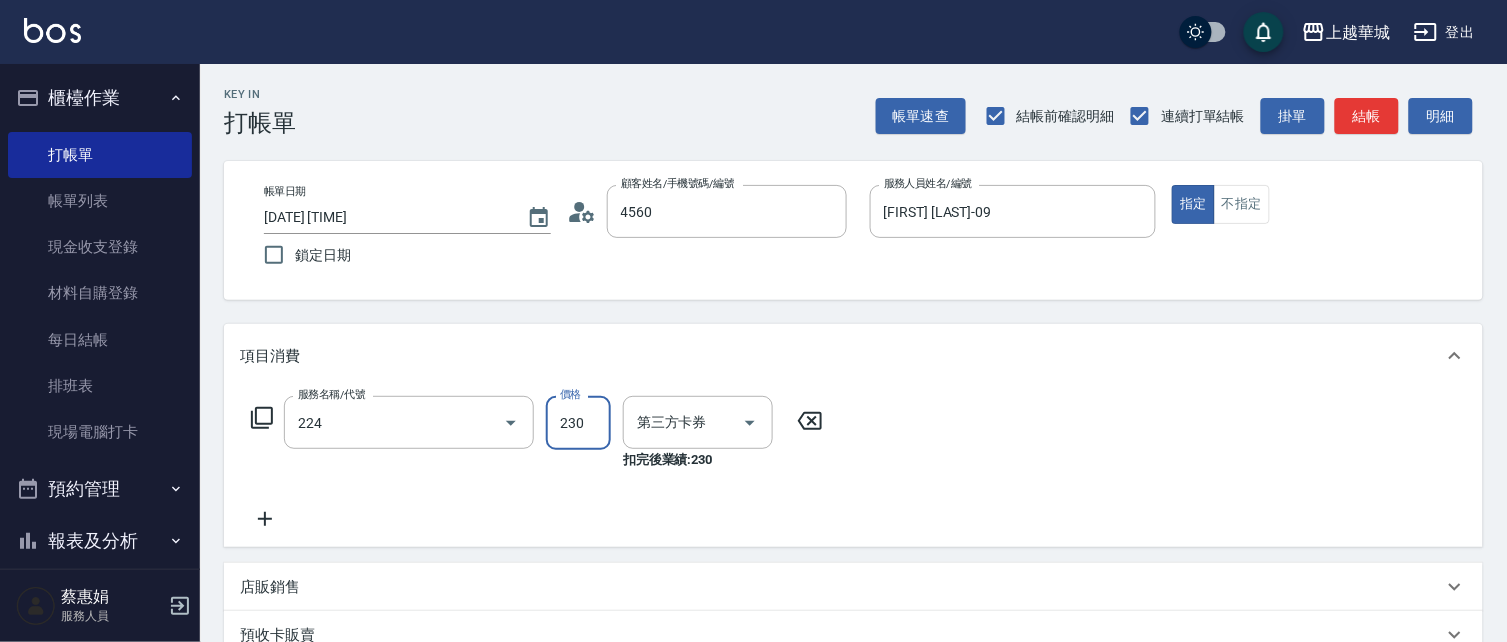 type on "[FIRST] [LAST]/[PHONE]/[NUMBER]" 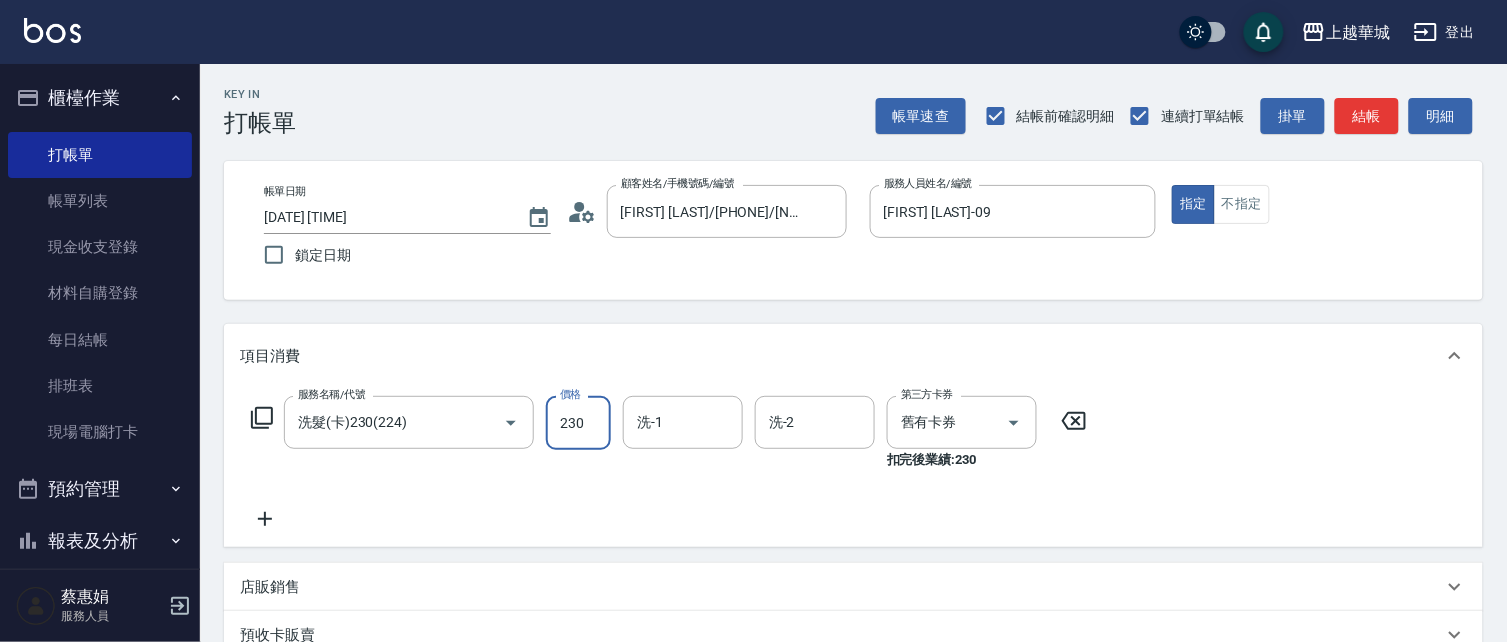type on "舊有卡券" 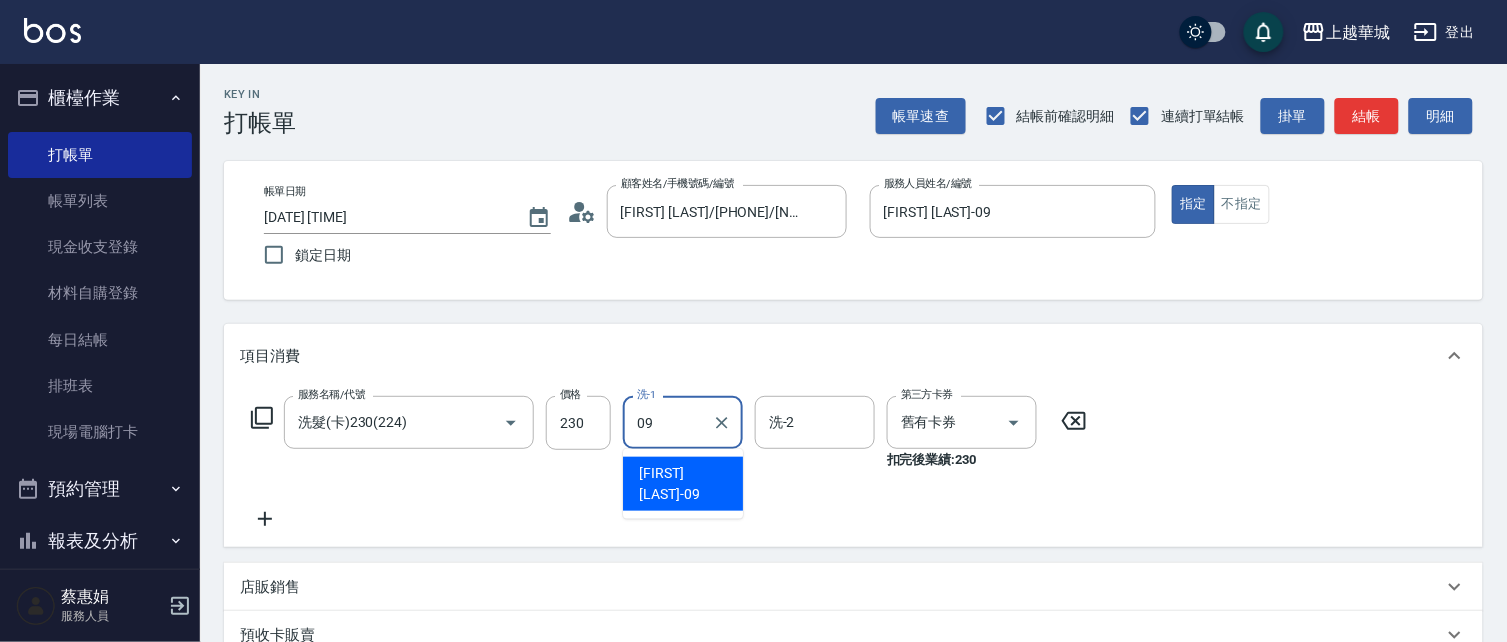 type on "[FIRST] [LAST]-09" 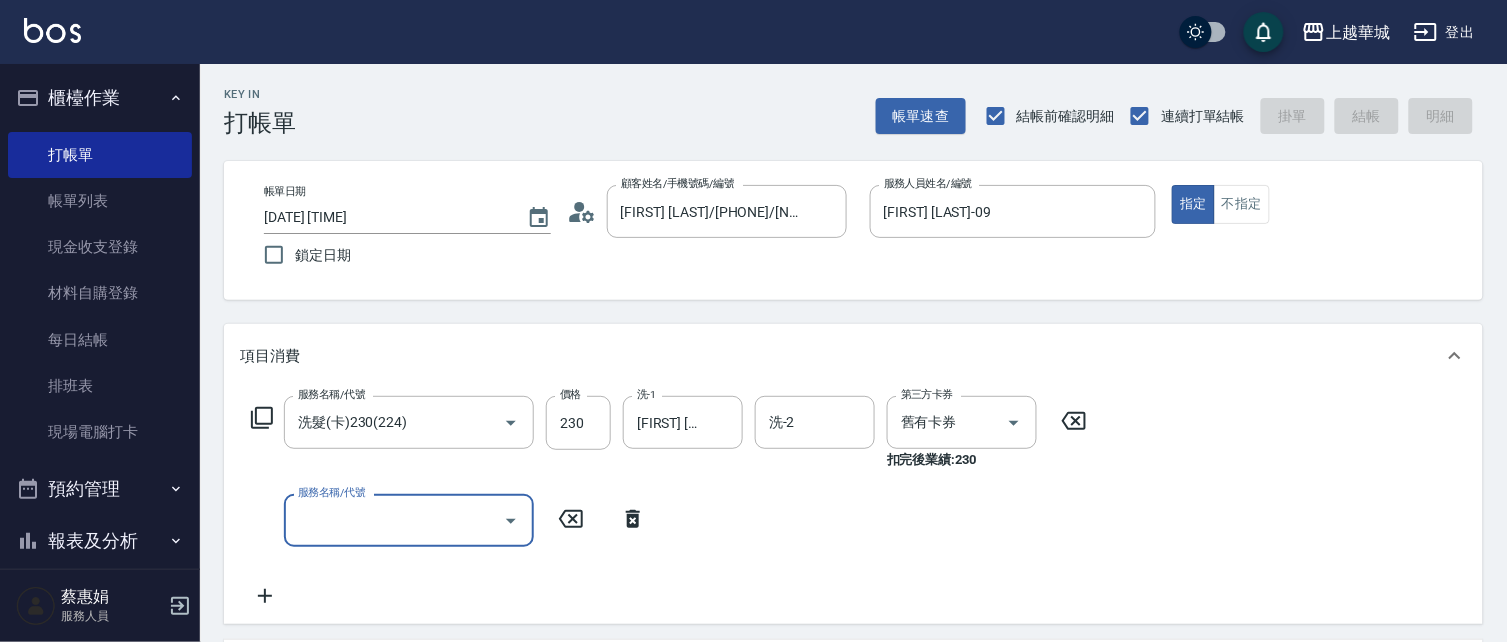 type on "[DATE] [TIME]" 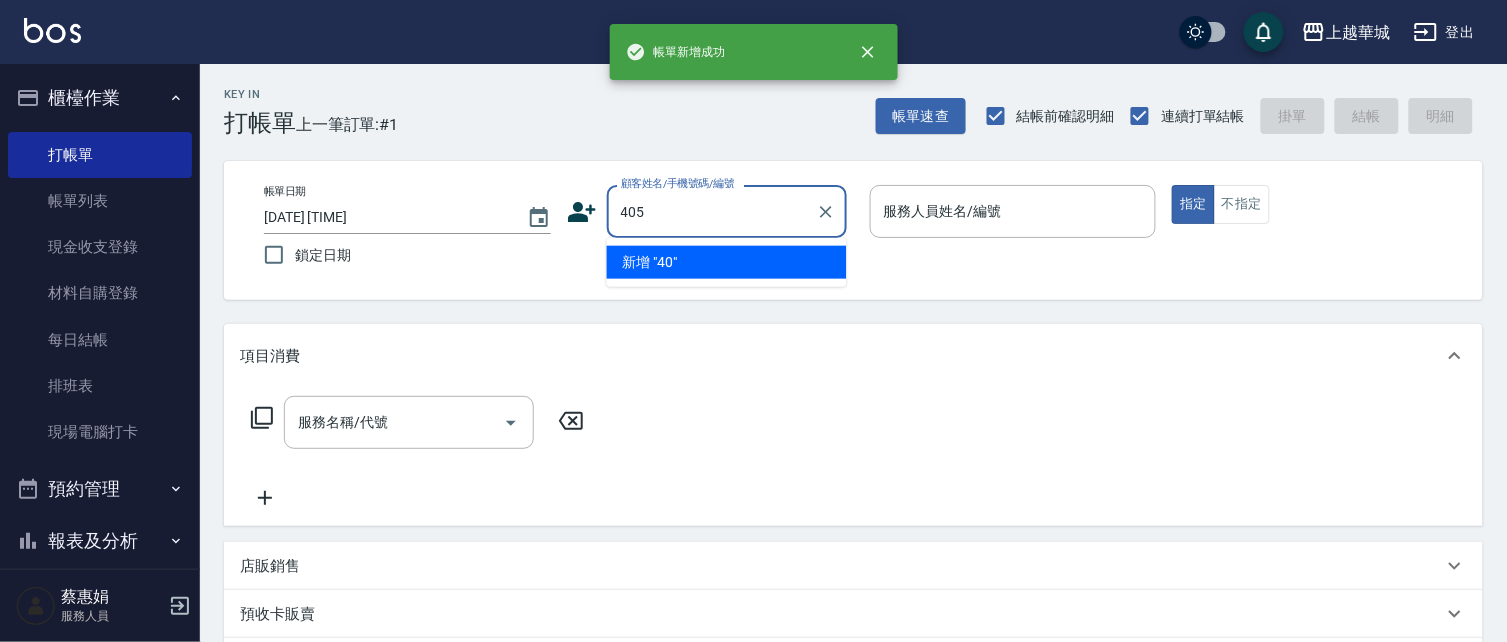 type on "405" 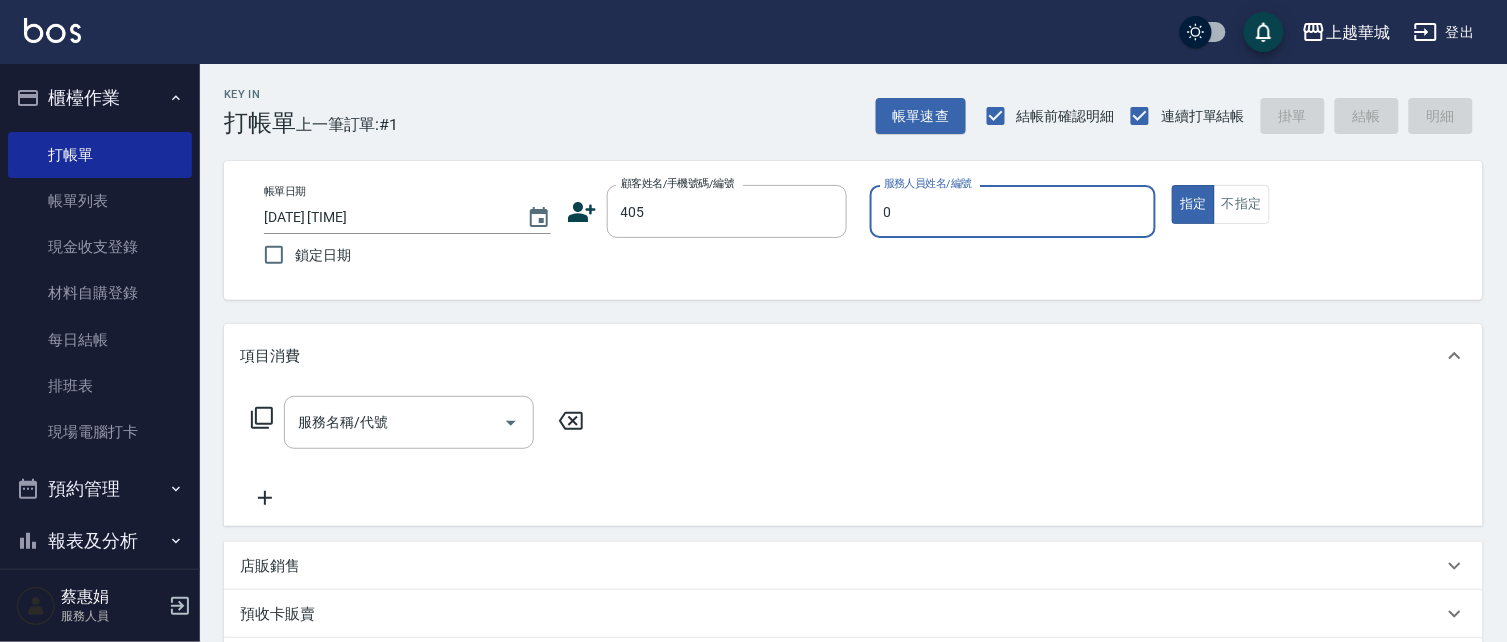 type on "04" 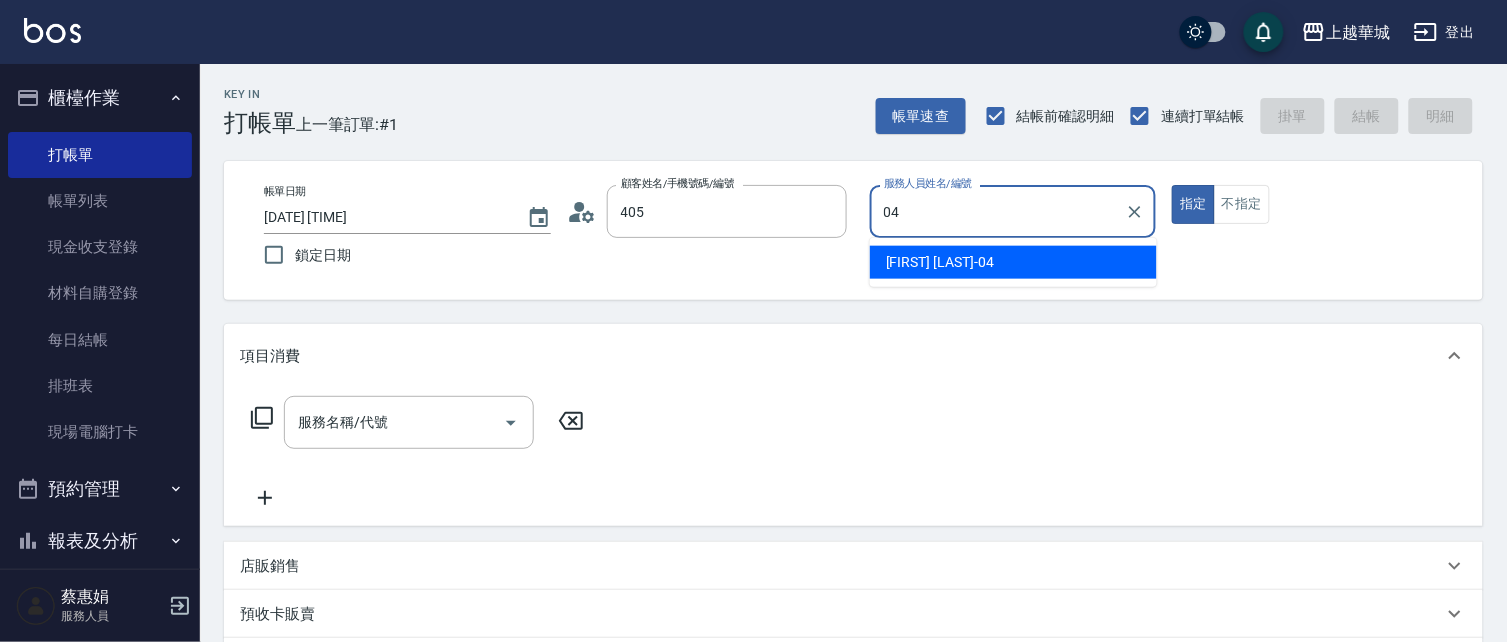 type on "[FIRST] [LAST]/[PHONE]/[NUMBER]" 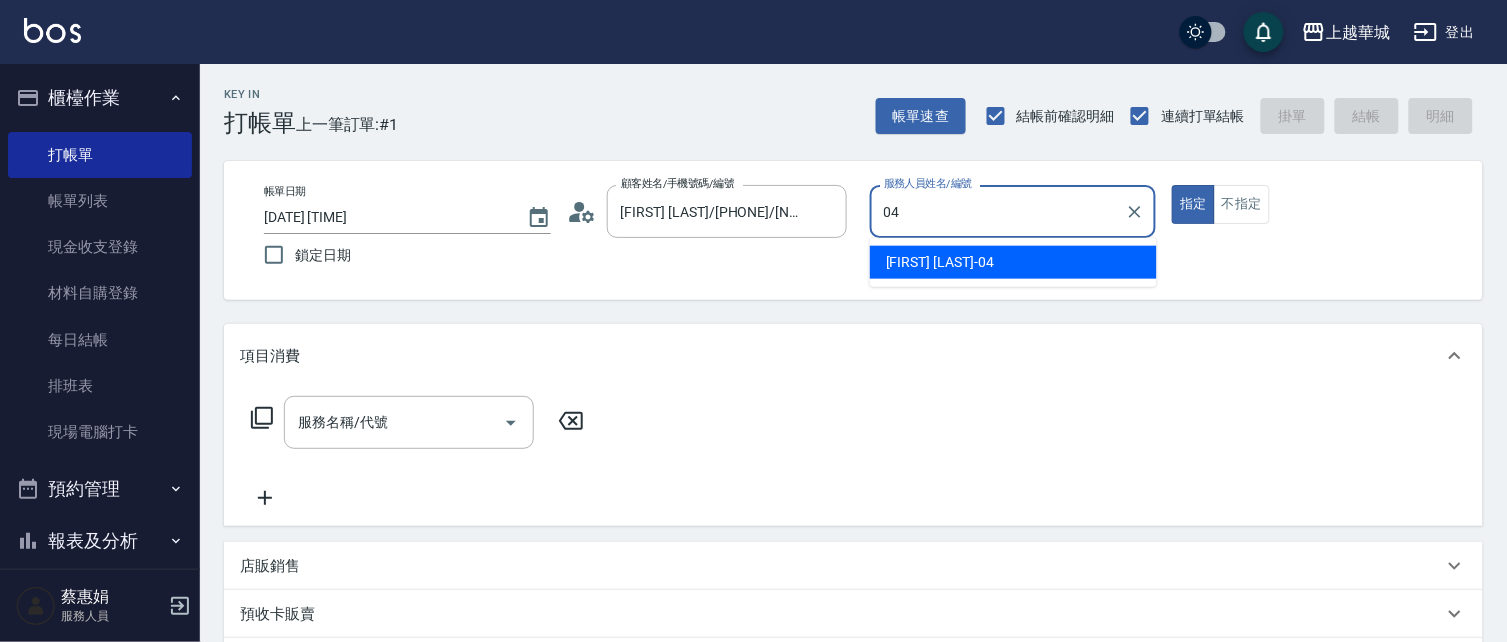 type on "[FIRST] [LAST]-04" 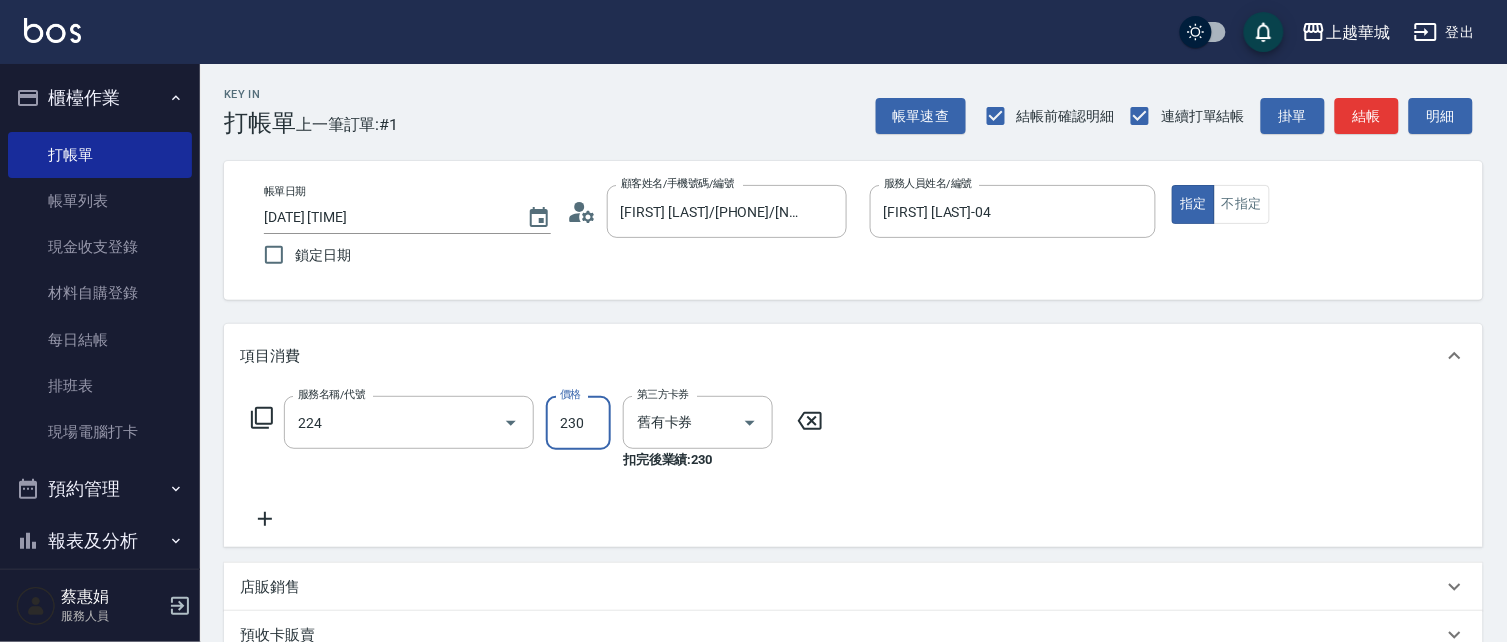type on "洗髮(卡)230(224)" 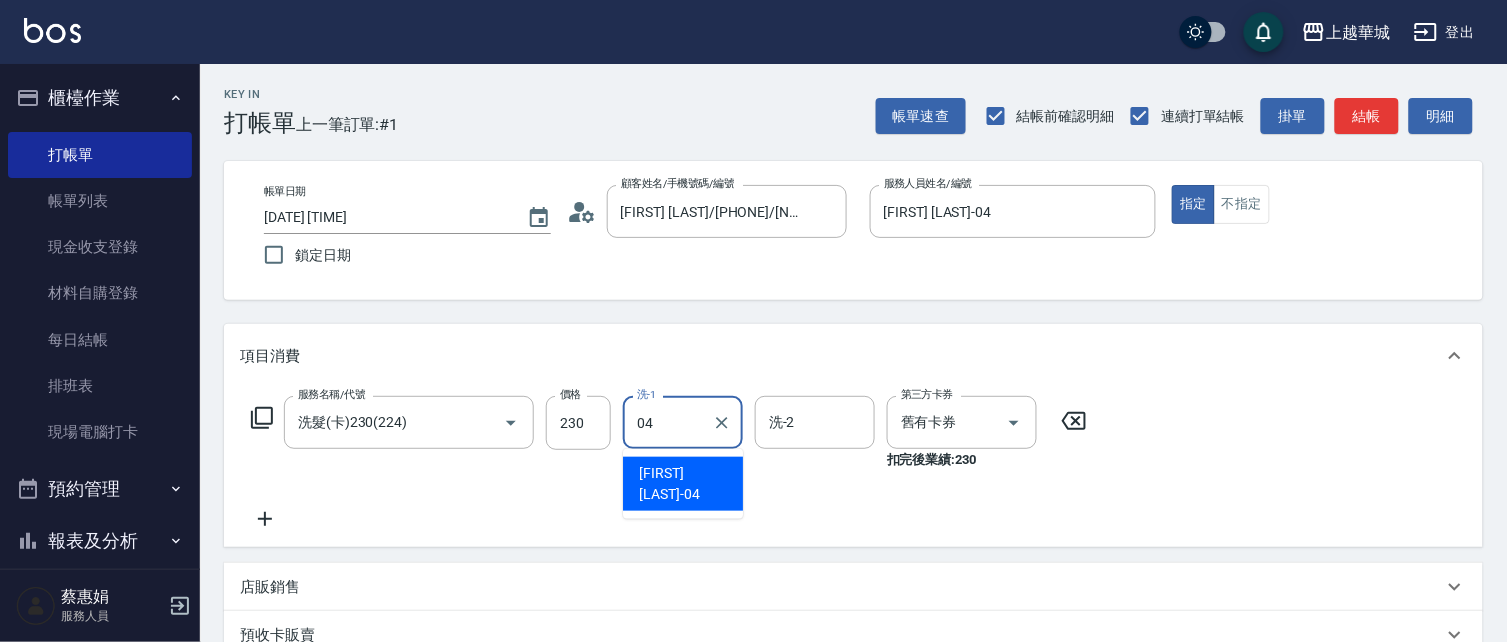 type on "[FIRST] [LAST]-04" 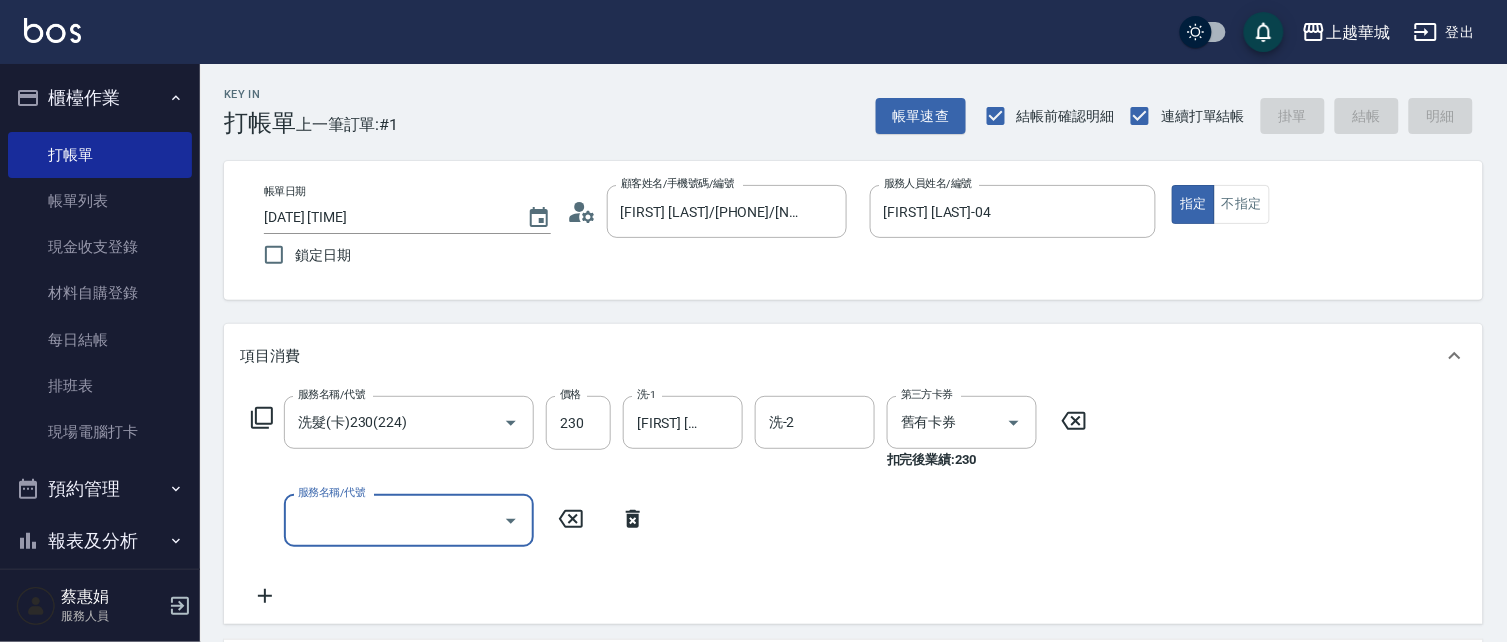 type on "[DATE] [TIME]" 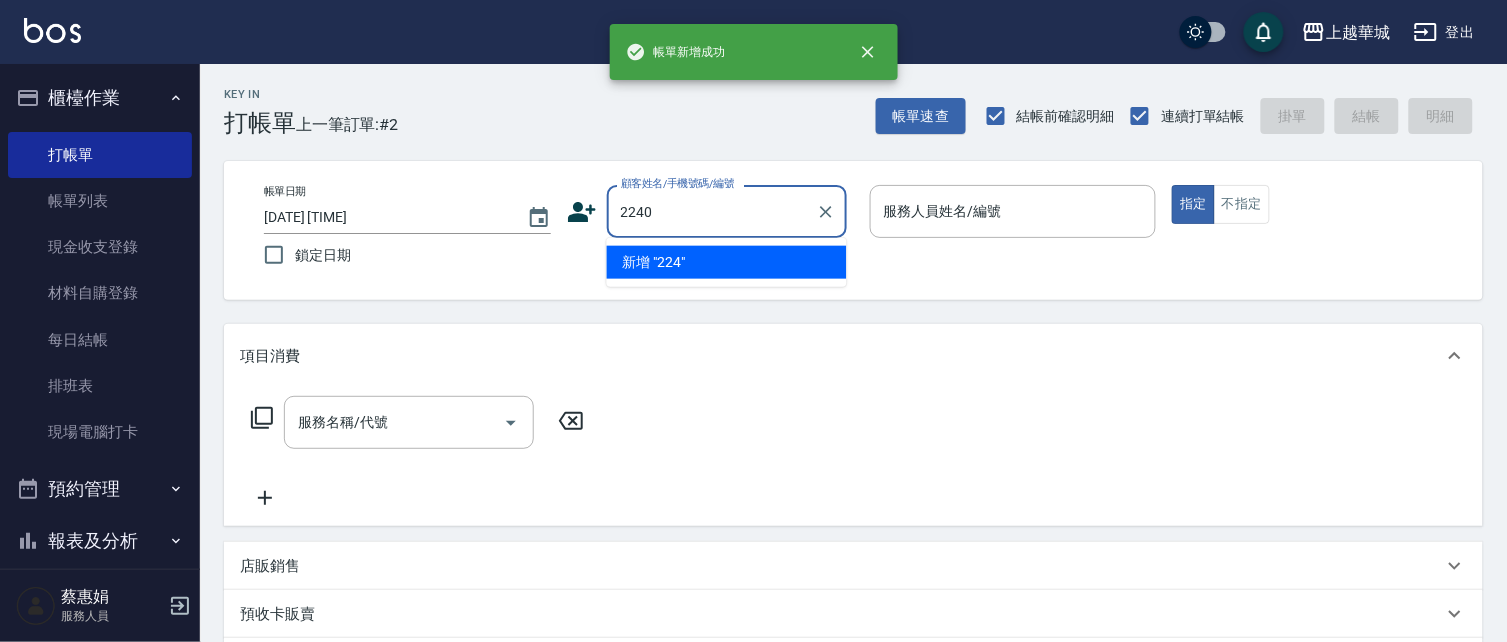 type on "2240" 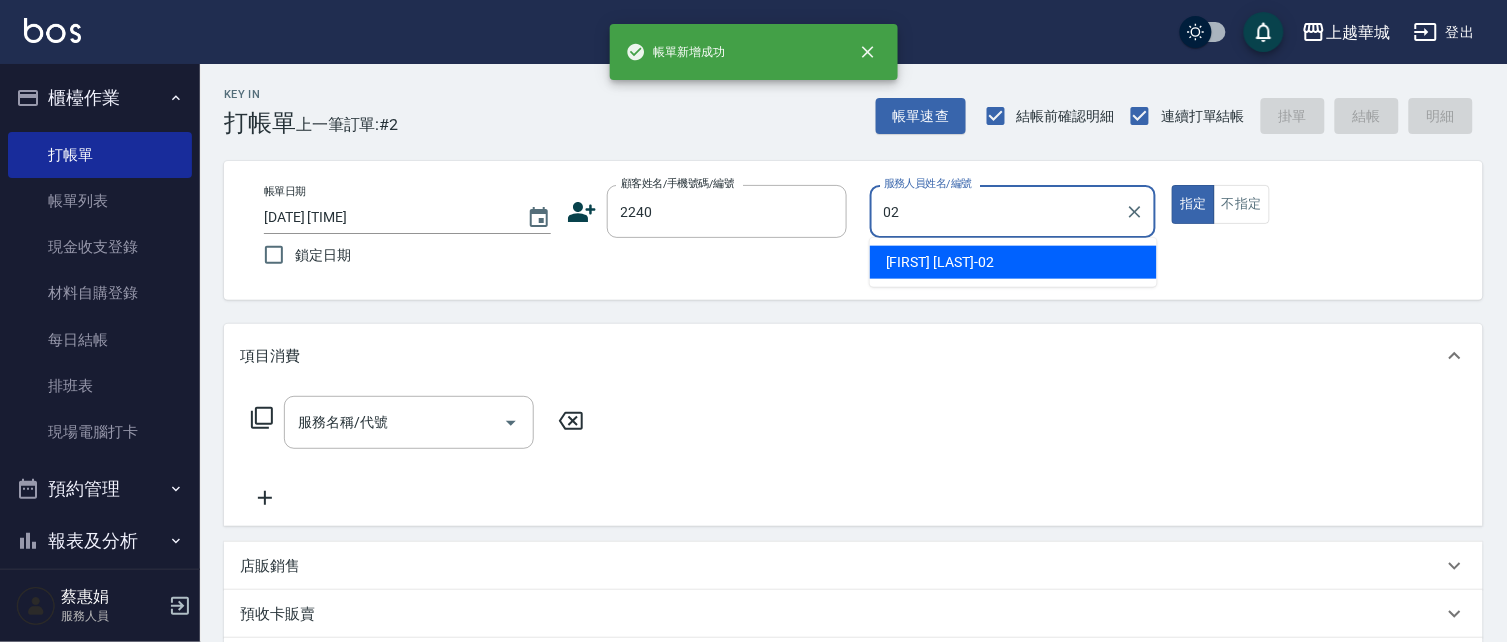 type on "[FIRST] [LAST]-02" 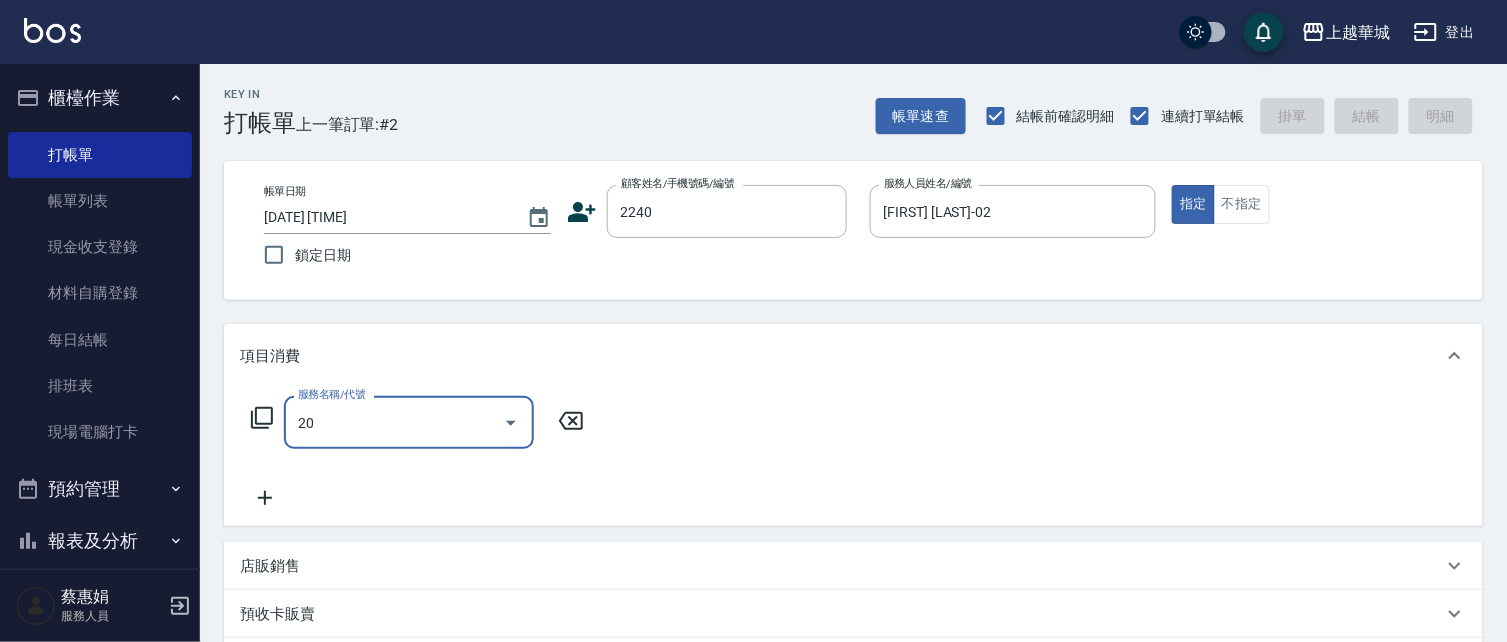type on "202" 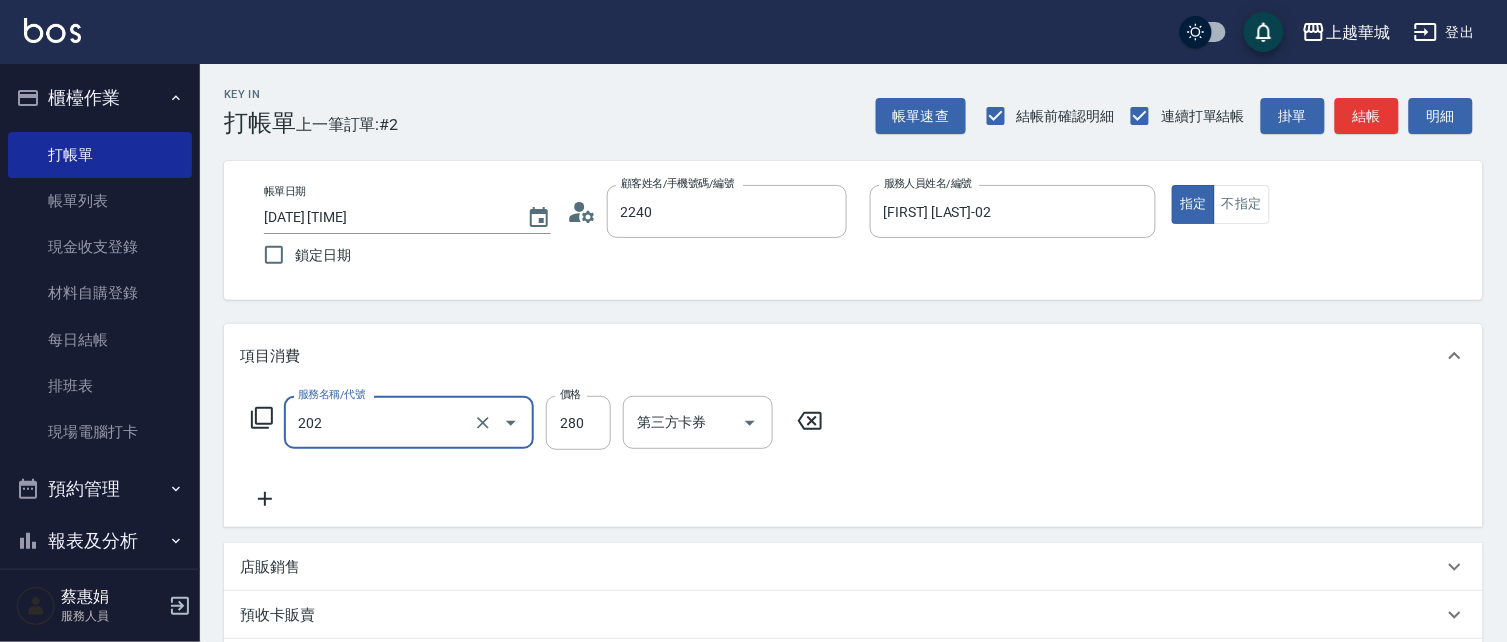 type on "[FIRST] [LAST]/[PHONE]/[NUMBER]" 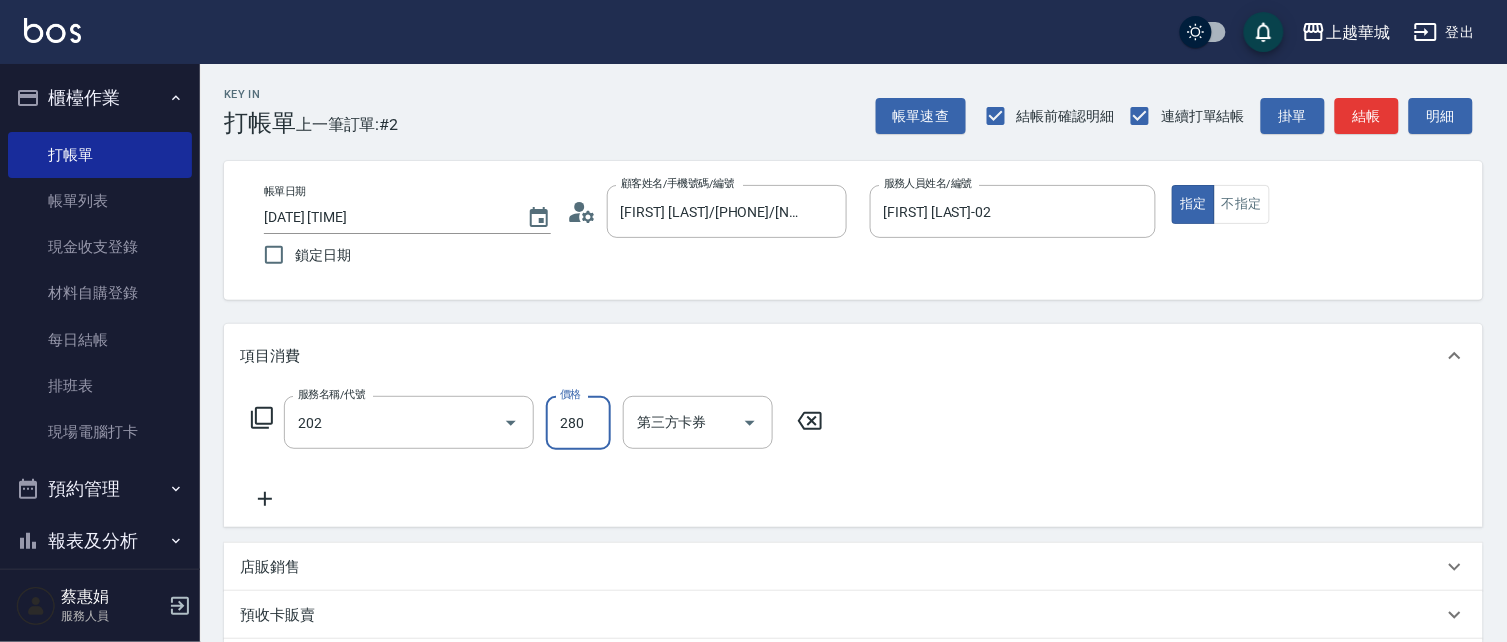 type on "洗髮[280](202)" 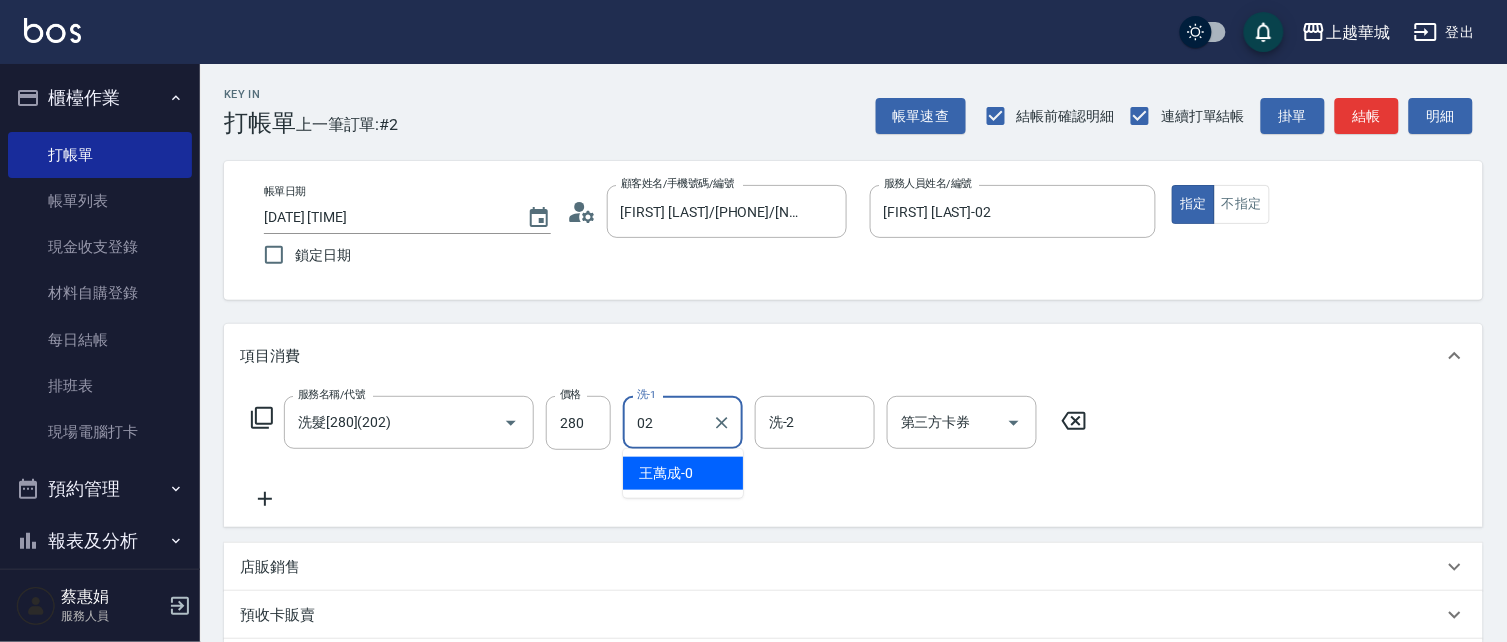 type on "[FIRST] [LAST]-02" 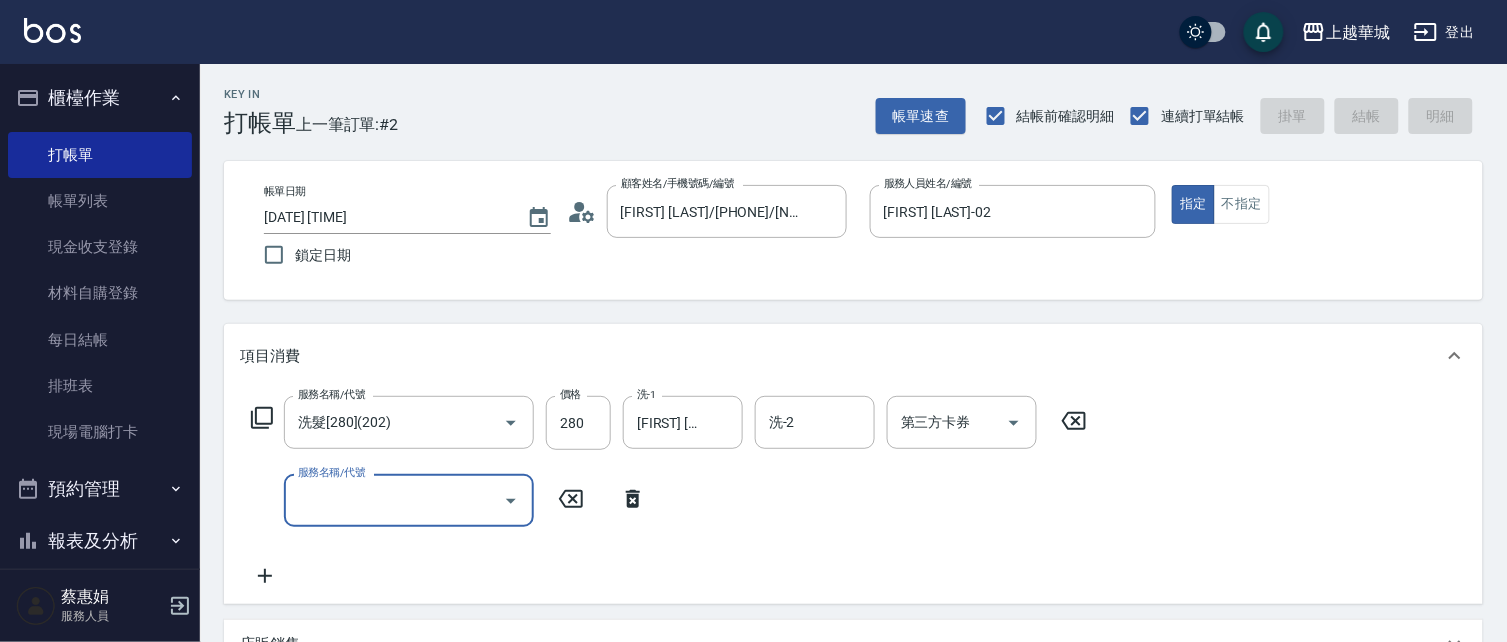 type 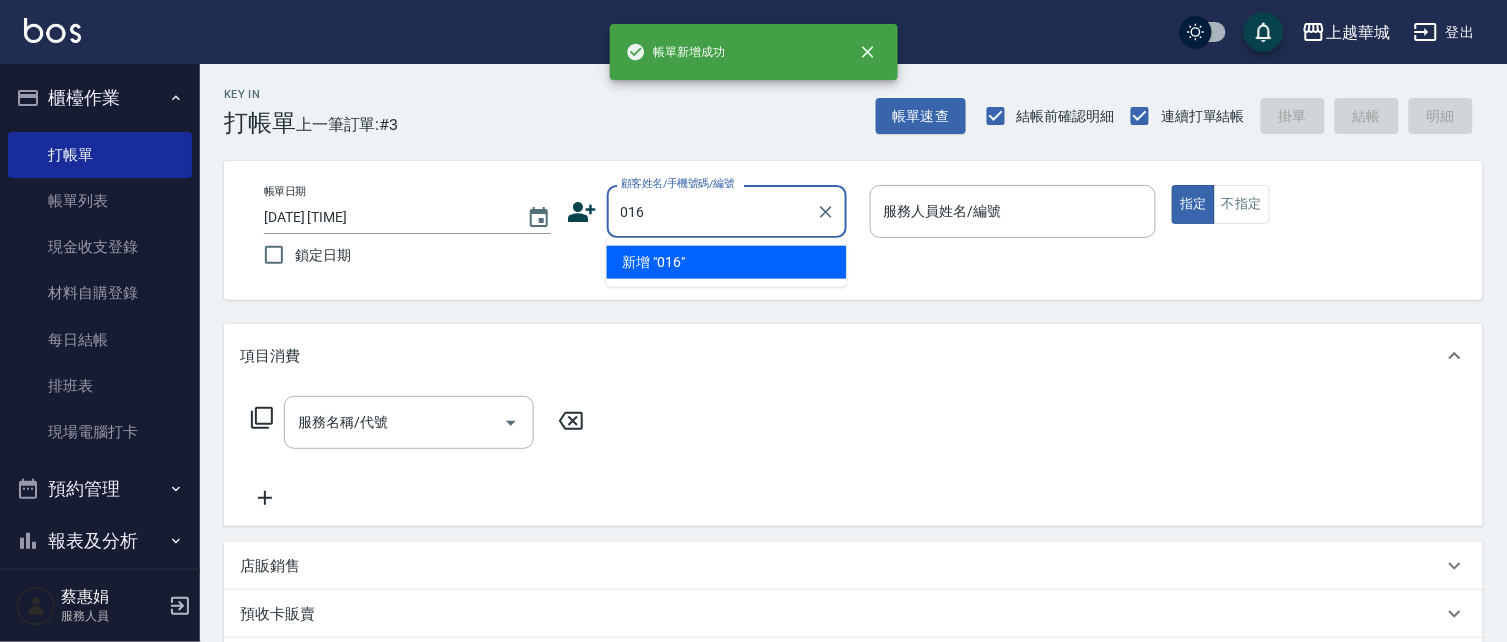 type on "016" 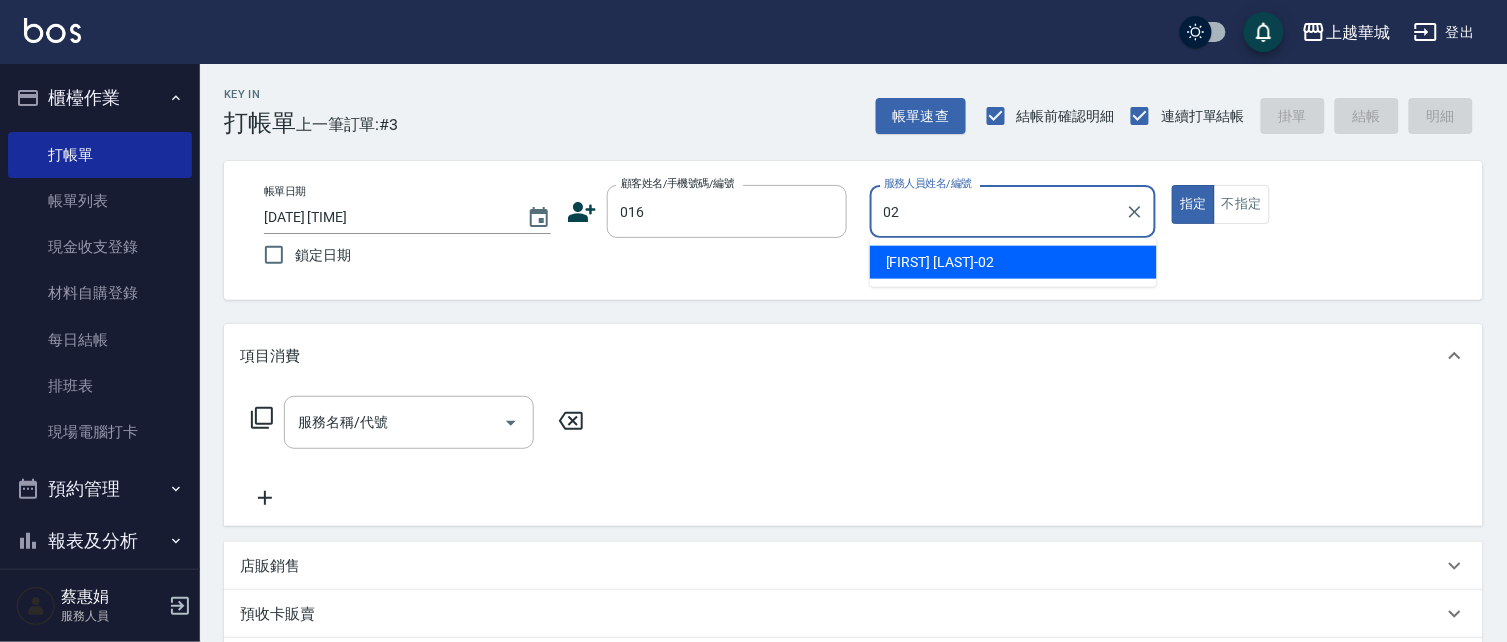 type on "[FIRST] [LAST]-02" 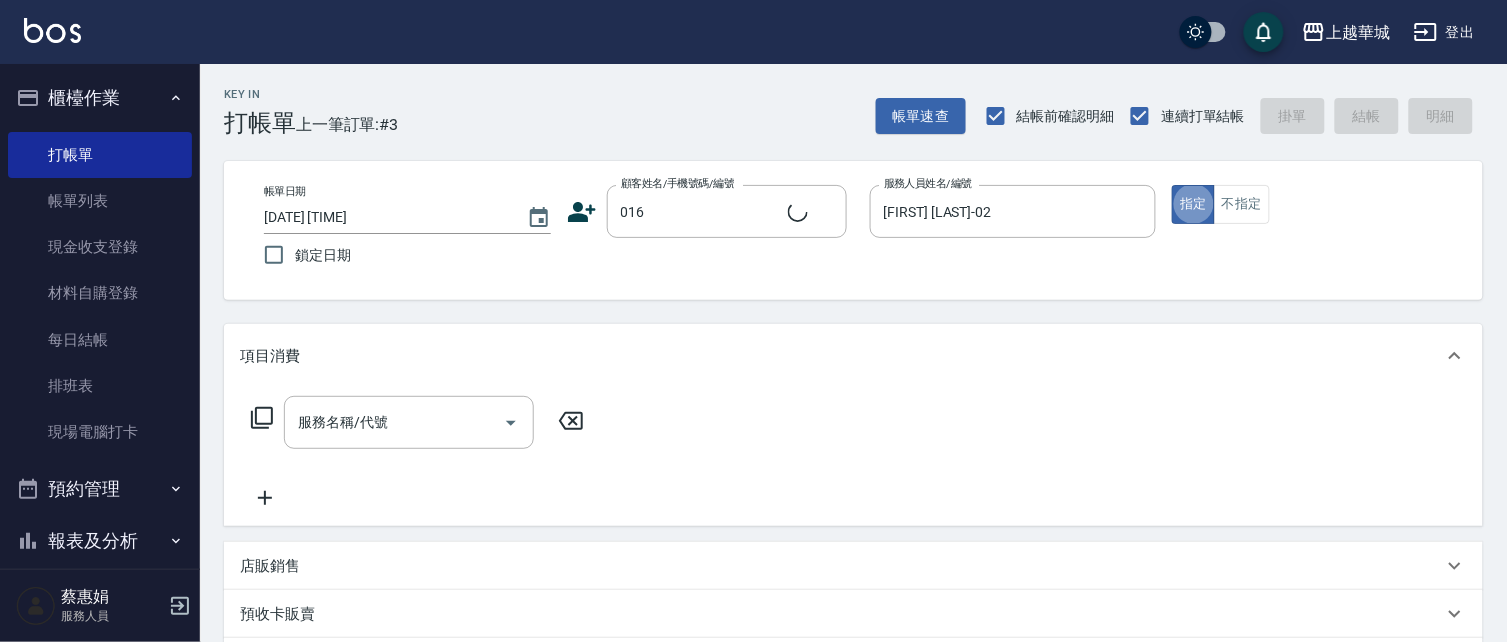 type on "2" 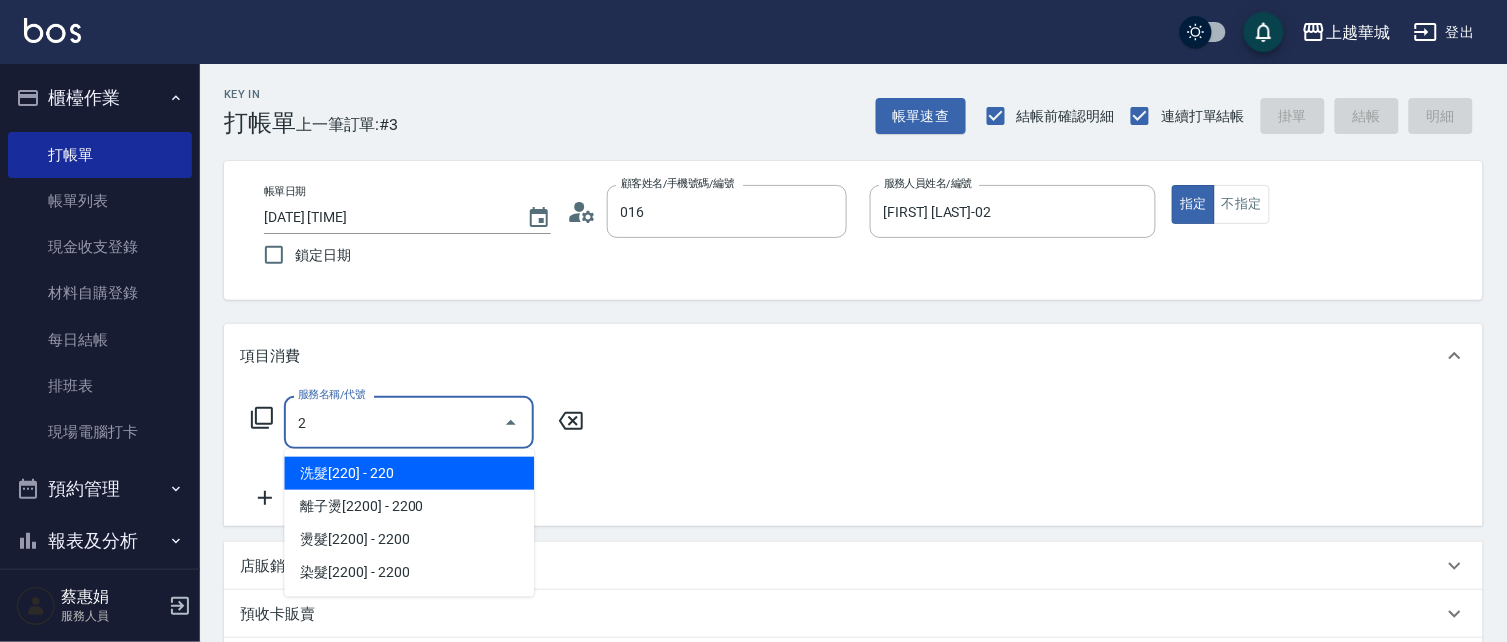 type on "[FIRST] [LAST]/[PHONE]/[NUMBER]" 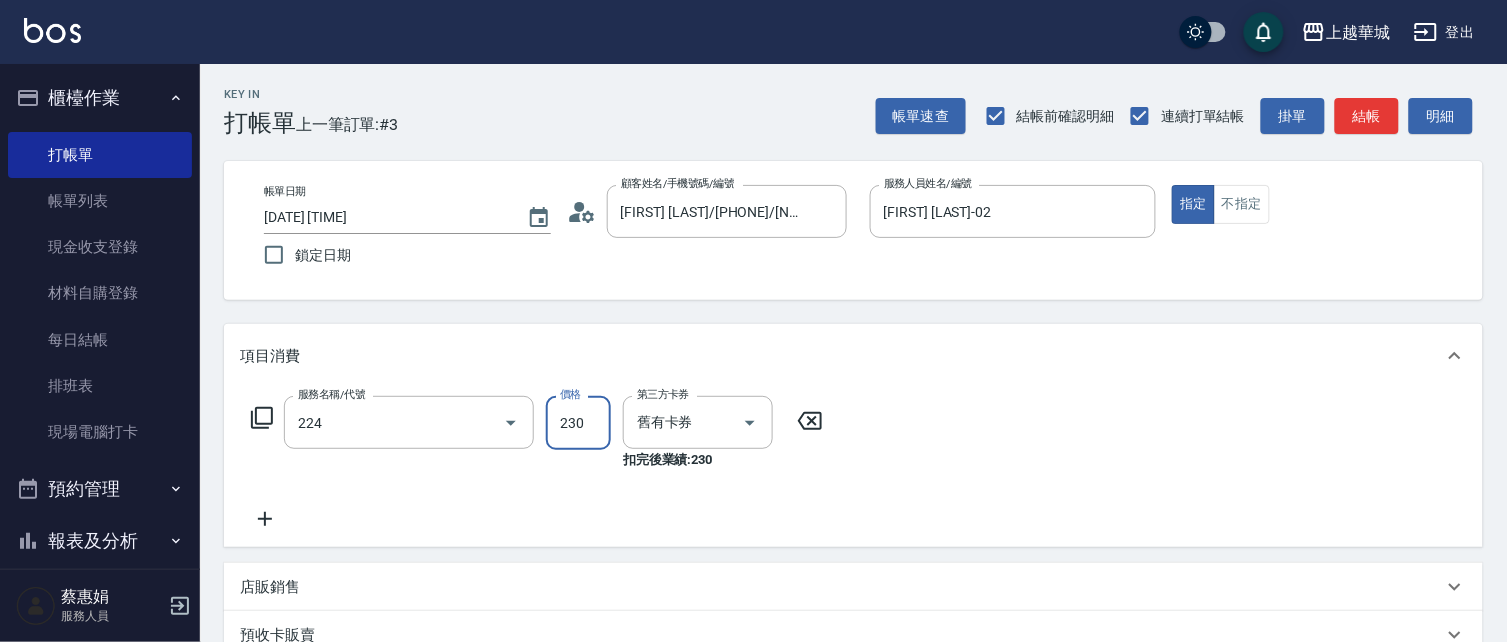 type on "洗髮(卡)230(224)" 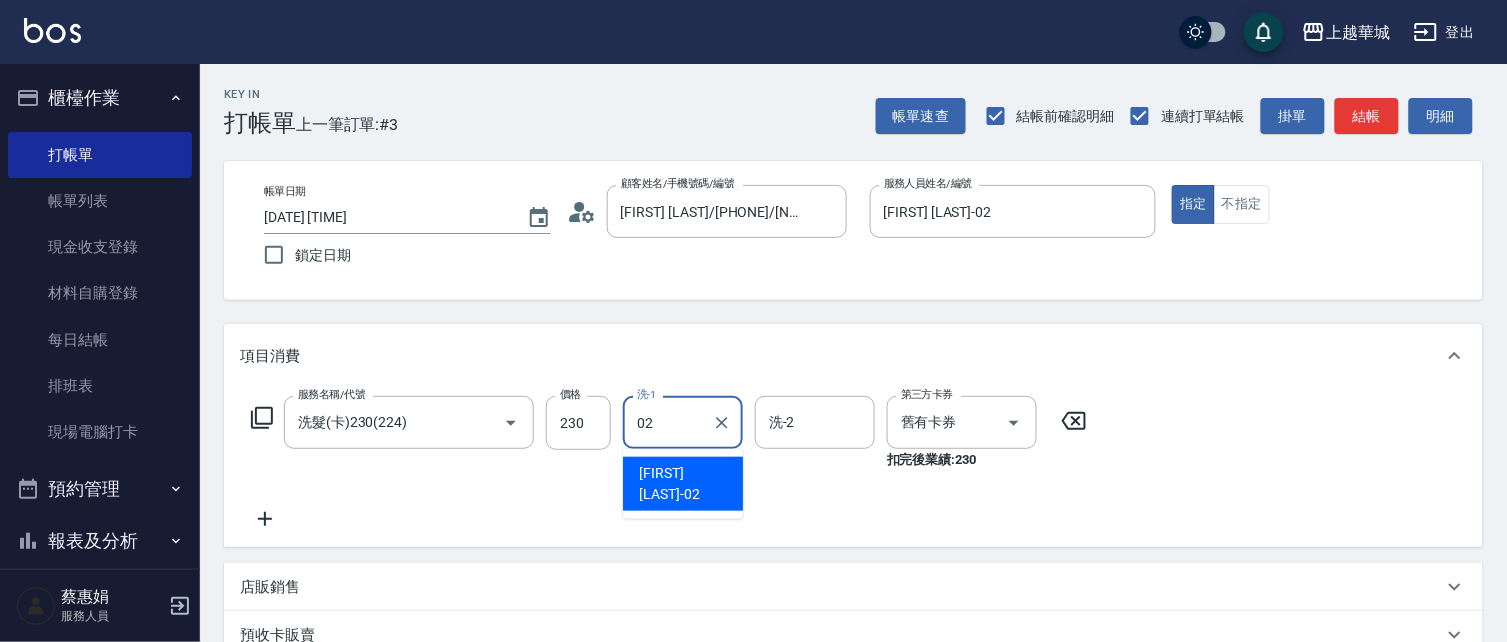 type on "[FIRST] [LAST]-02" 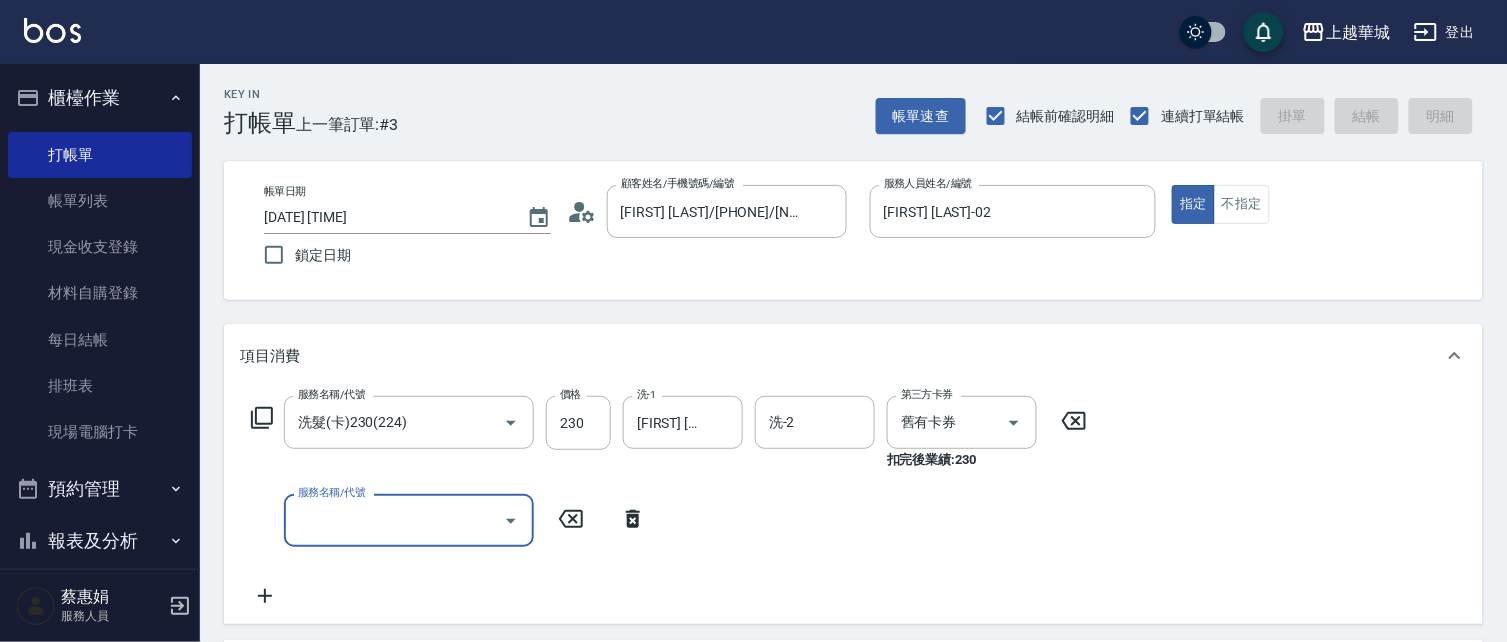 type 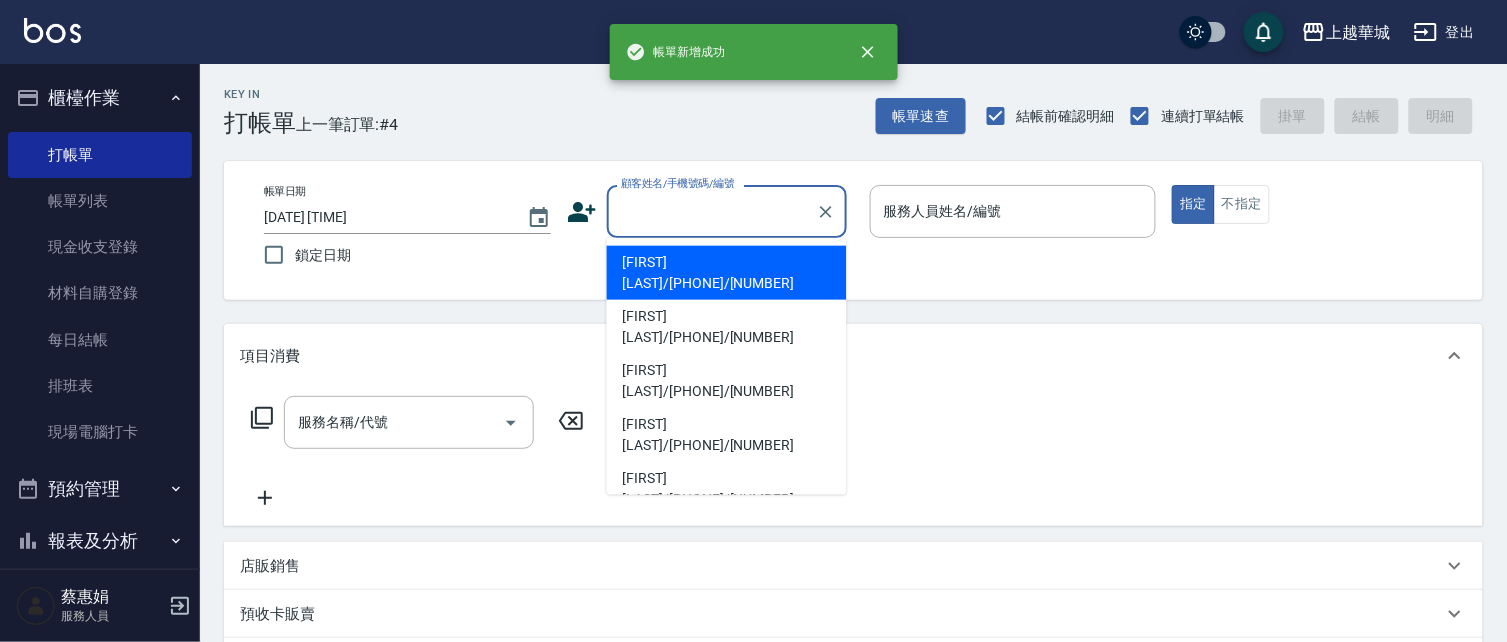 type on "5" 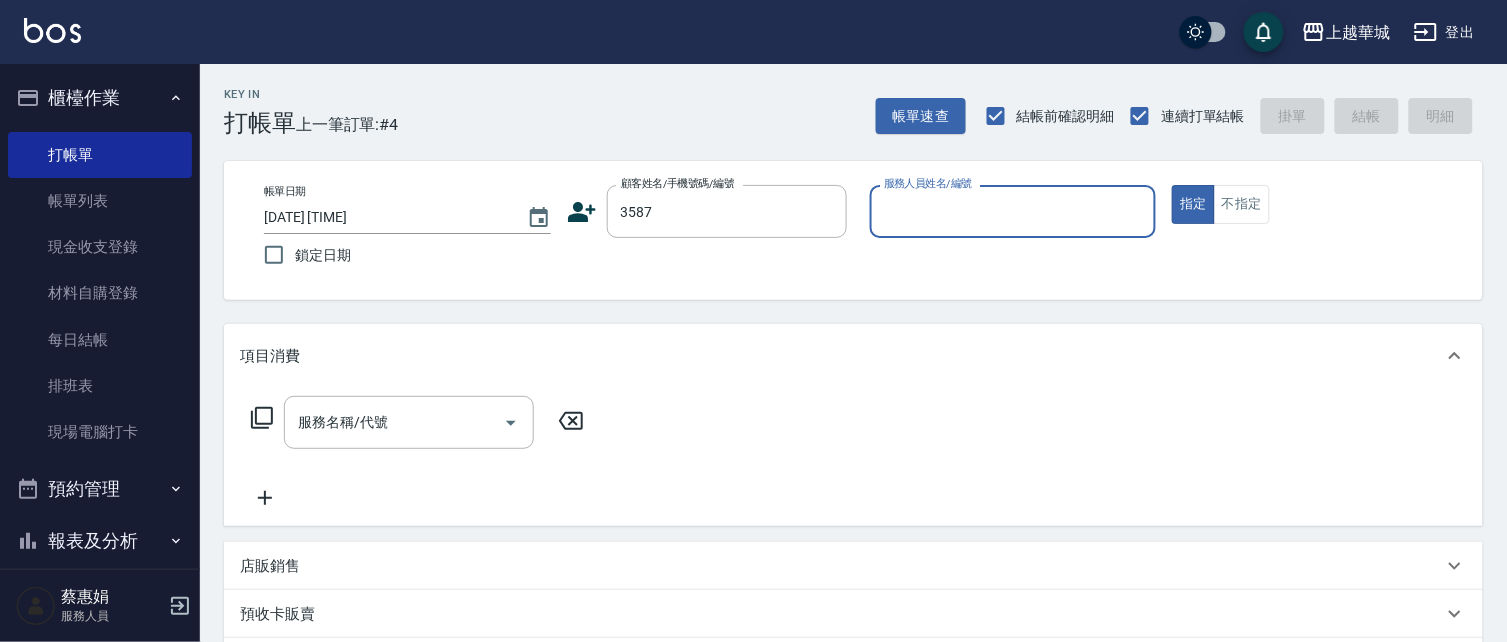 type on "3587" 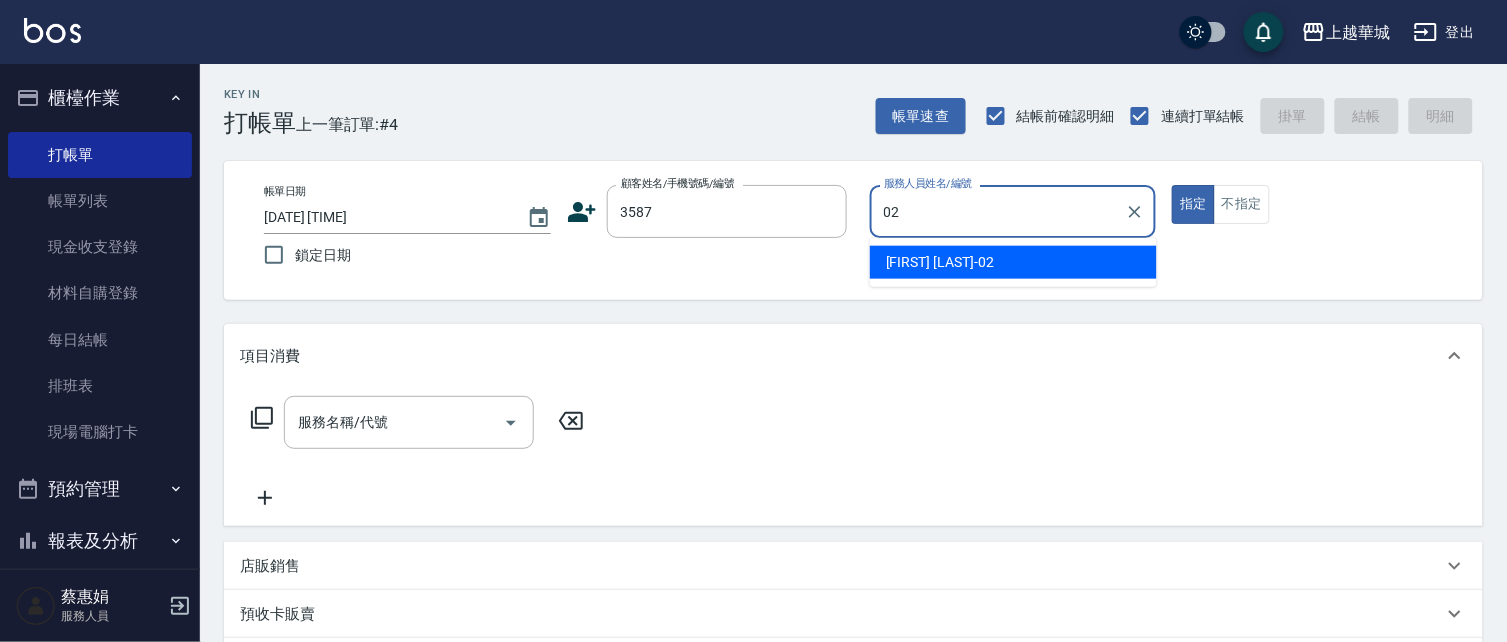 type on "[FIRST] [LAST]-02" 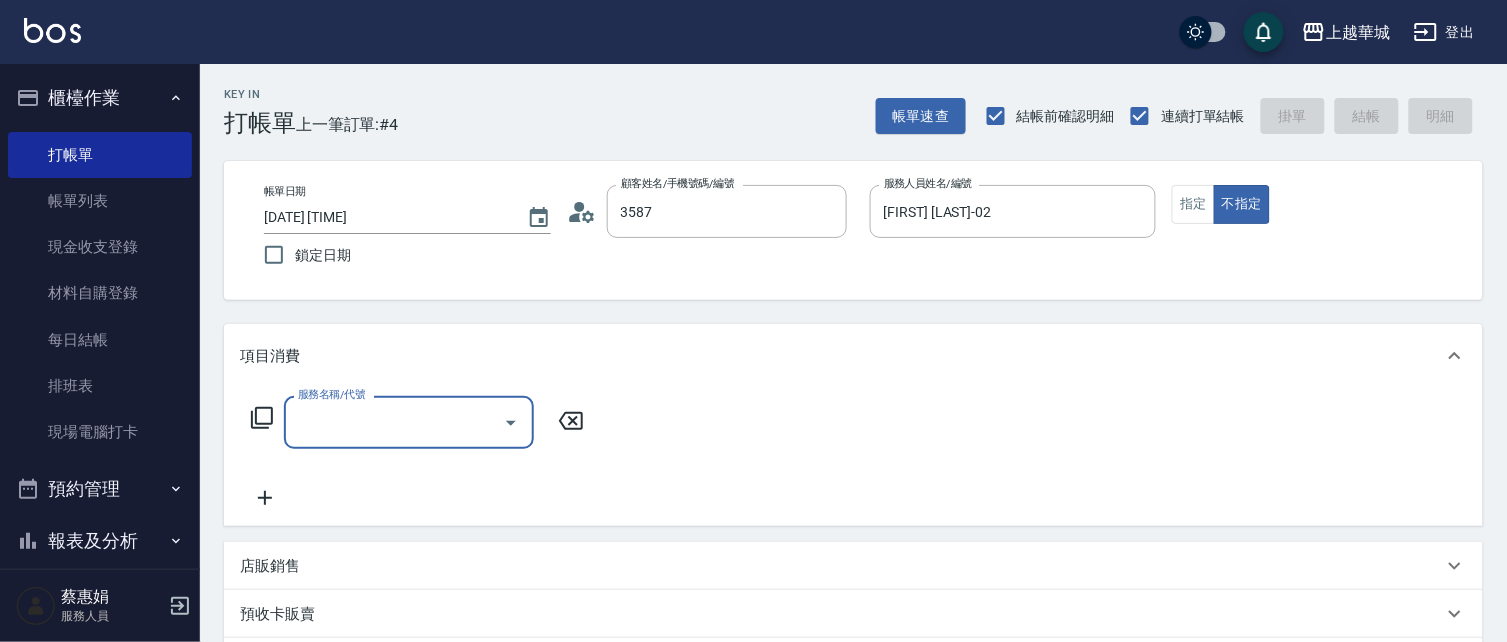 type on "[FIRST] [LAST]/[PHONE]/[NUMBER]" 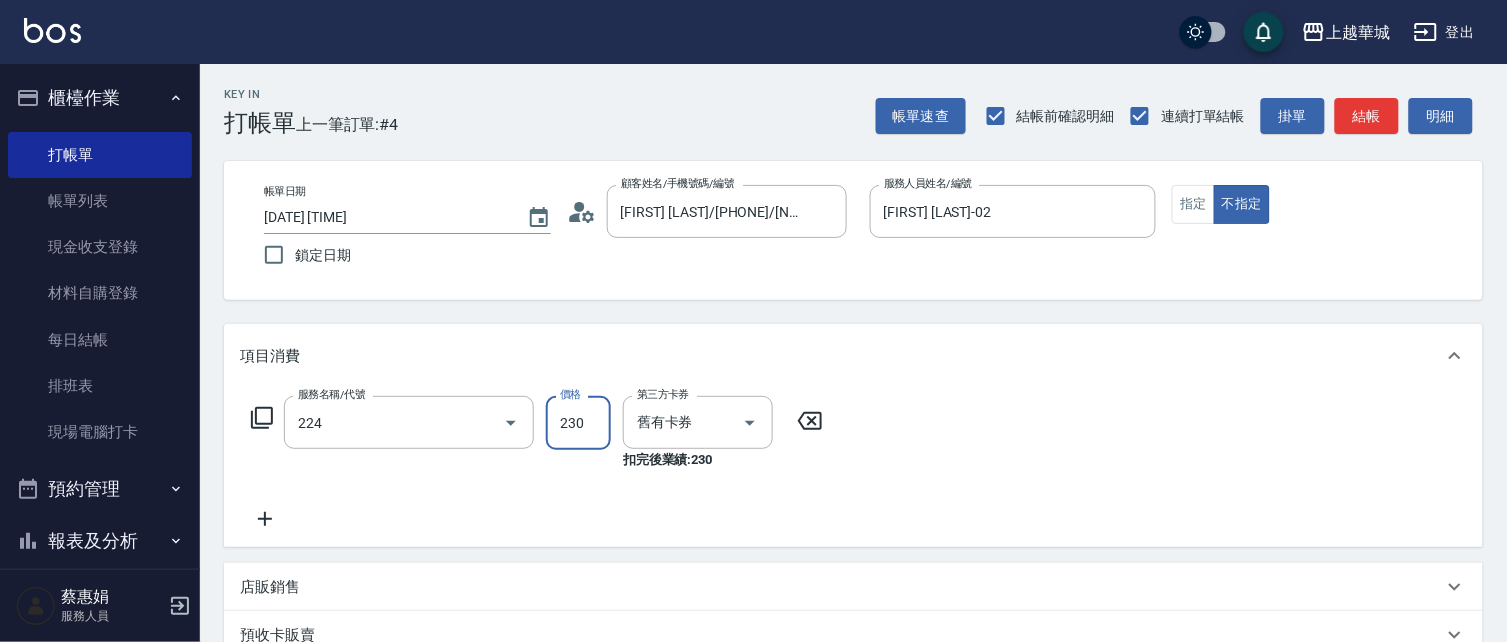 type on "洗髮(卡)230(224)" 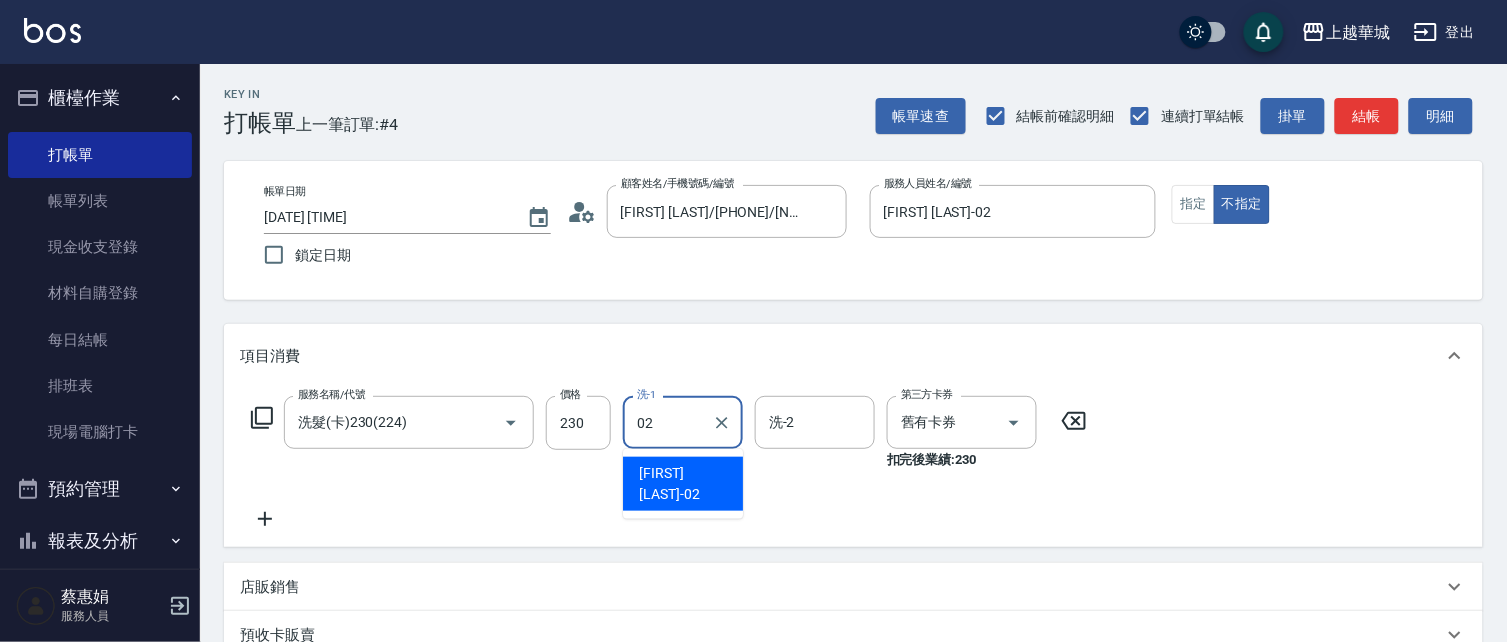 type on "[FIRST] [LAST]-02" 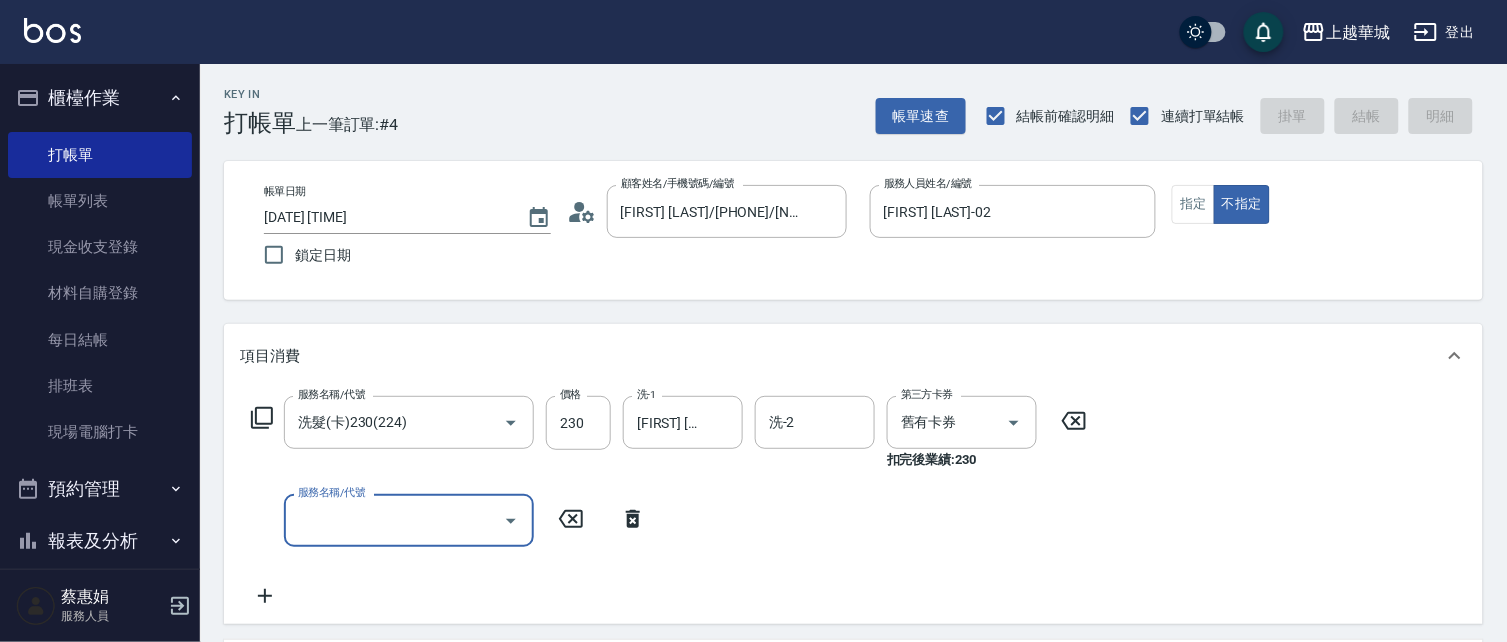 type 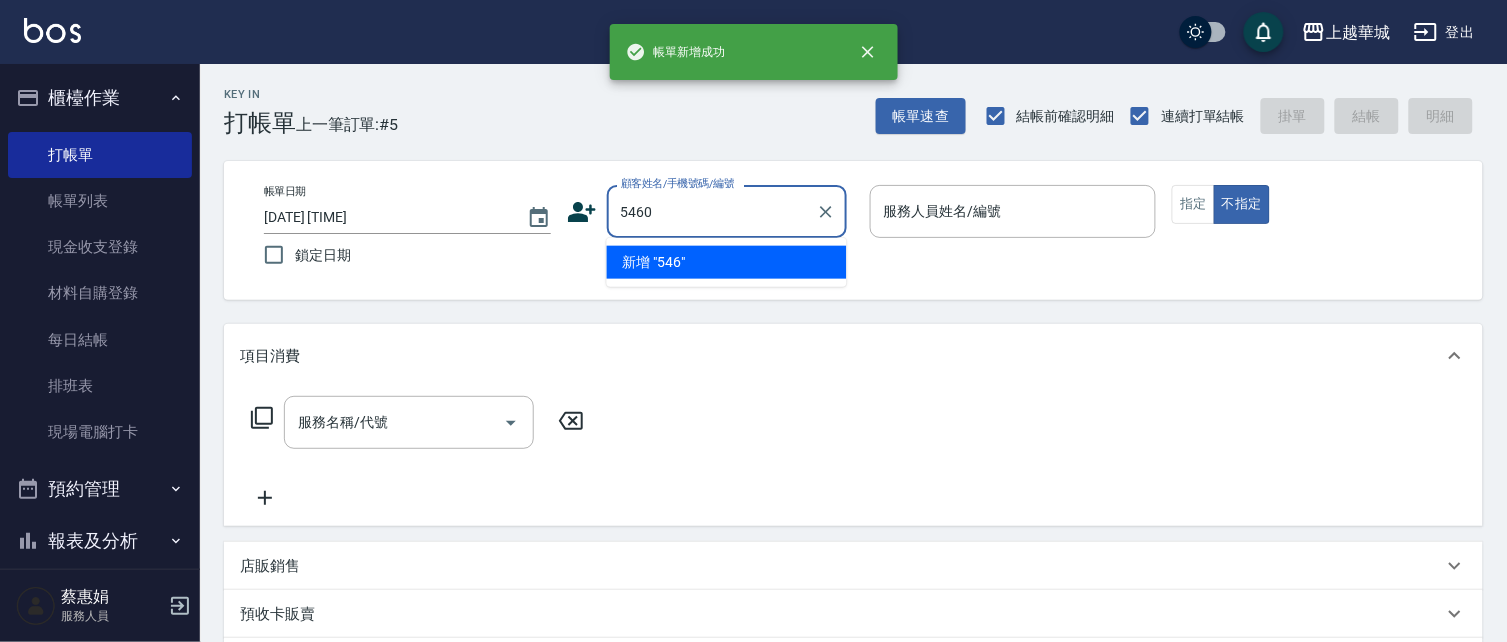 type on "5460" 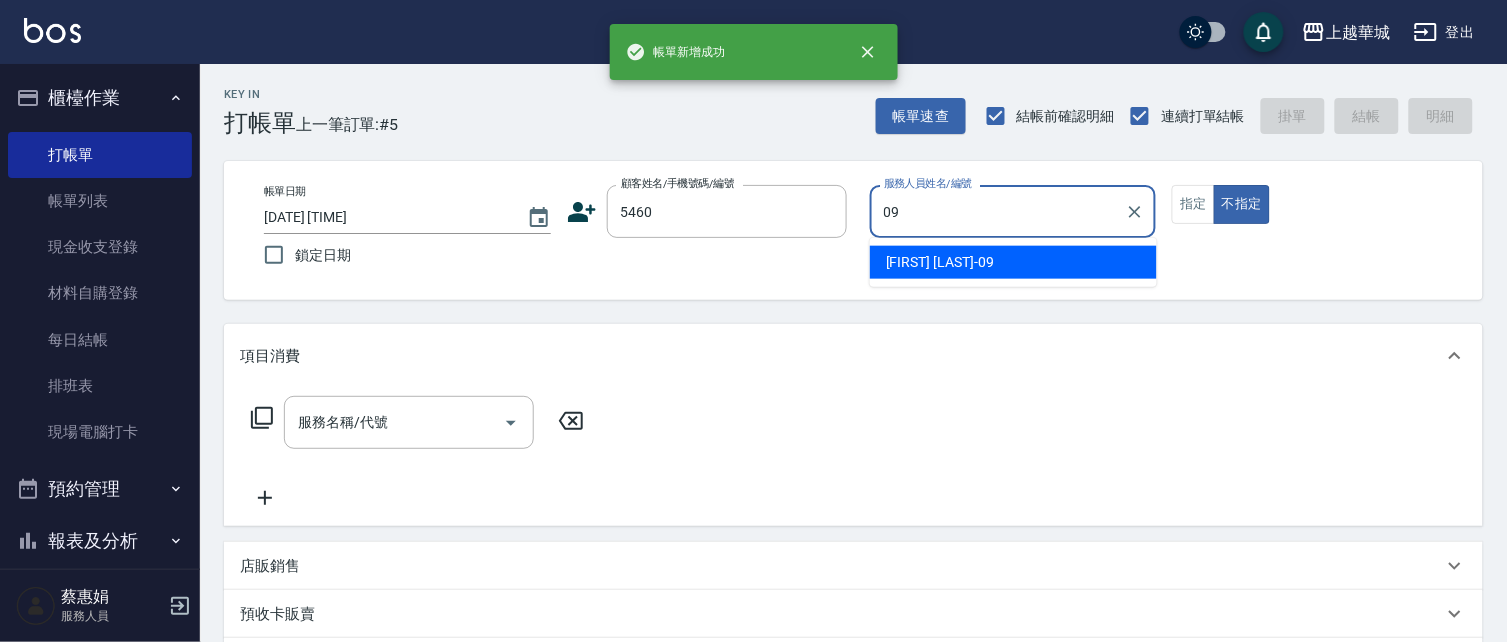 type on "[FIRST] [LAST]-09" 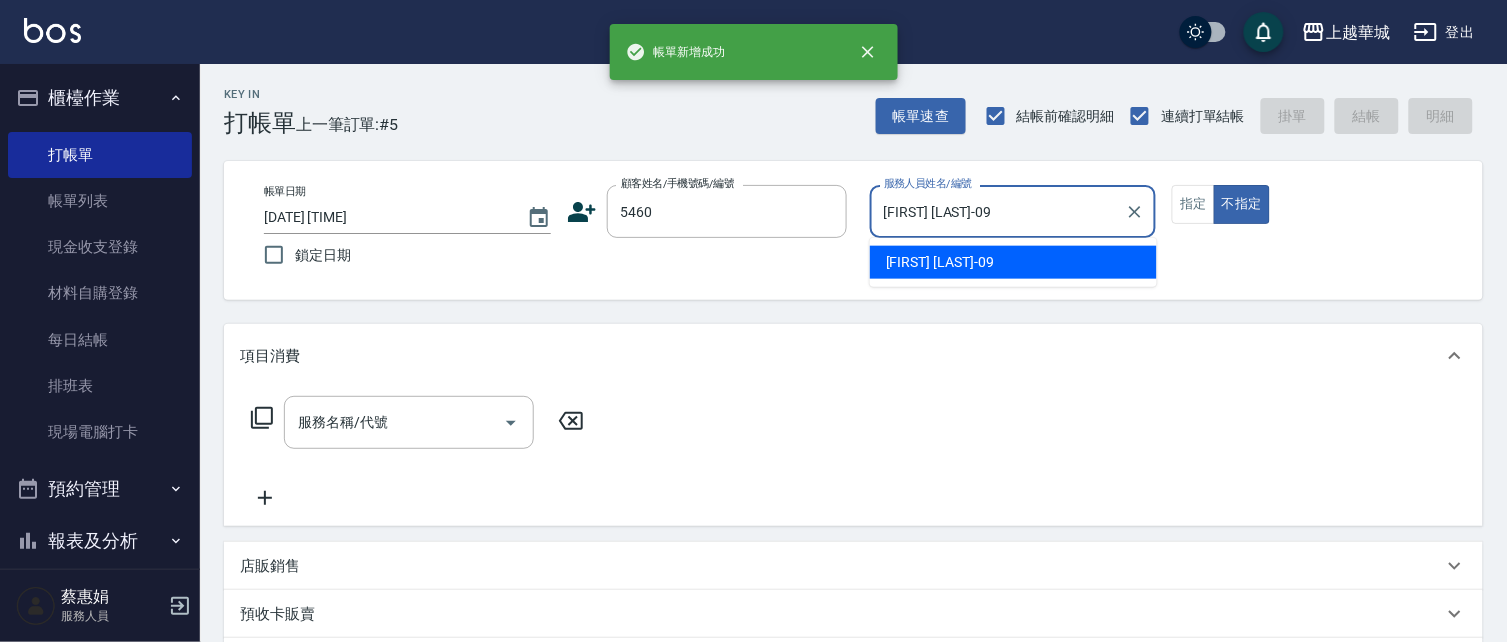 type on "false" 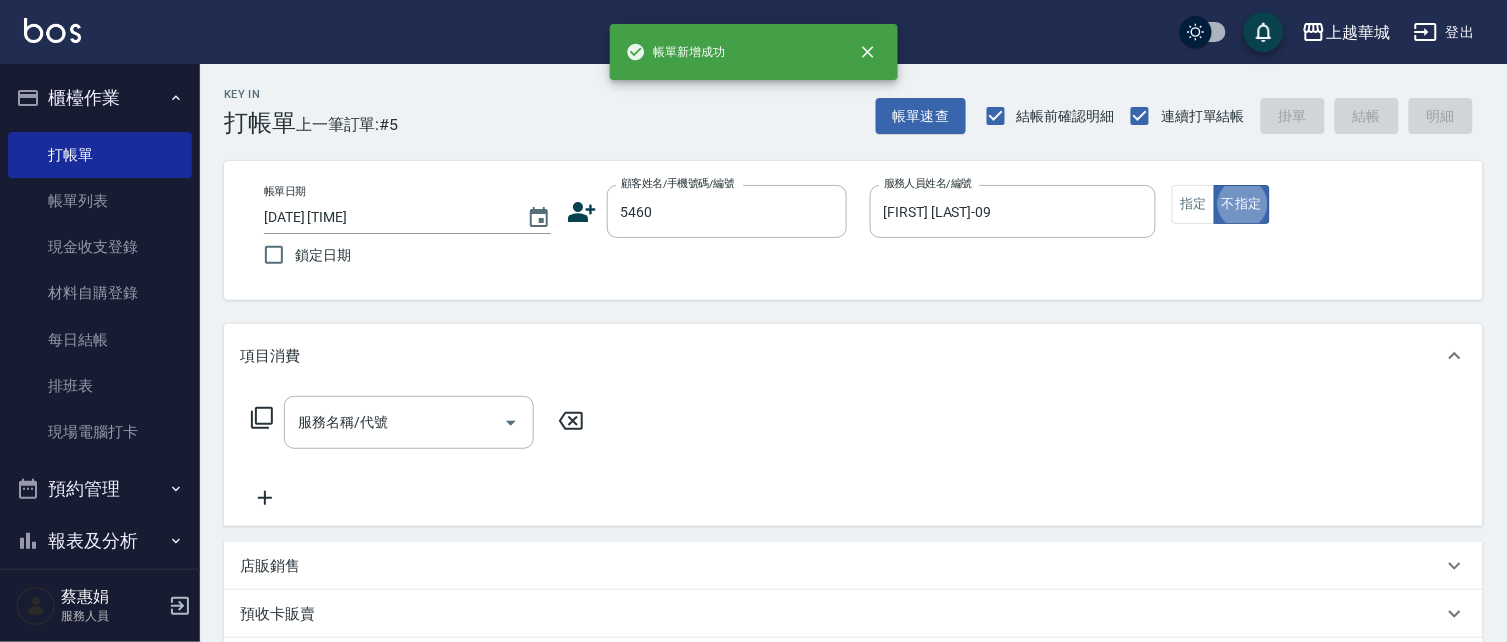 type on "[FIRST] [LAST]/[PHONE]/[NUMBER]" 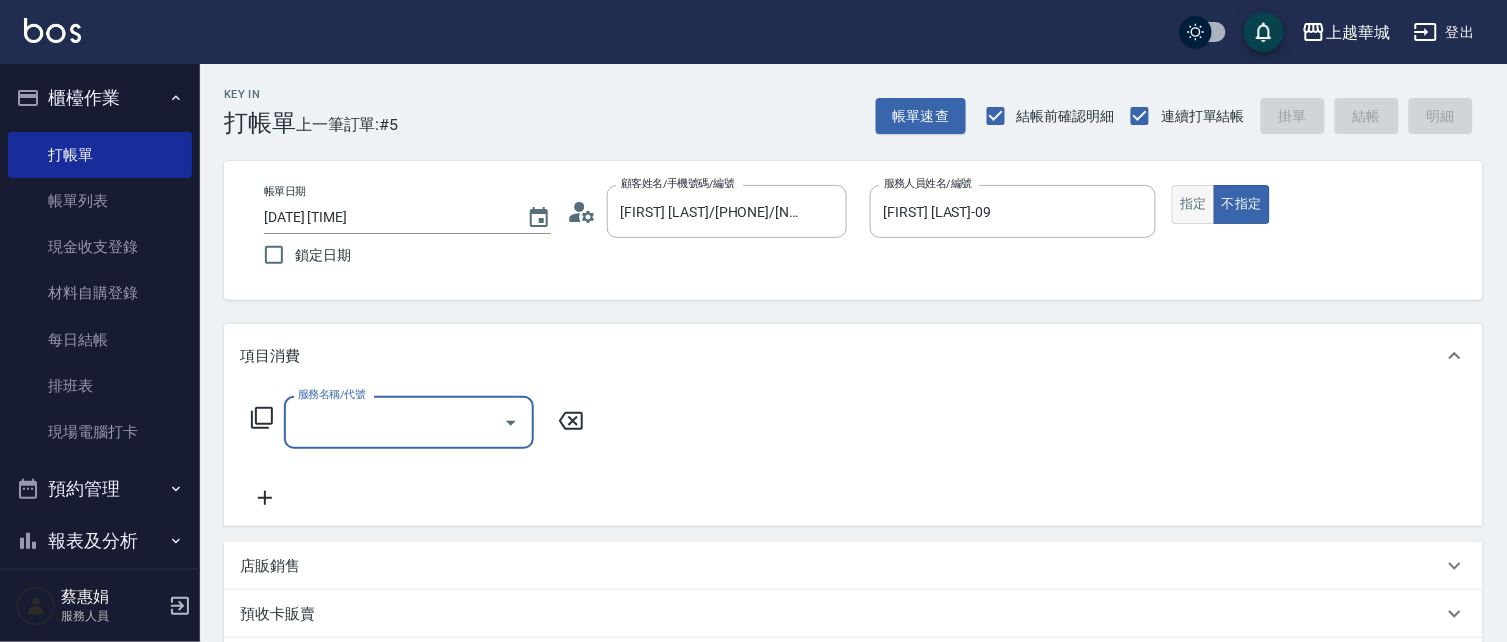 drag, startPoint x: 1195, startPoint y: 212, endPoint x: 1180, endPoint y: 205, distance: 16.552946 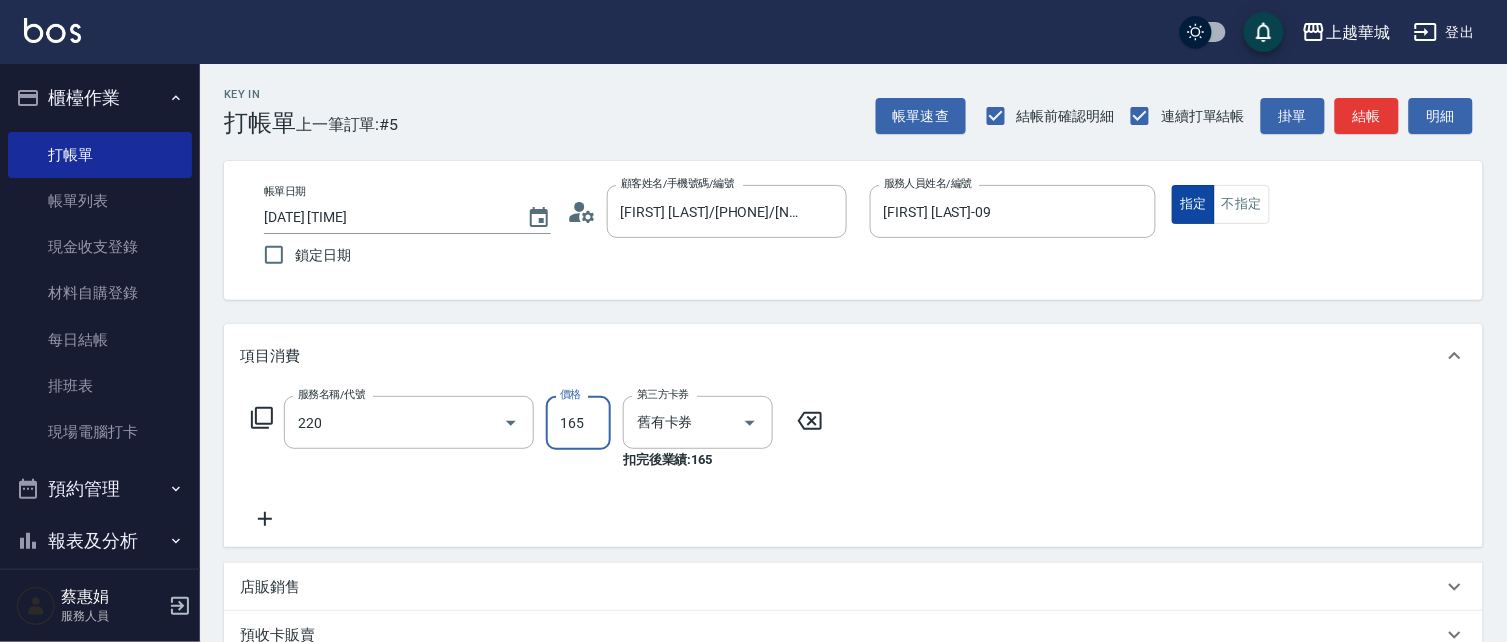 type on "洗髮卡券(165)(220)" 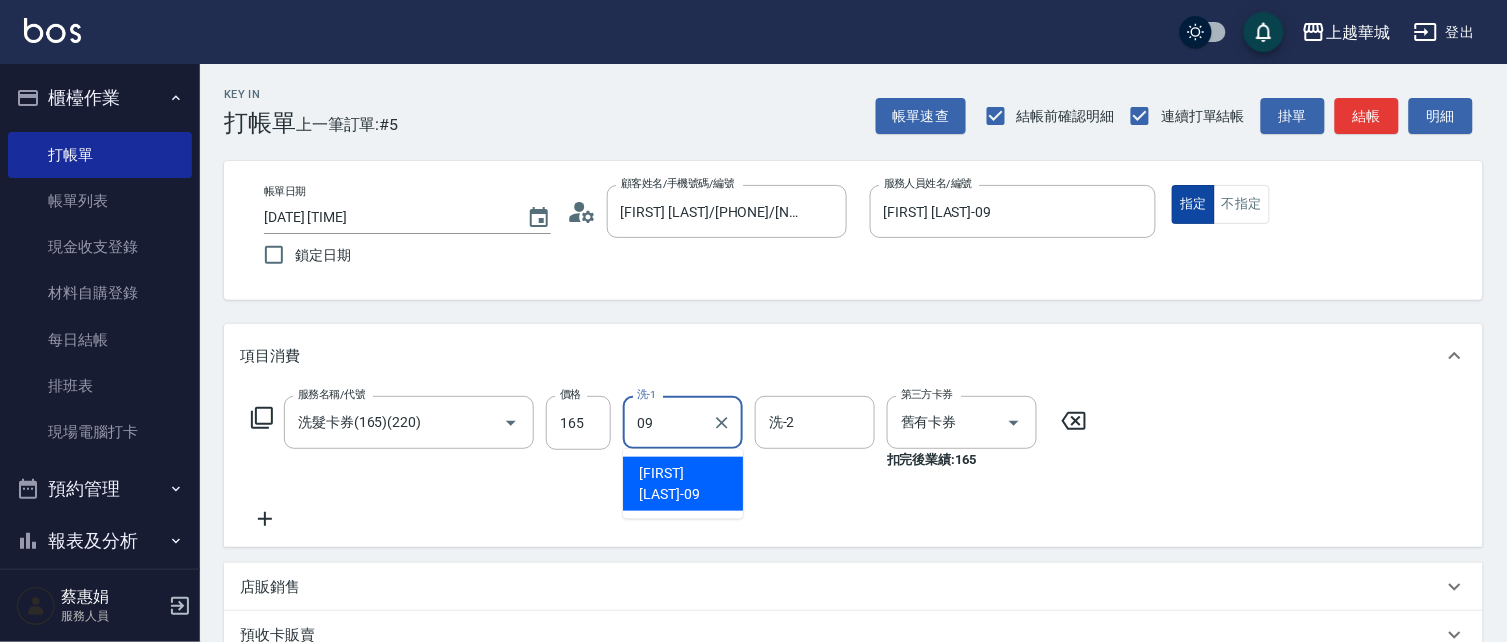 type on "[FIRST] [LAST]-09" 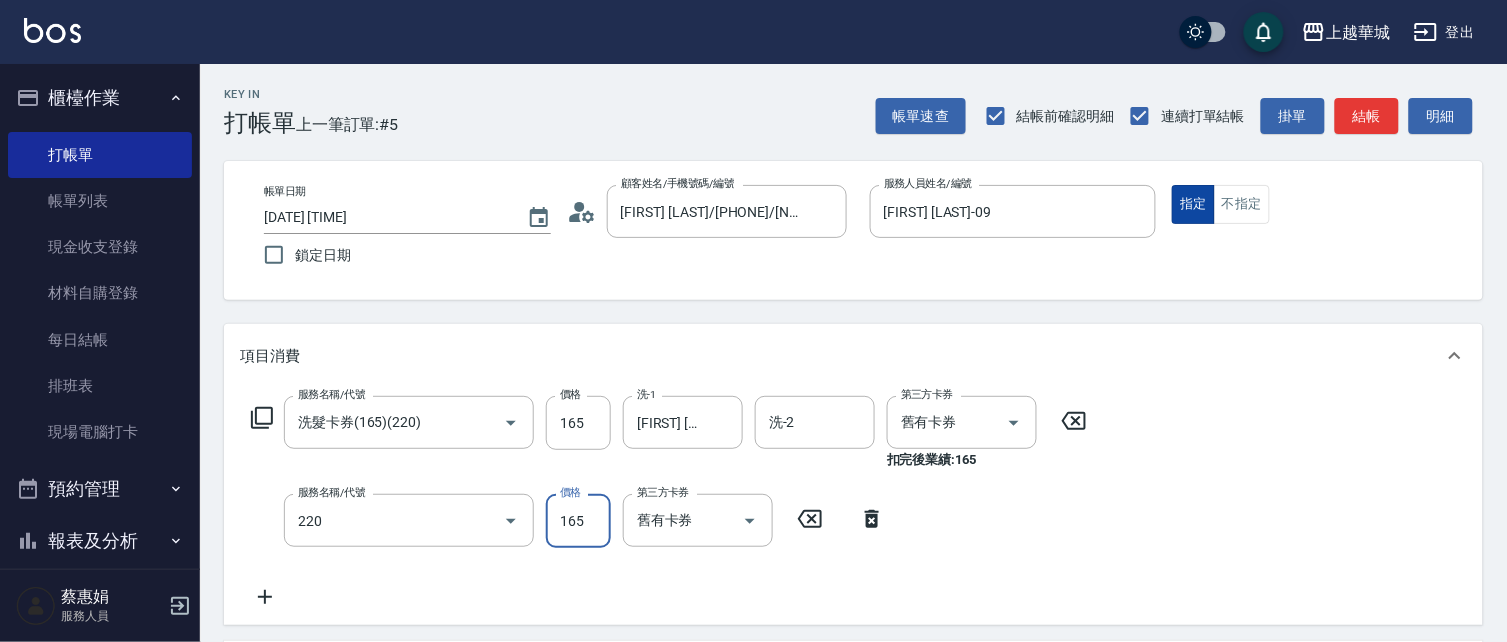type on "洗髮卡券(165)(220)" 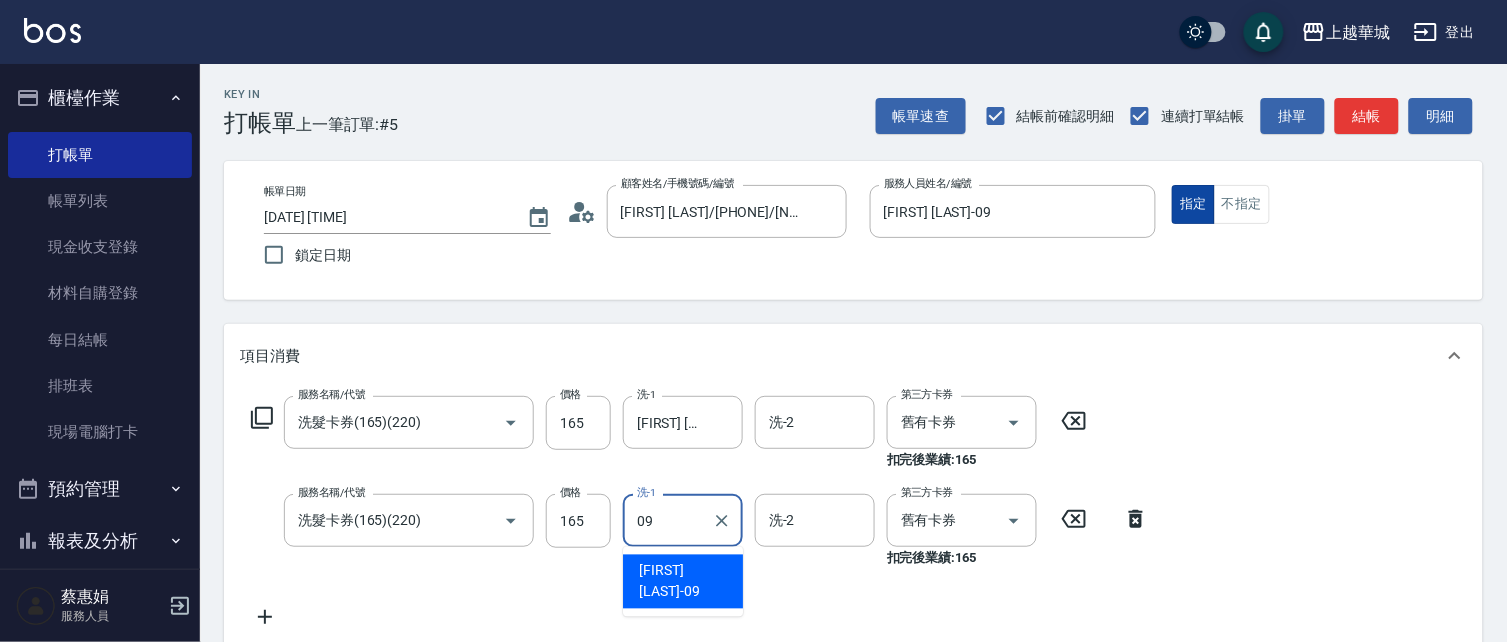 type on "[FIRST] [LAST]-09" 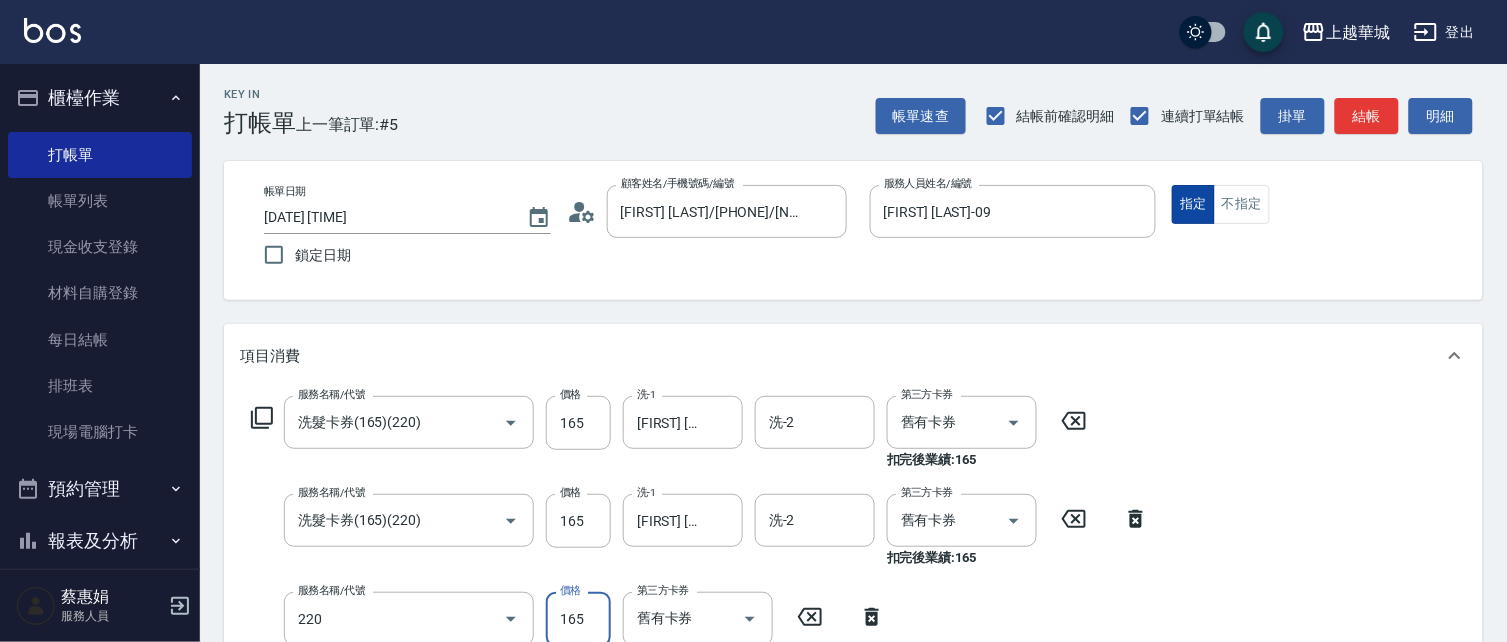 type on "洗髮卡券(165)(220)" 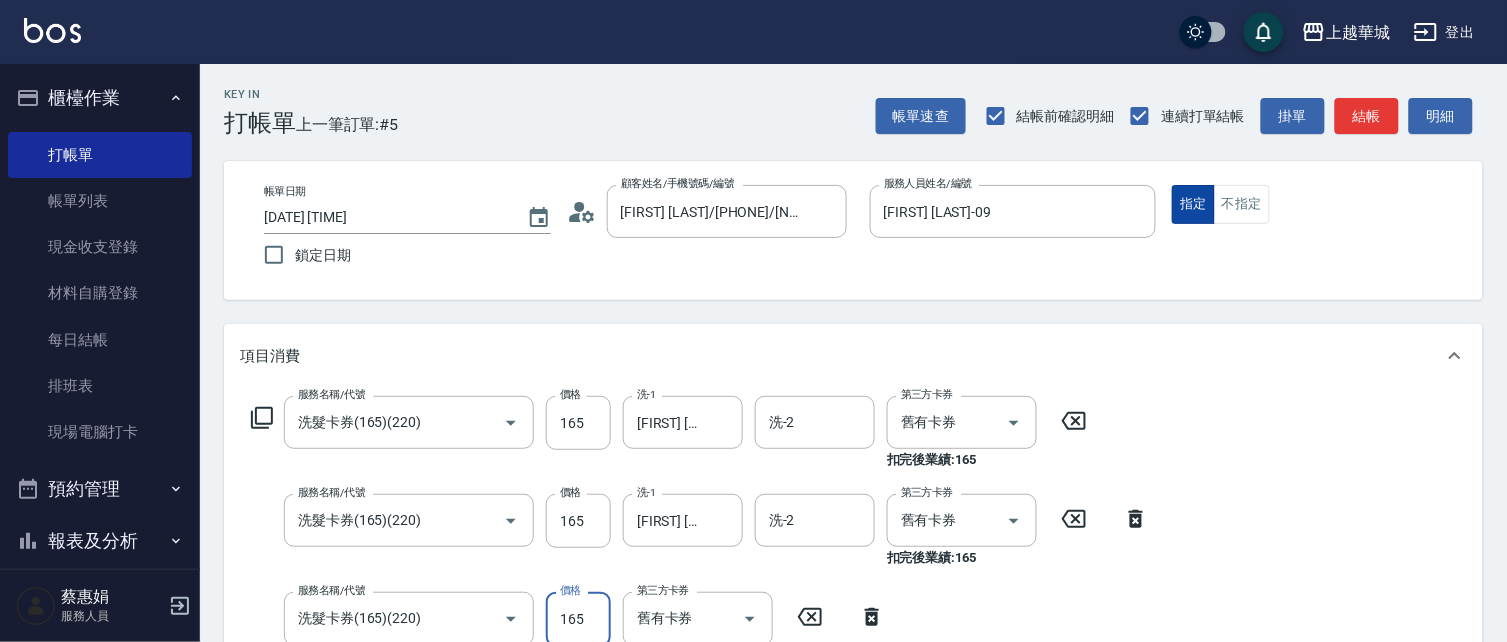 scroll, scrollTop: 4, scrollLeft: 0, axis: vertical 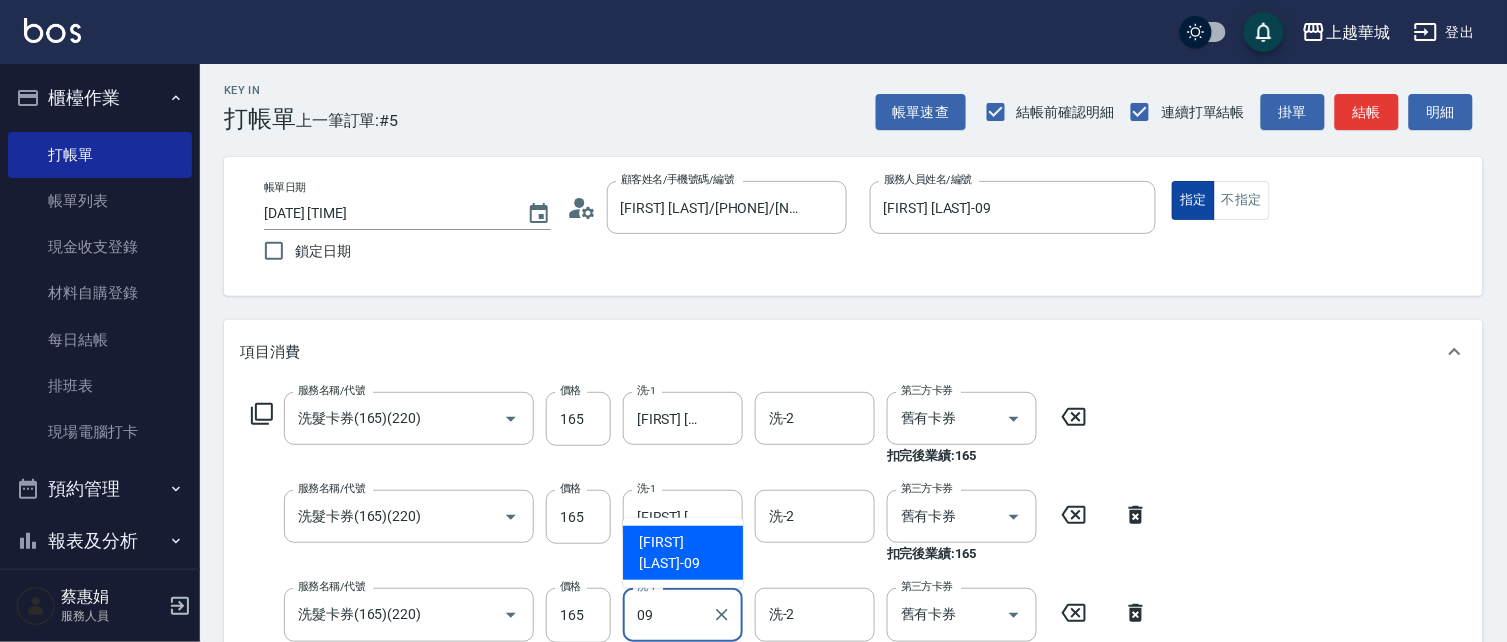 type on "[FIRST] [LAST]-09" 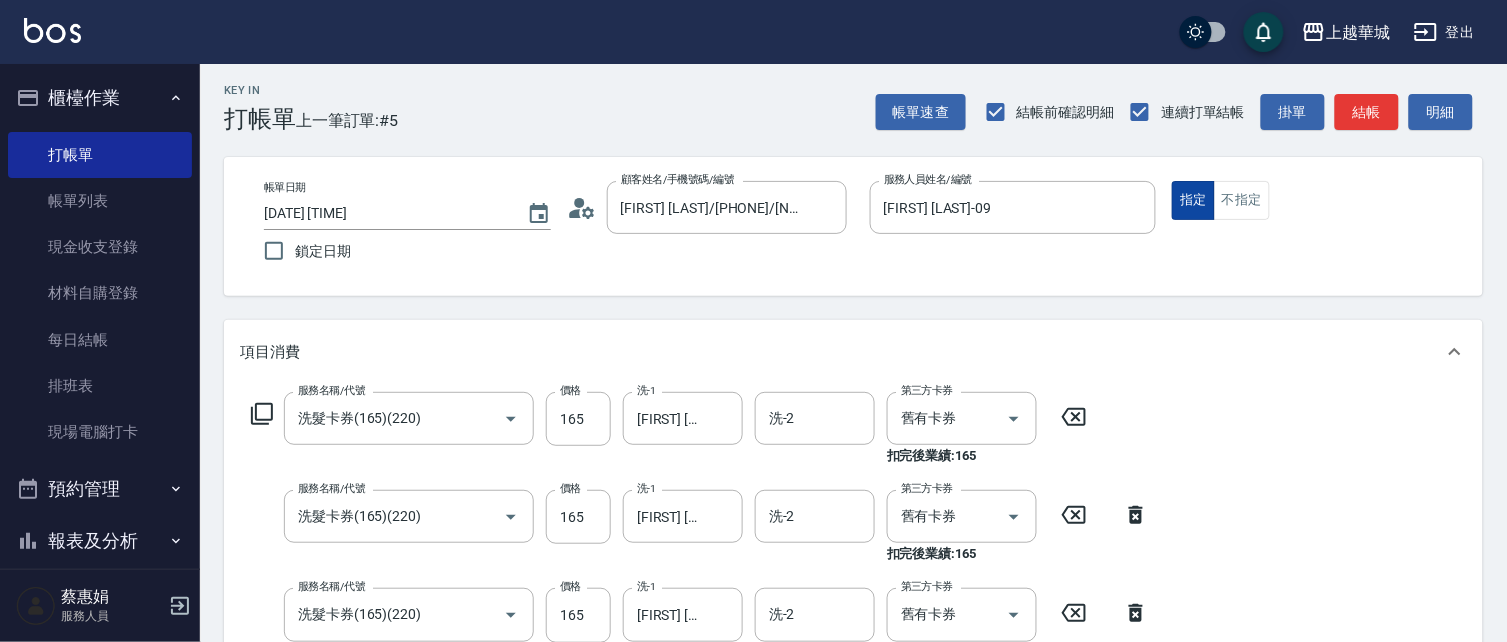 scroll, scrollTop: 395, scrollLeft: 0, axis: vertical 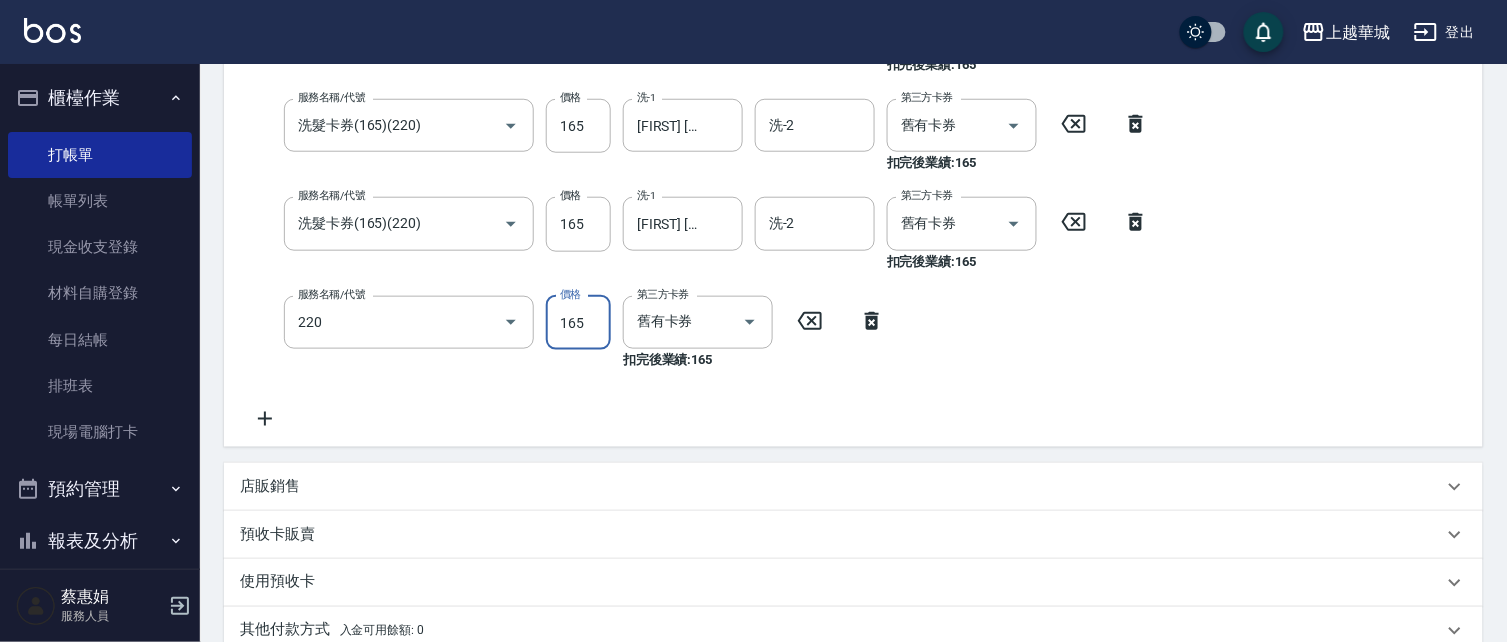 type on "洗髮卡券(165)(220)" 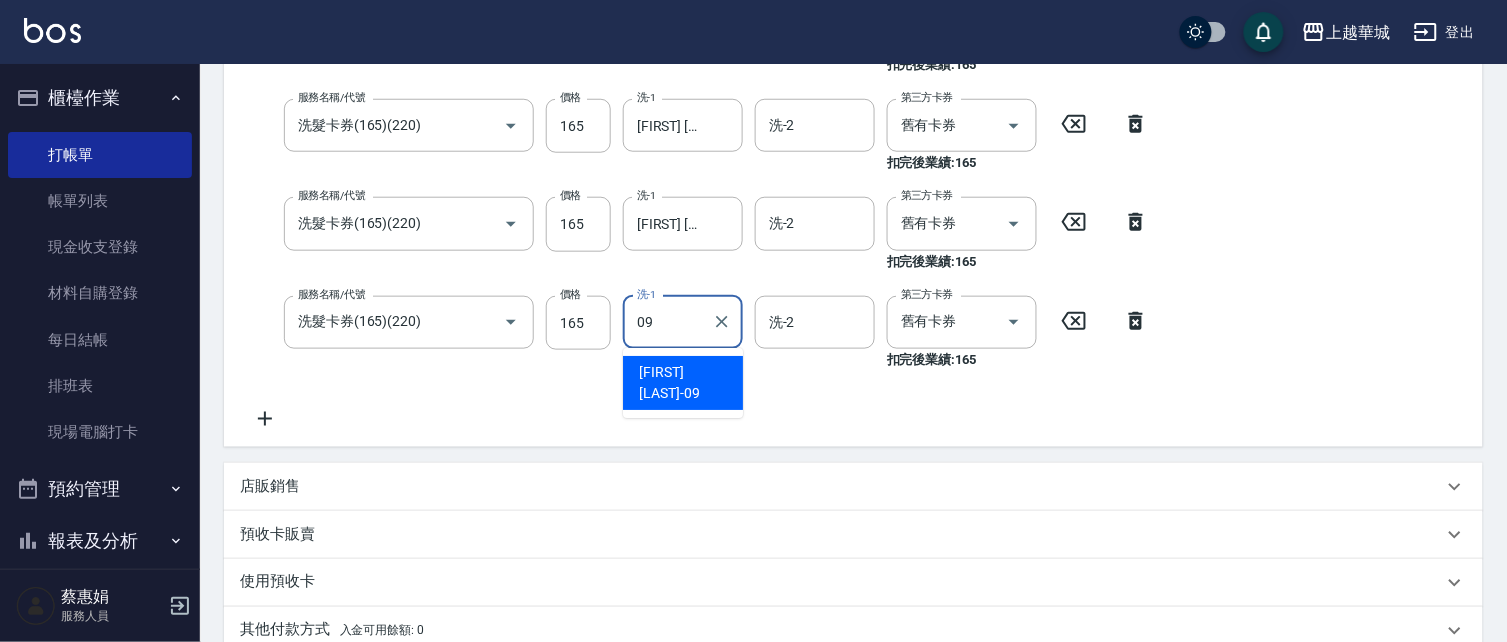 type on "[FIRST] [LAST]-09" 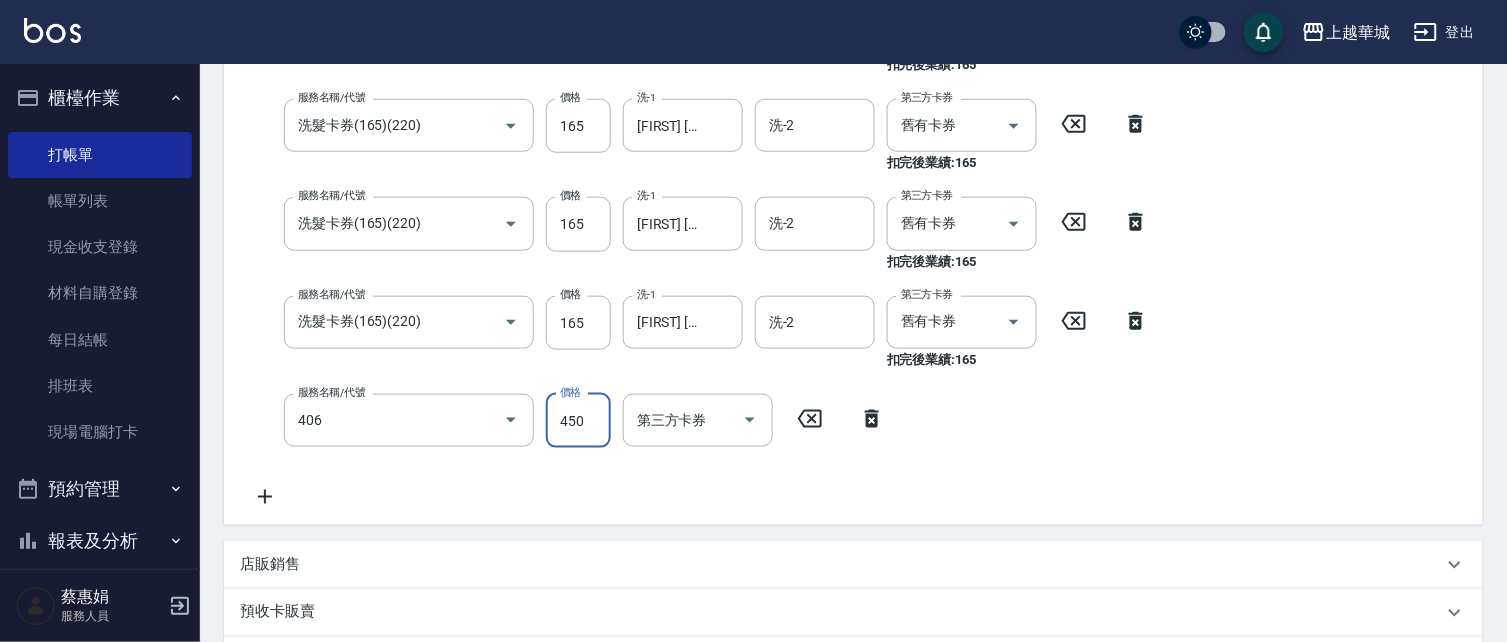 type on "剪髮(450)(406)" 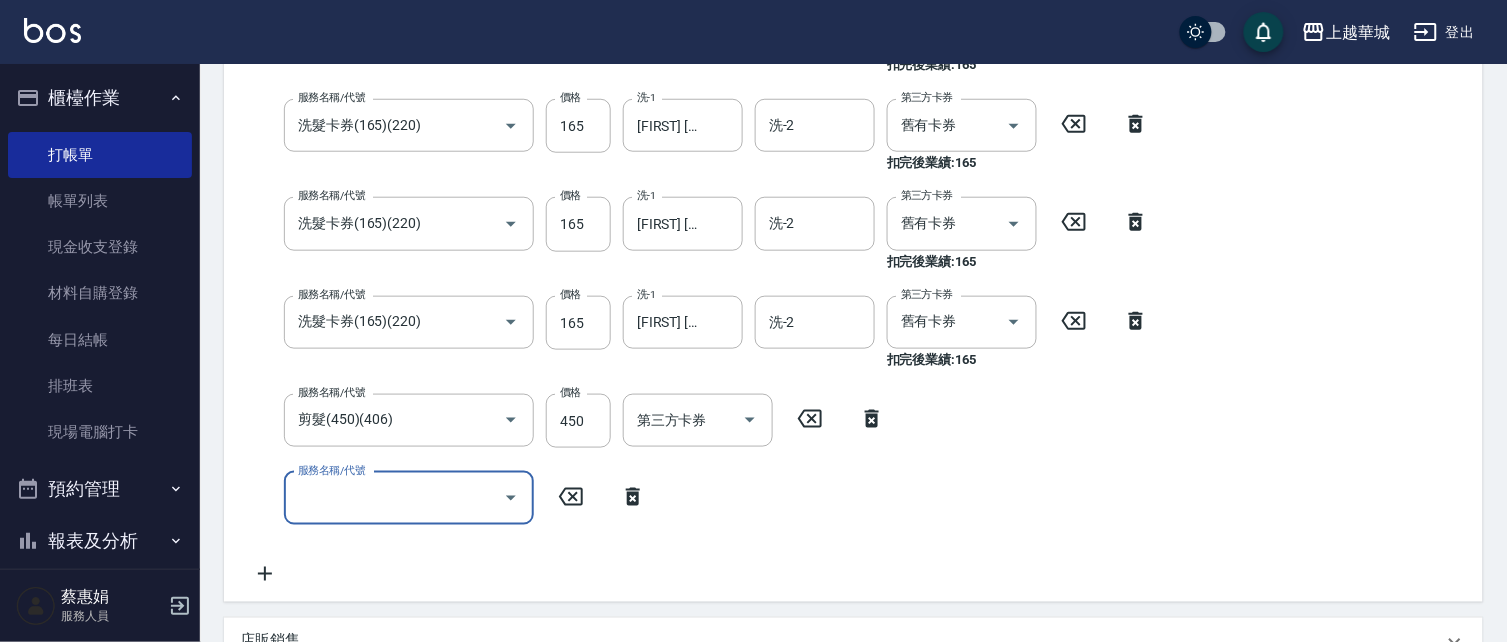 type on "[DATE] [TIME]" 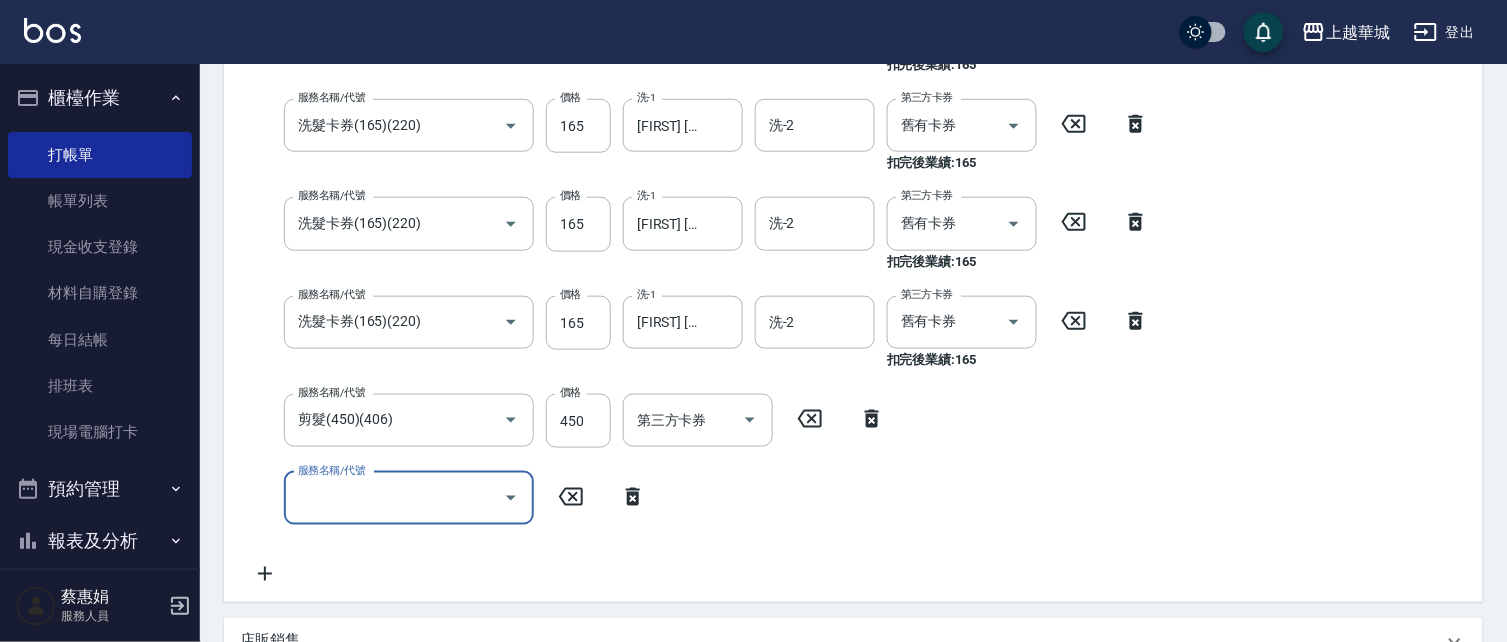 type 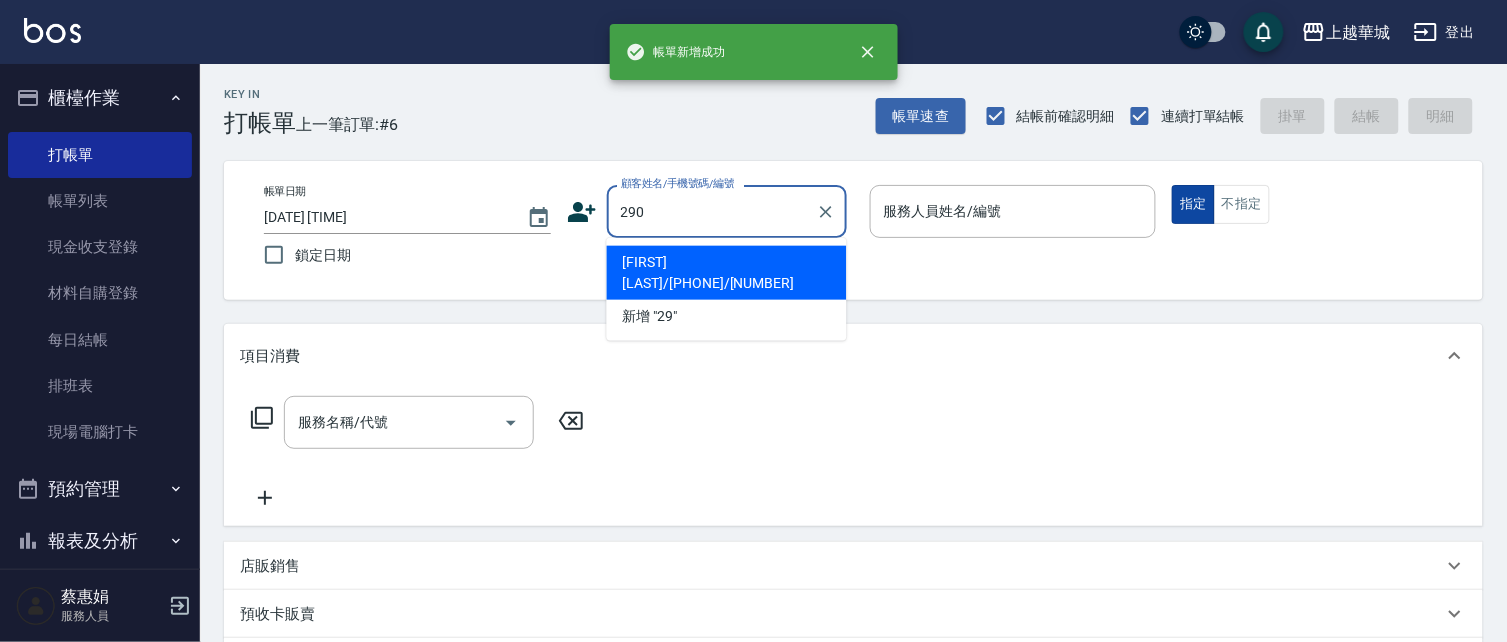 type on "290" 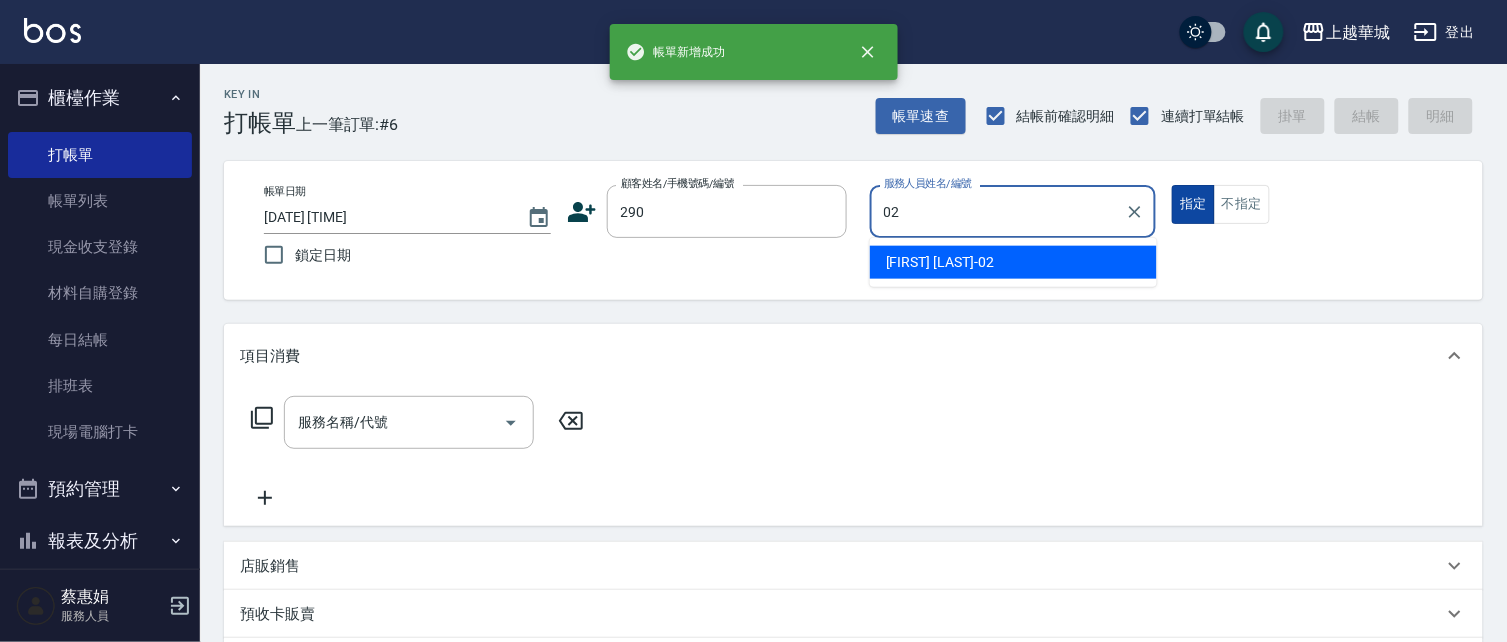 type on "[FIRST] [LAST]-02" 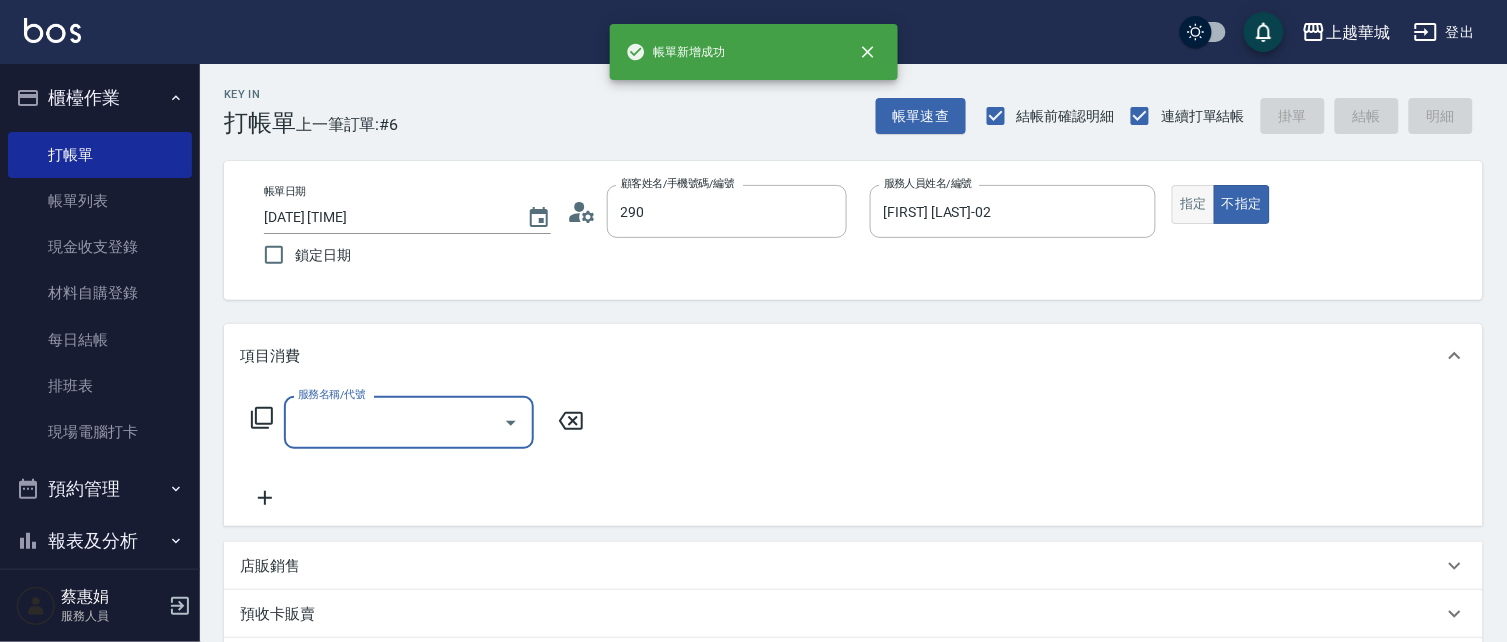 type on "[FIRST] [LAST]/[PHONE]/[NUMBER]" 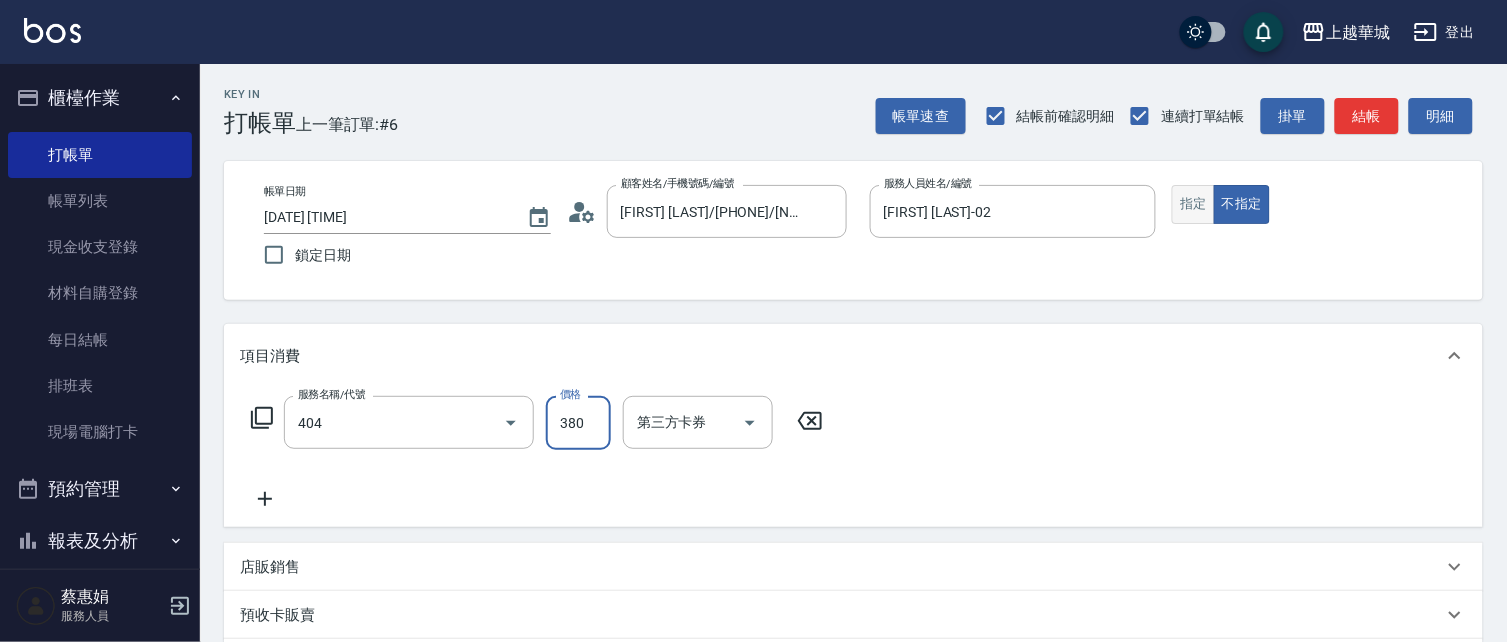 type on "剪髮(380)(404)" 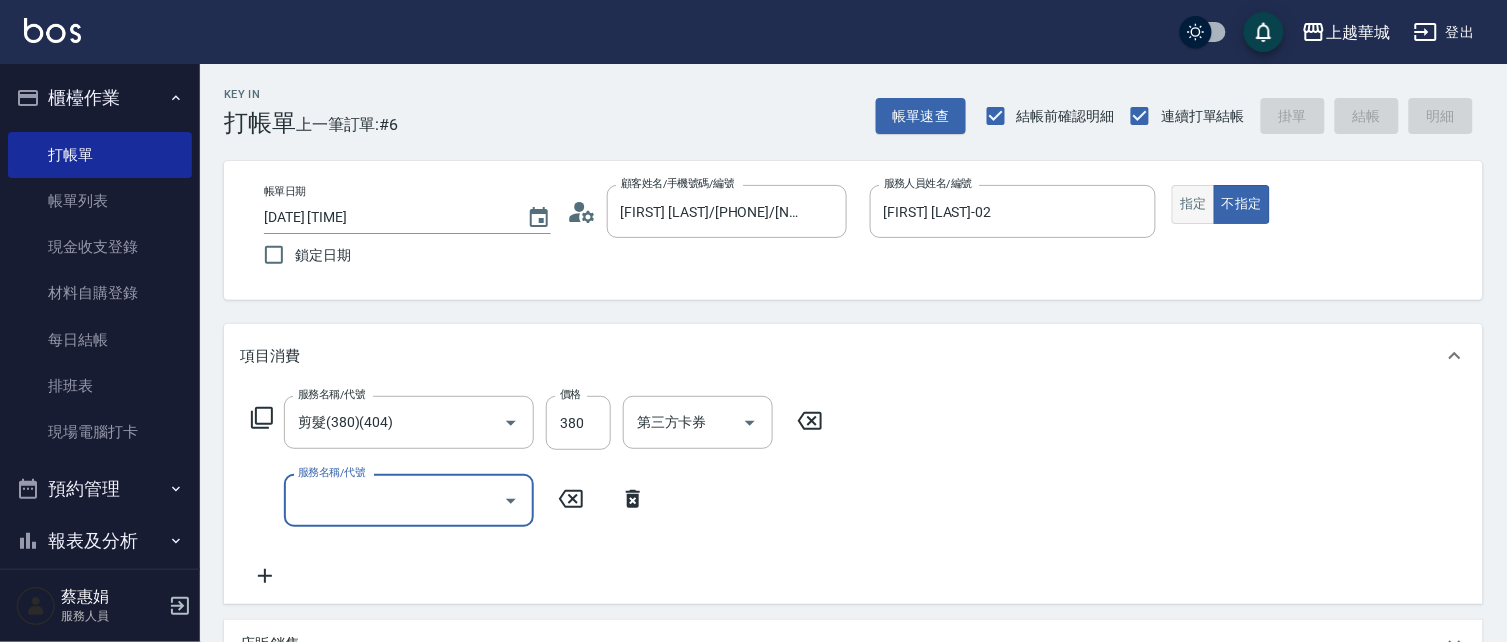 type 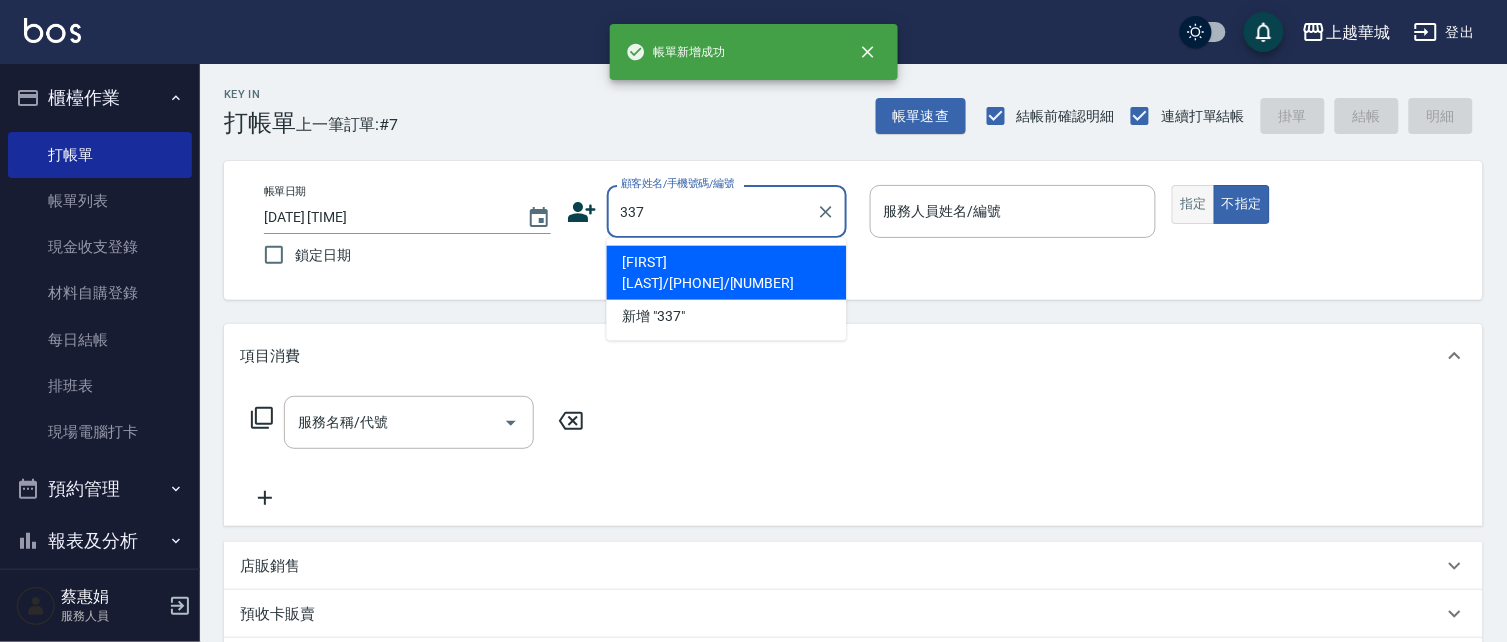type on "337" 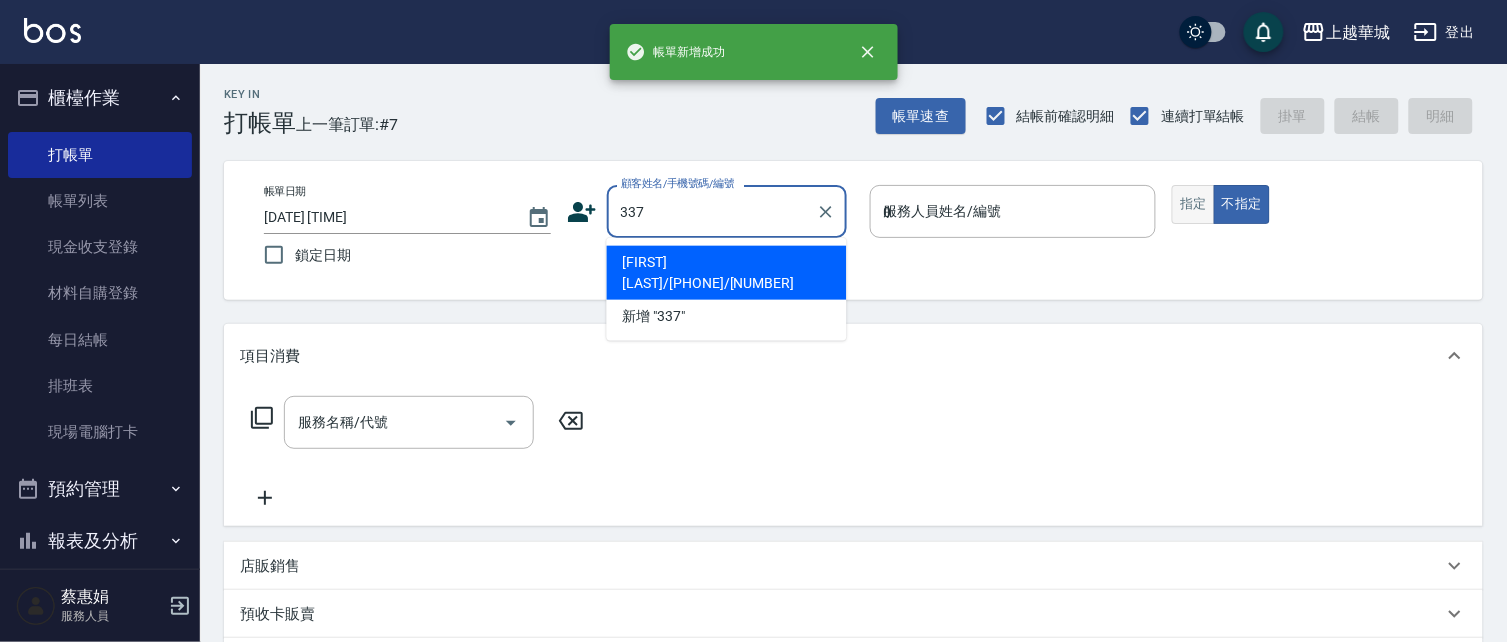 type on "[FIRST] [LAST]/[PHONE]/[NUMBER]" 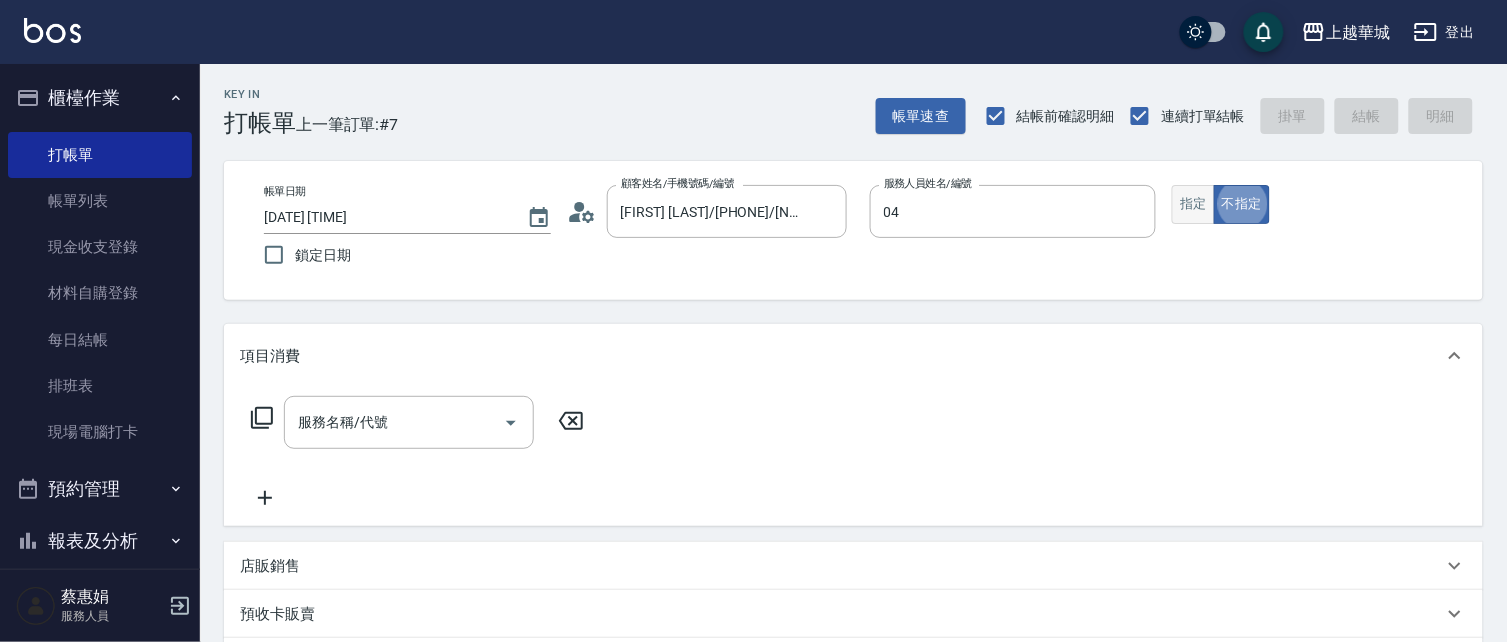 type on "[FIRST] [LAST]-04" 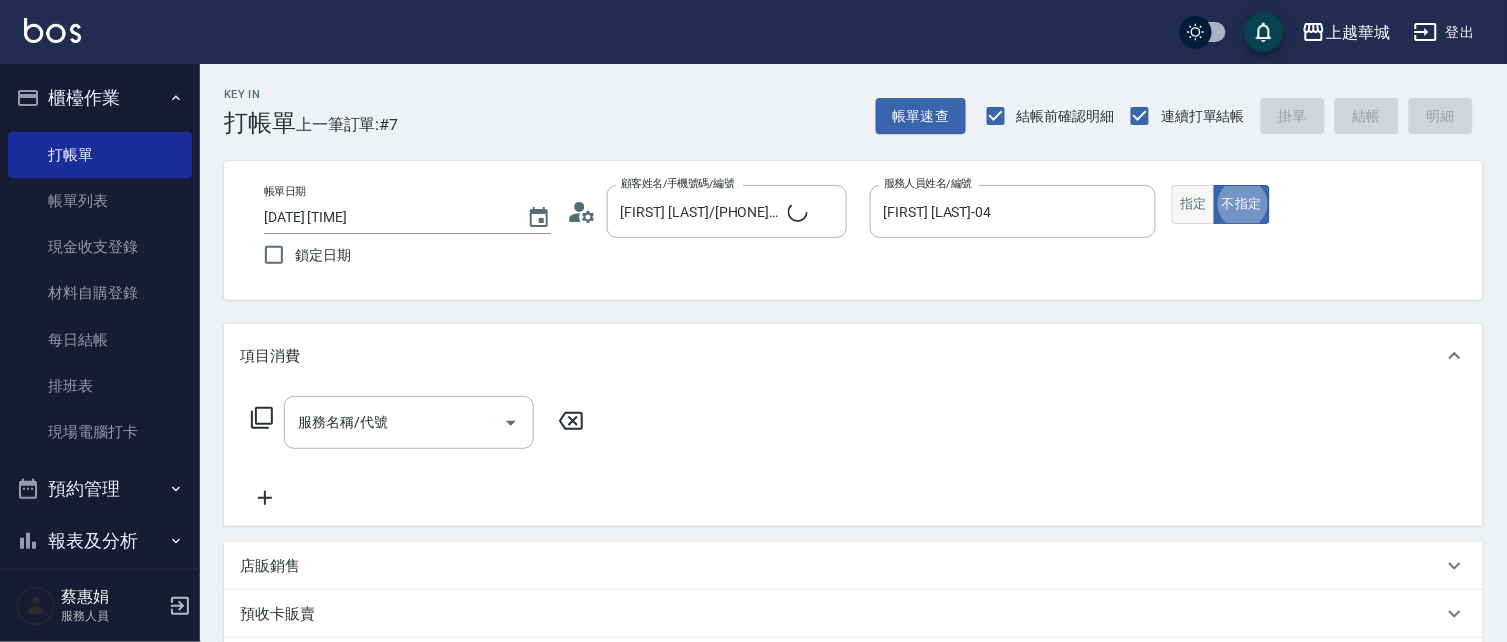 type on "[FIRST] [LAST]/[PHONE]/[NUMBER]" 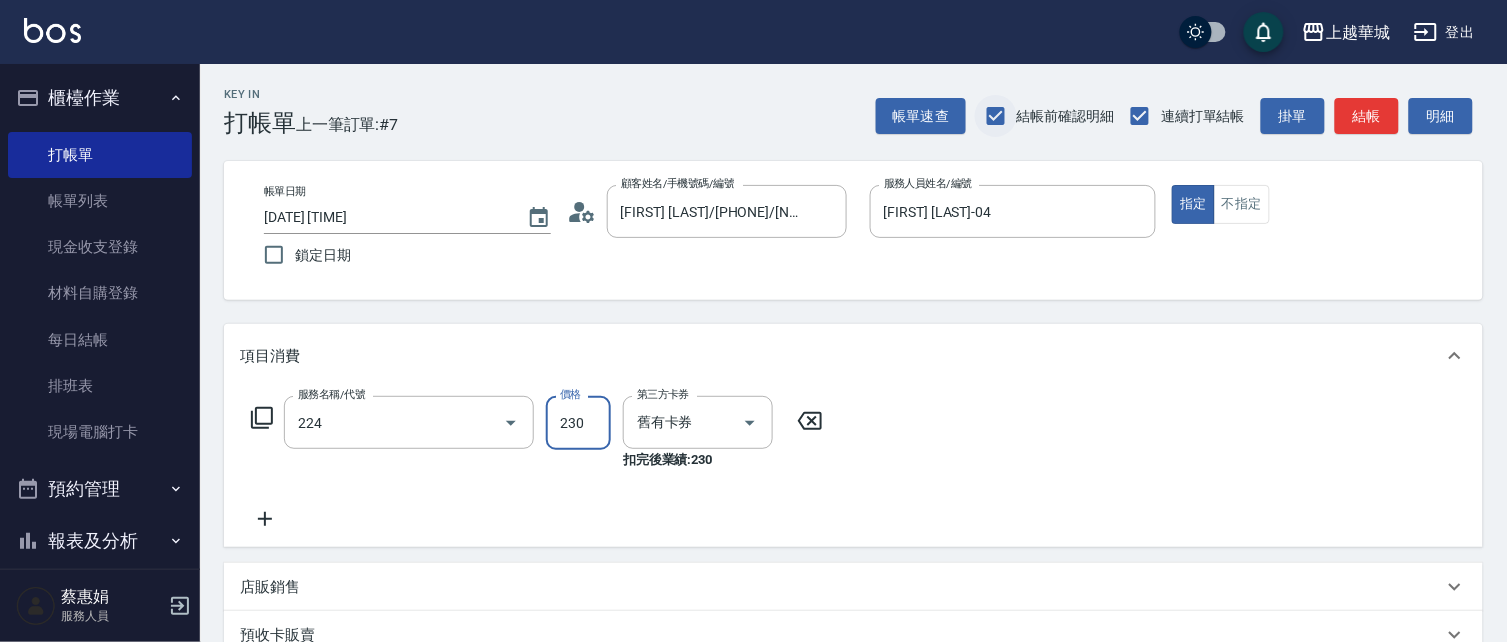 type on "洗髮(卡)230(224)" 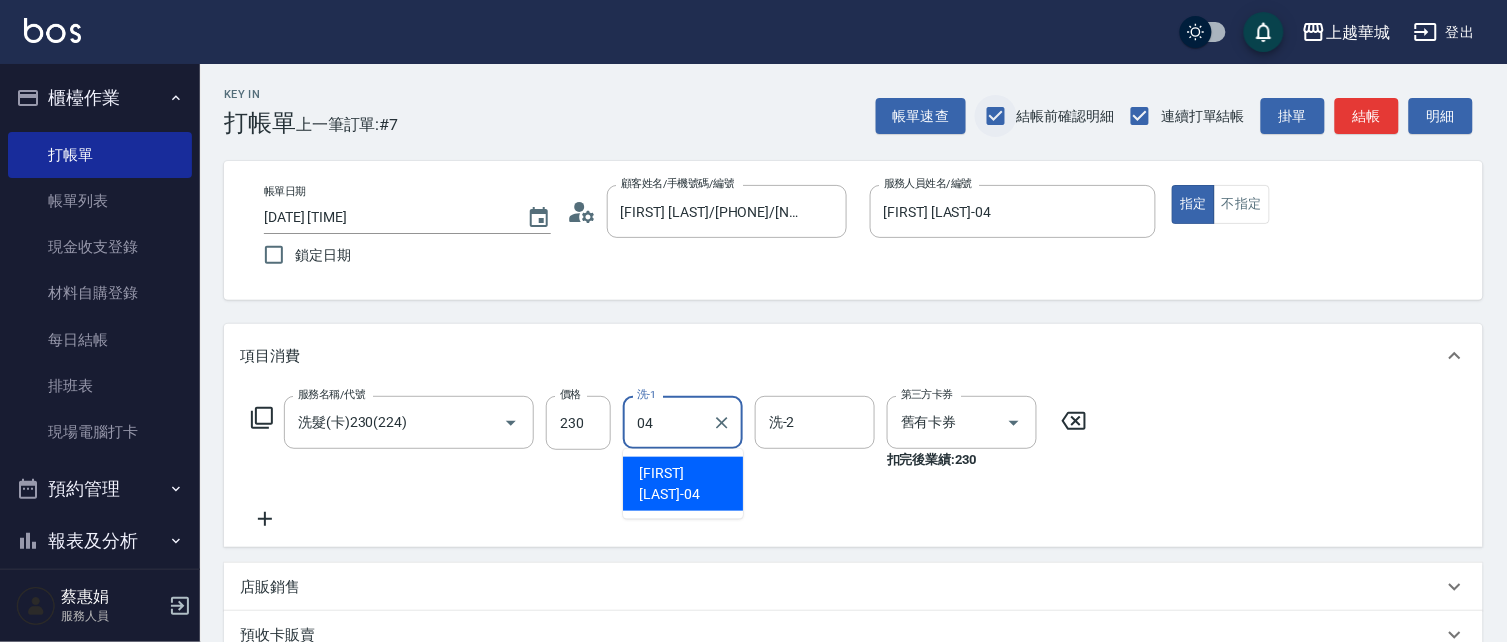 type on "[FIRST] [LAST]-04" 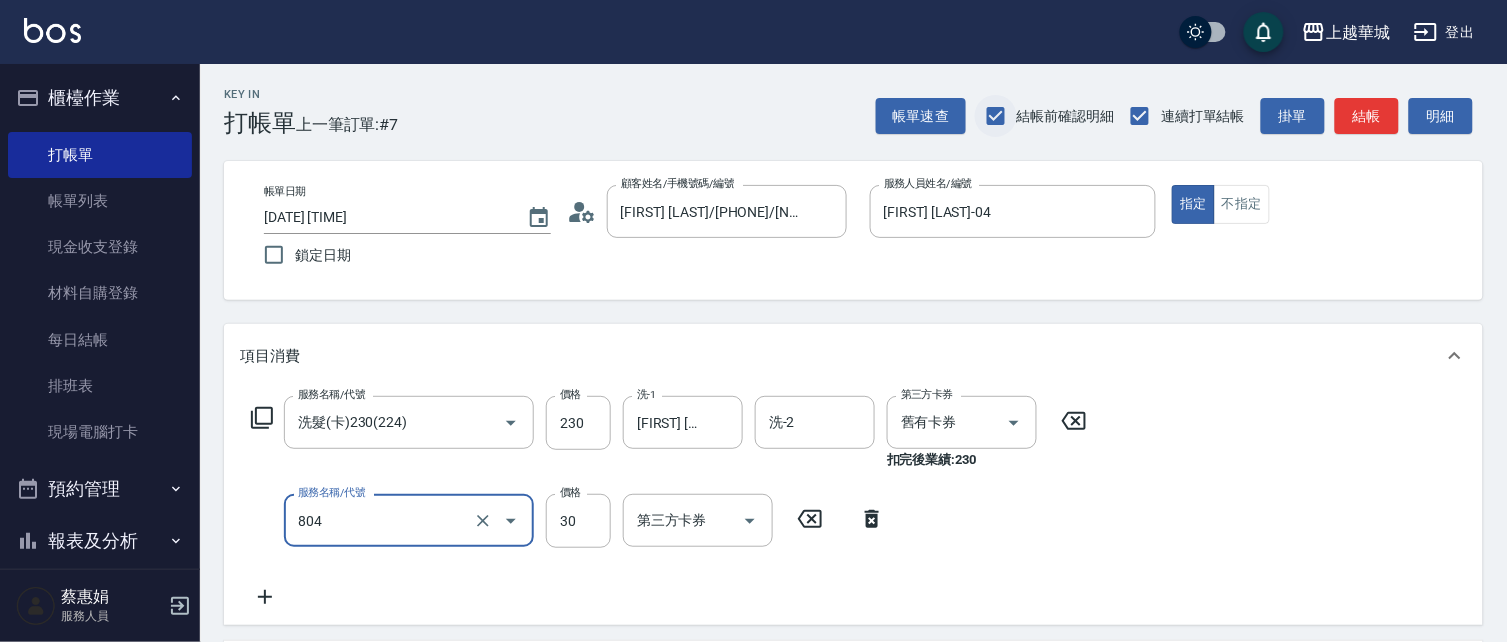 type on "勞水(804)" 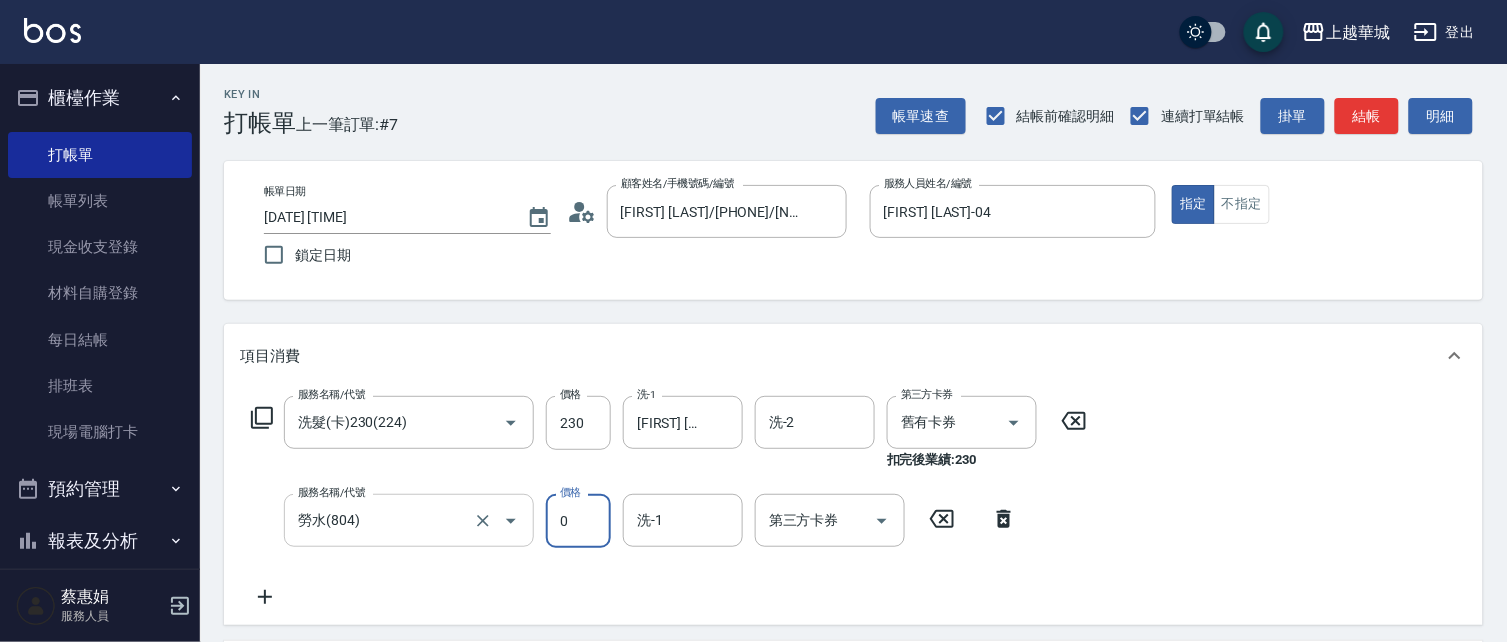 type on "0" 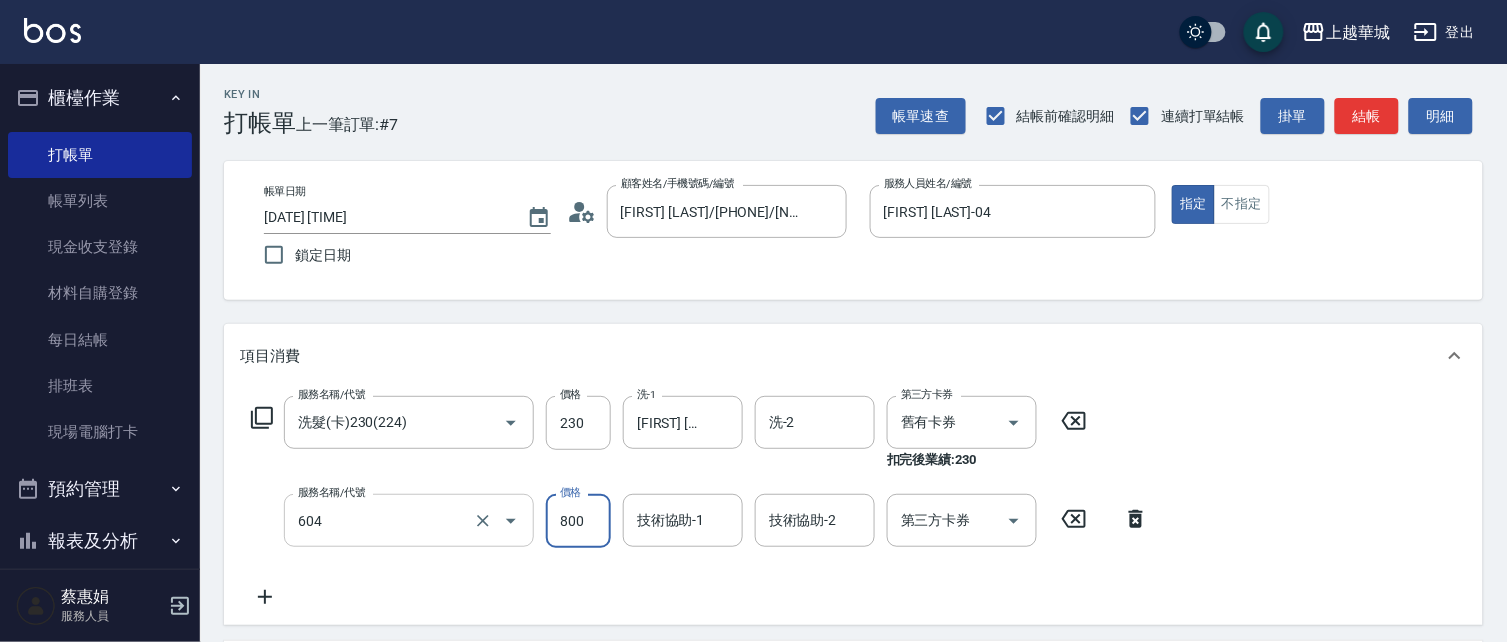 type on "護髮[800](604)" 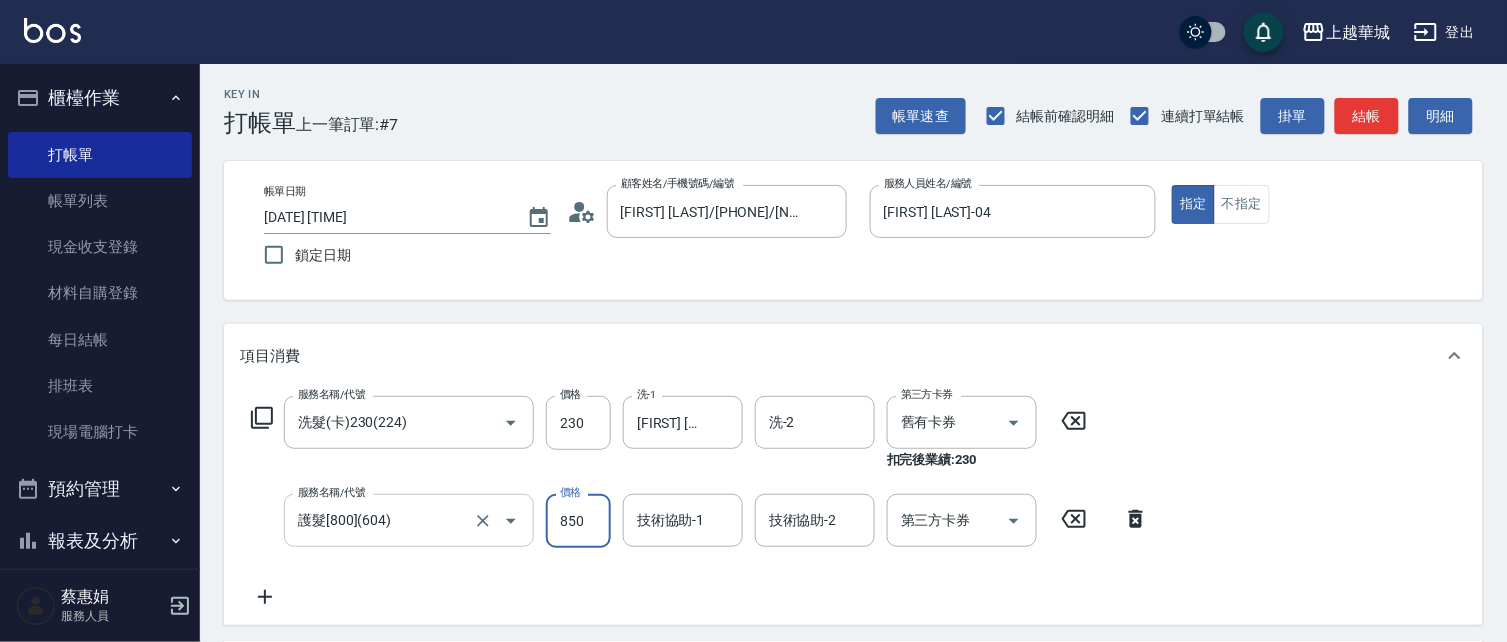 type on "850" 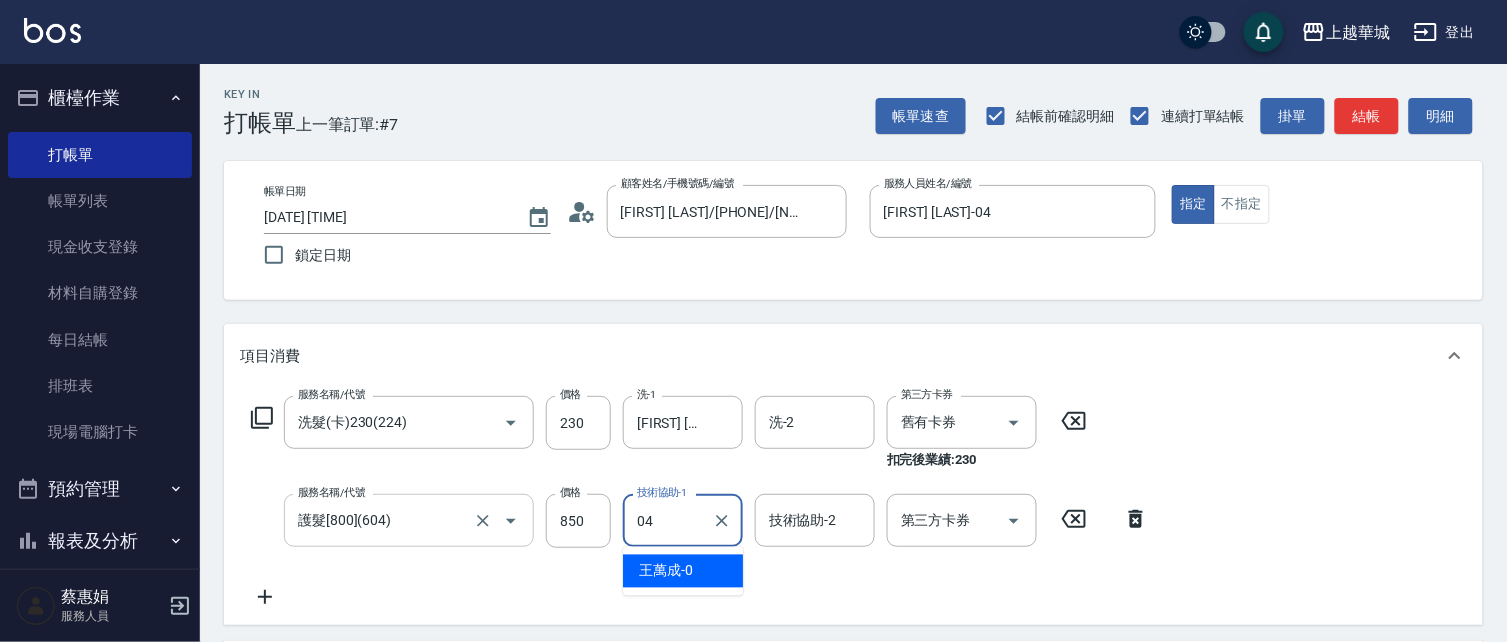 type on "[FIRST] [LAST]-04" 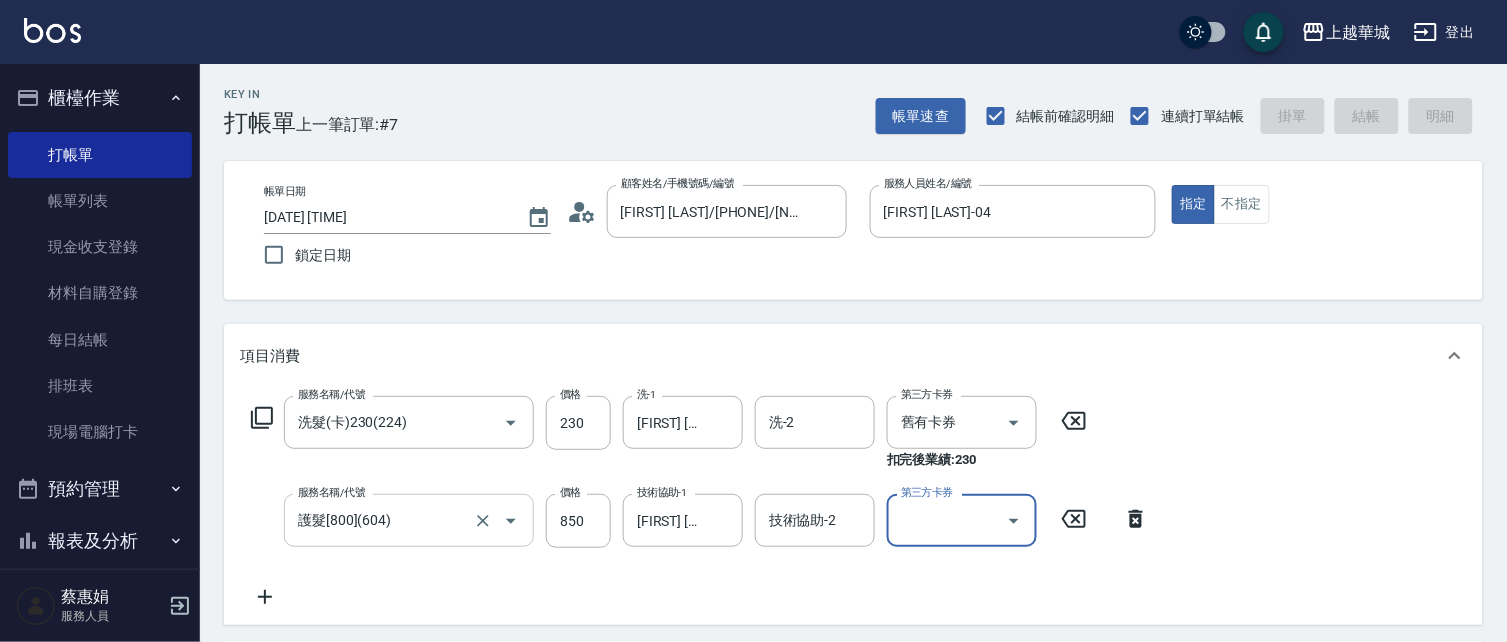 type 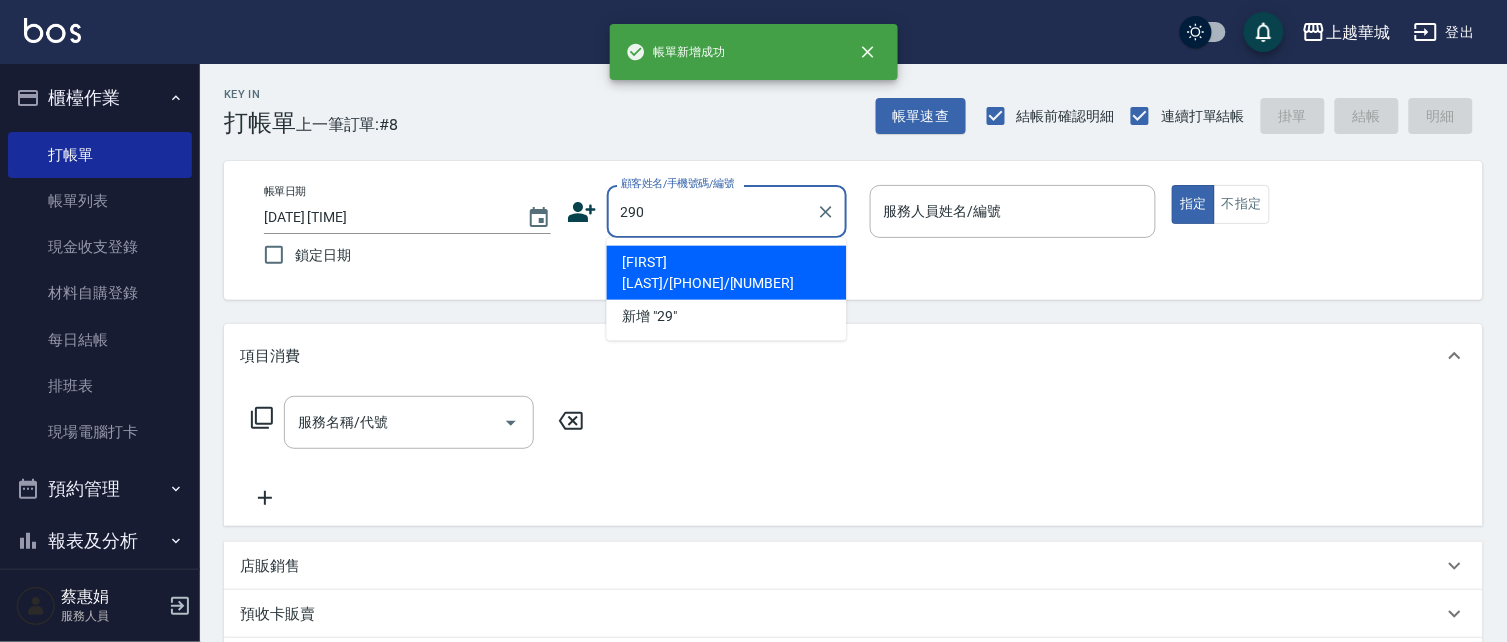 type on "290" 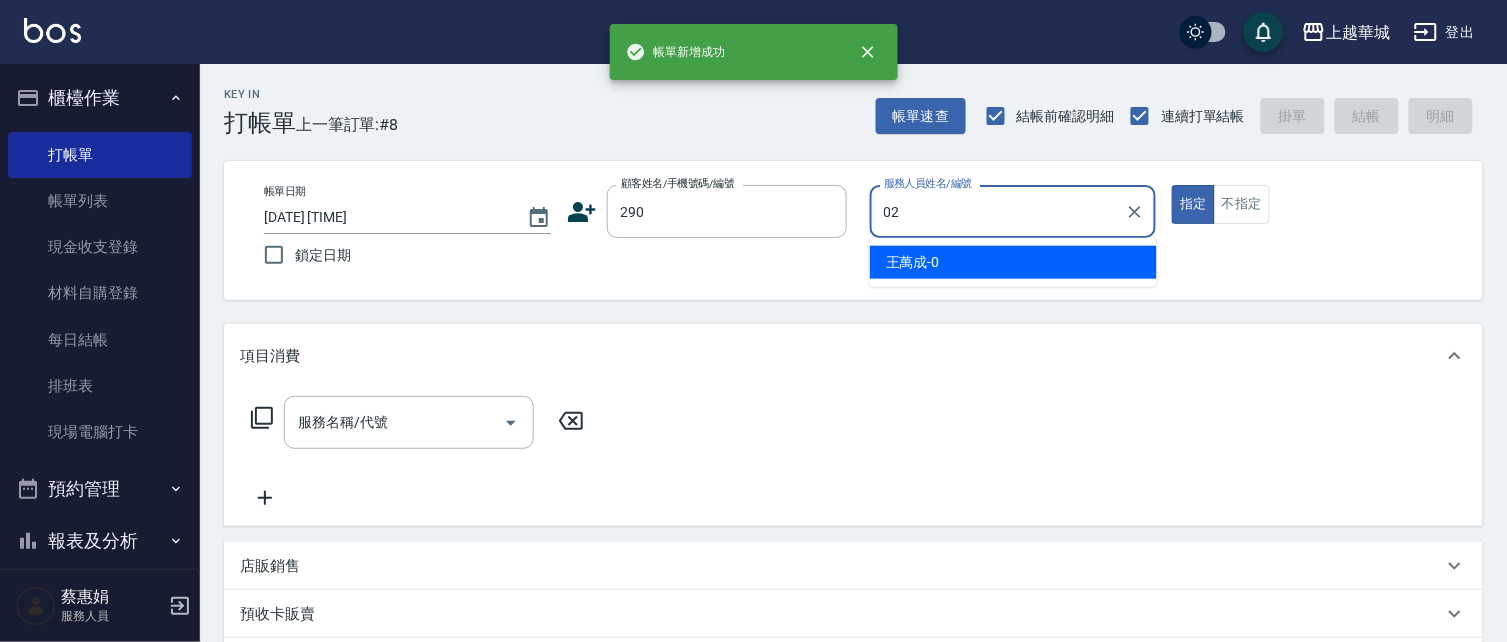 type on "[FIRST] [LAST]-02" 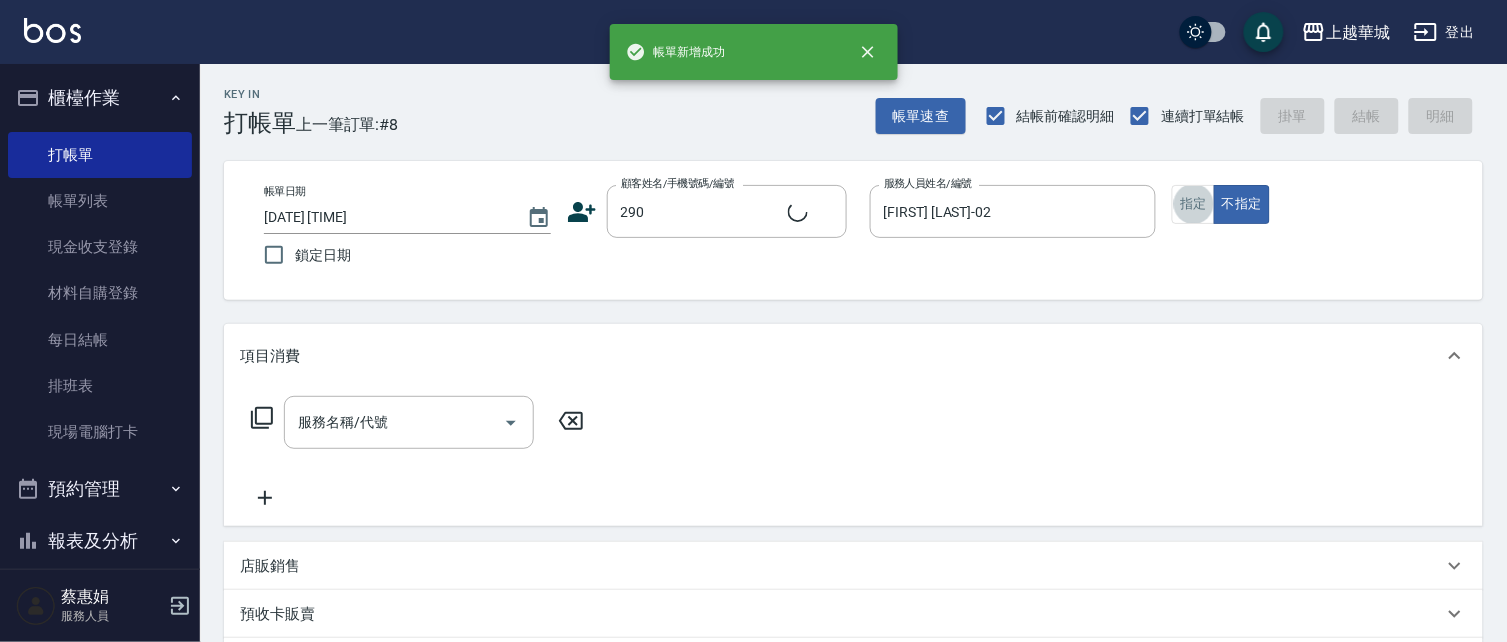 type on "2" 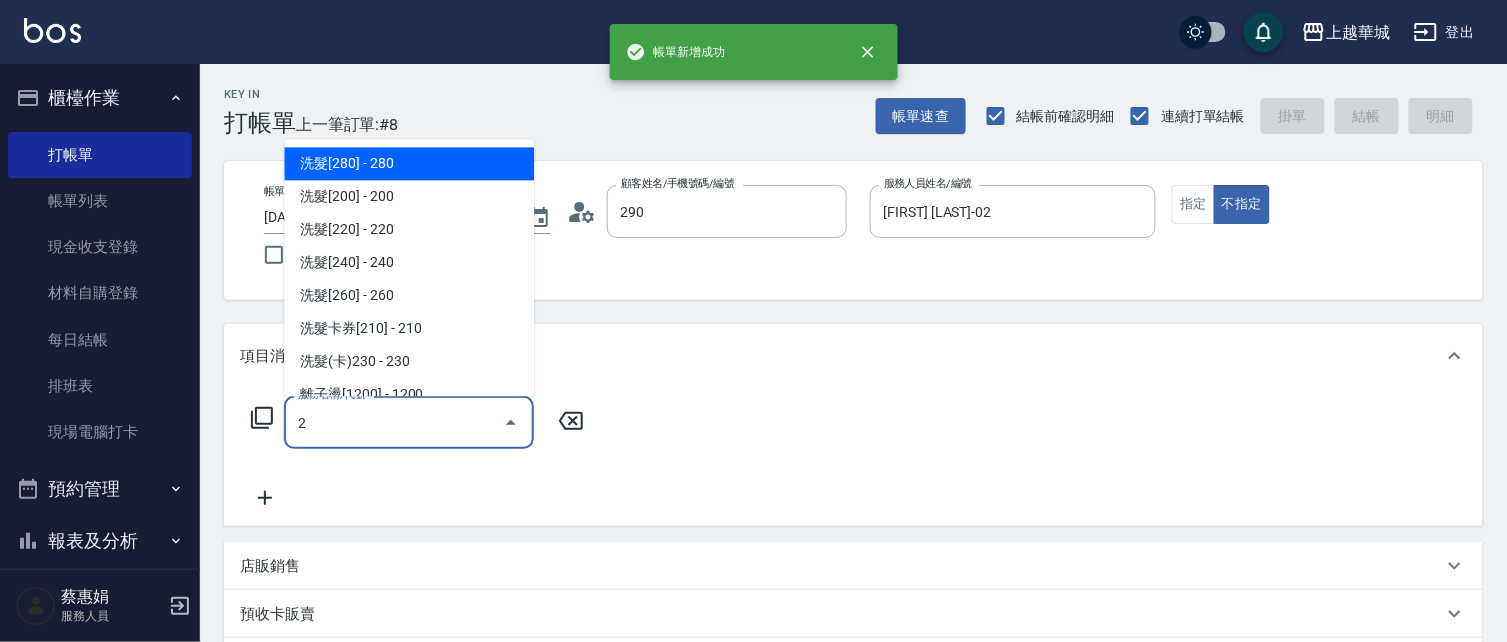 type on "[FIRST] [LAST]/[PHONE]/[NUMBER]" 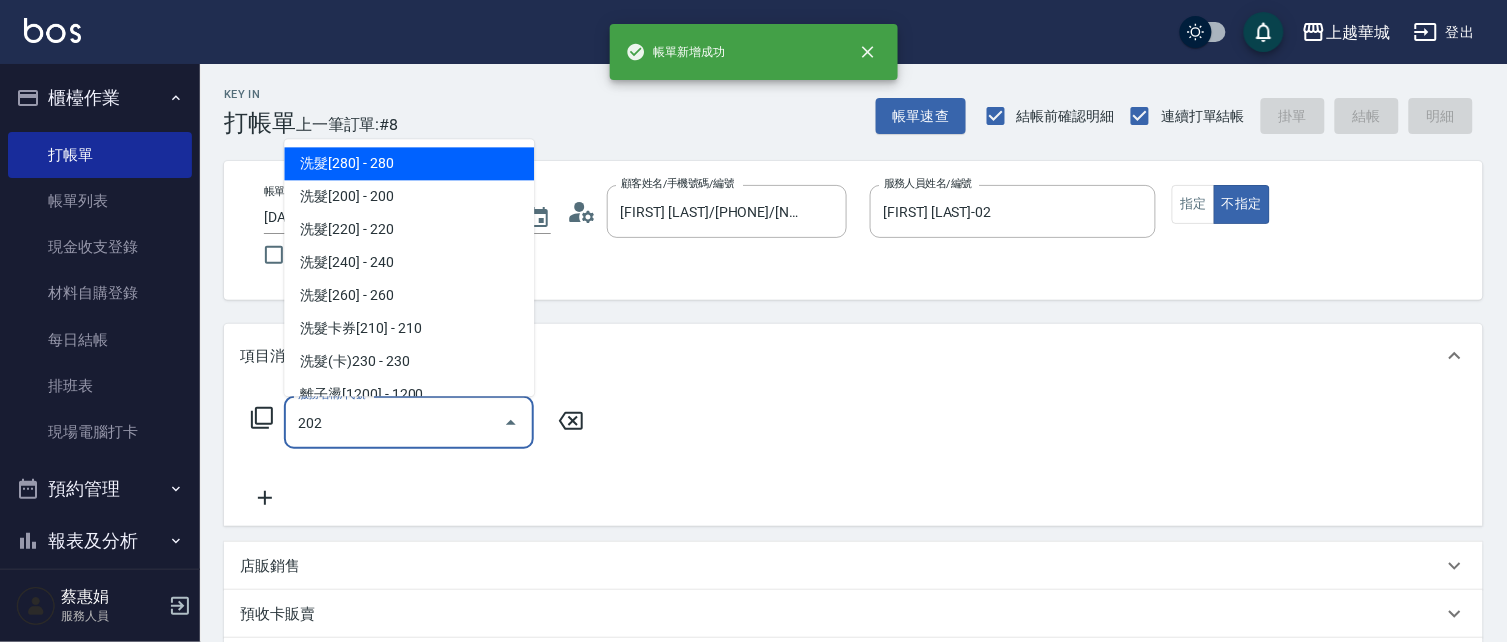 type on "洗髮[280](202)" 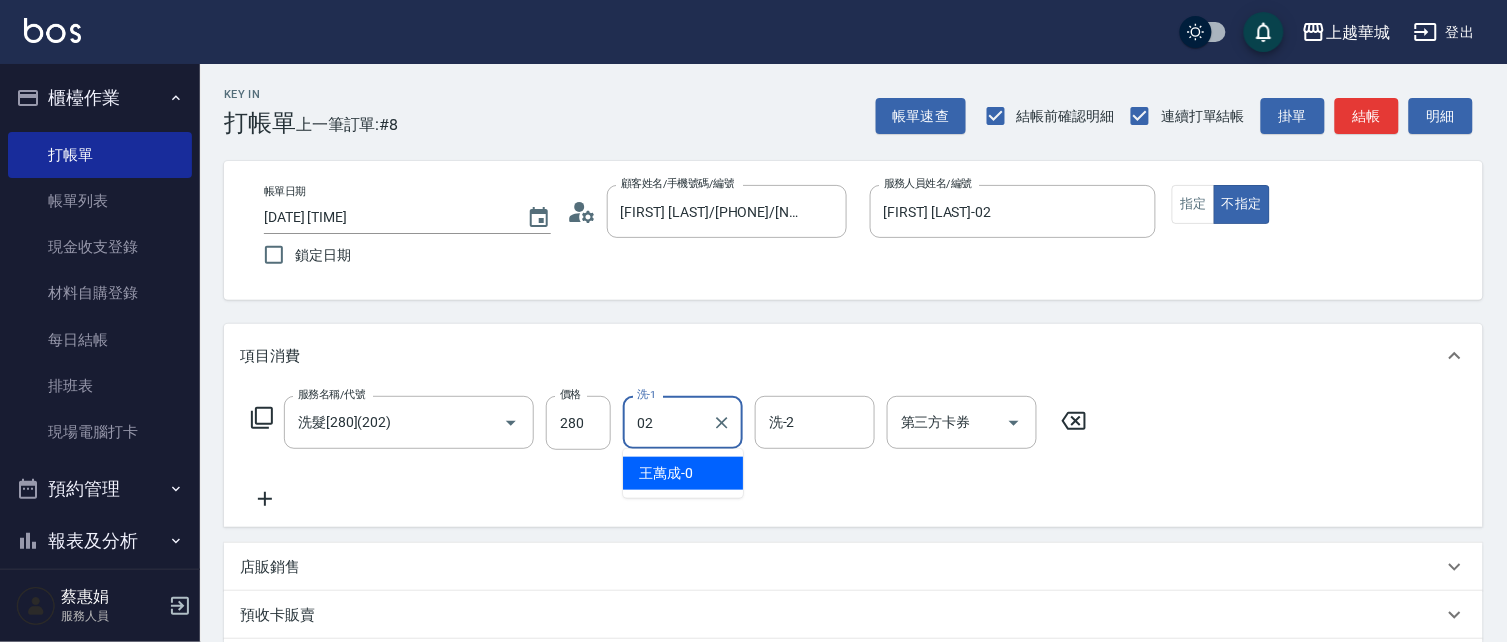 type on "[FIRST] [LAST]-02" 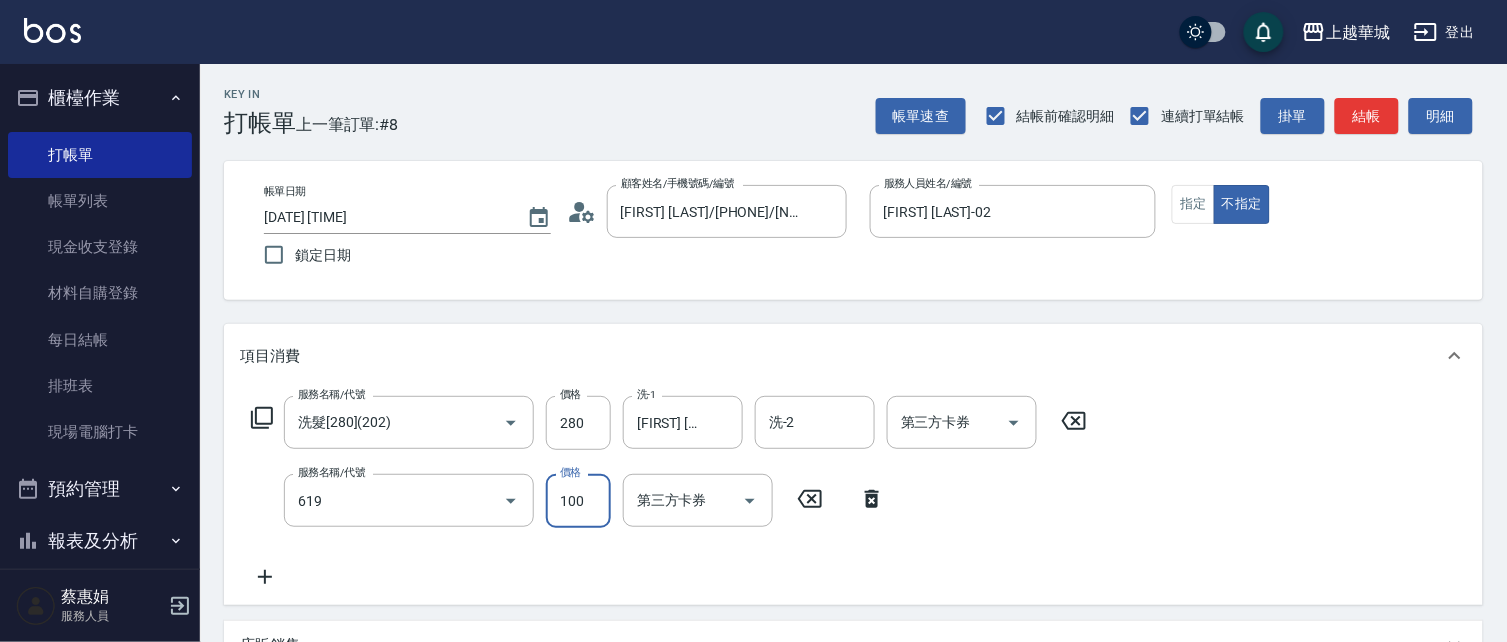 type on "煥彩.玻酸.晶膜.水療(619)" 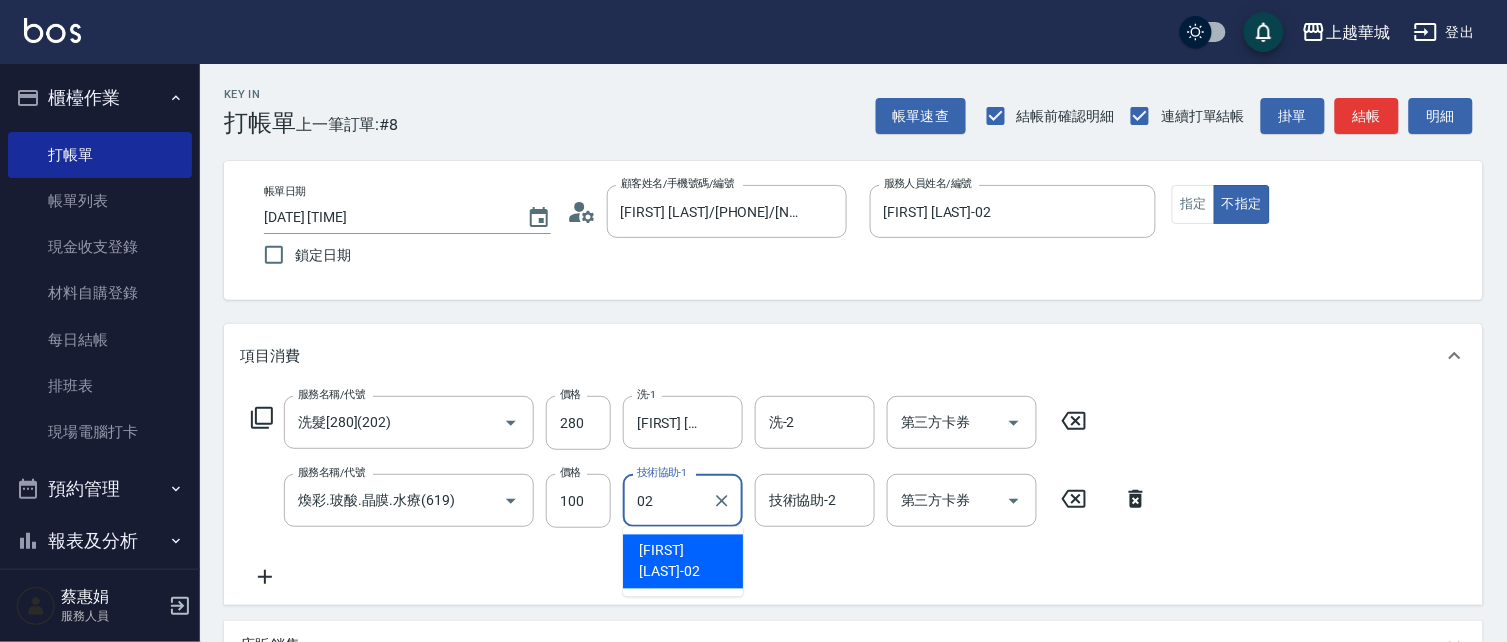 type on "[FIRST] [LAST]-02" 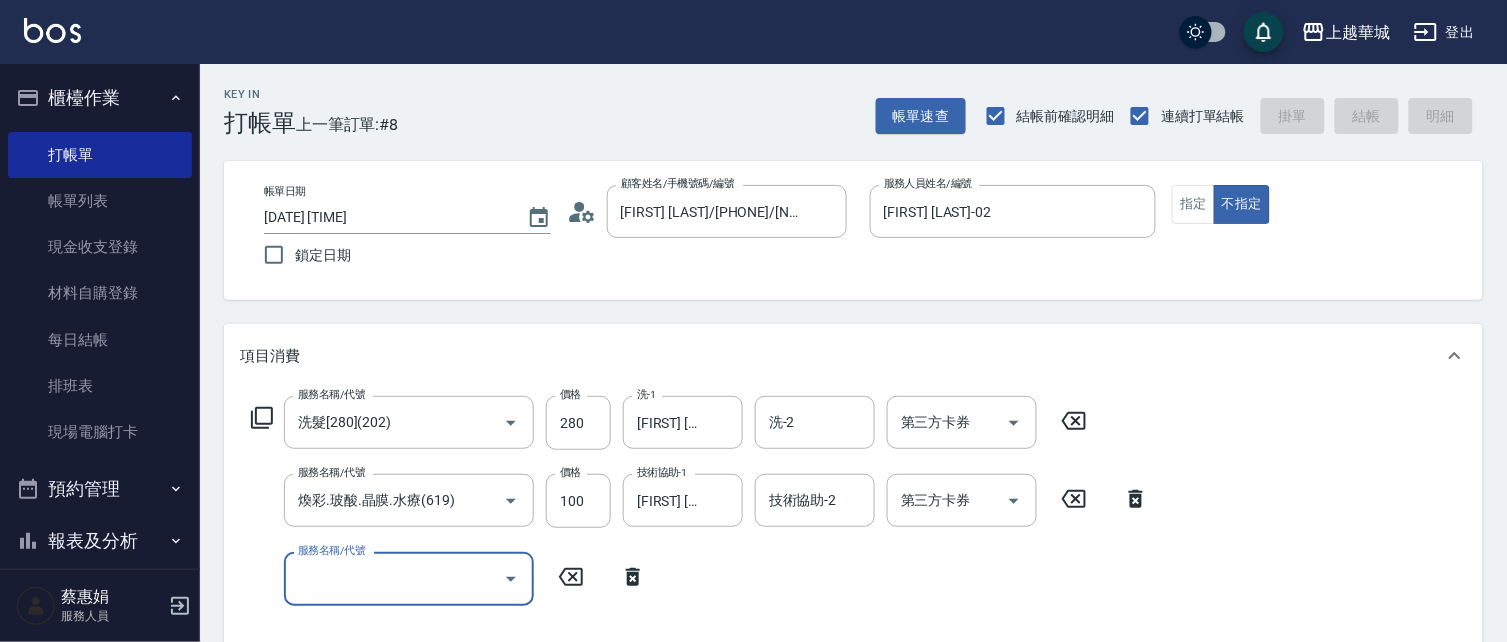 type 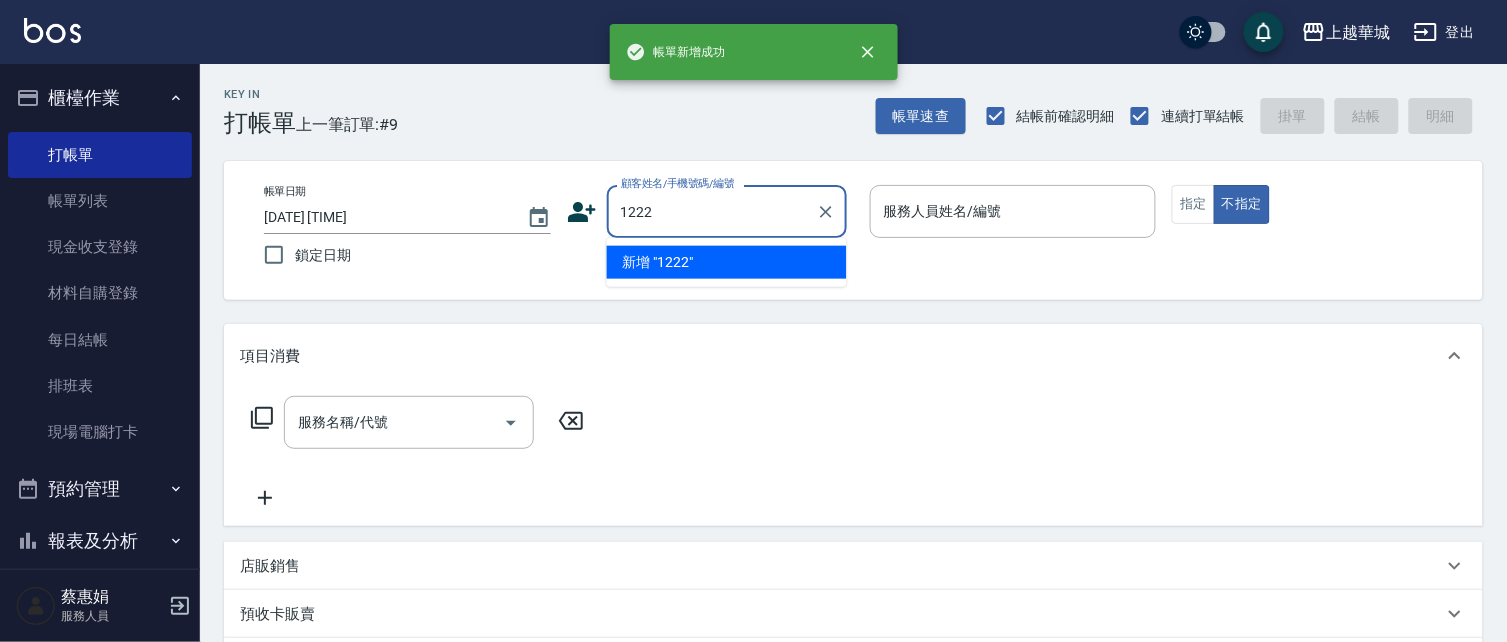 type on "1222" 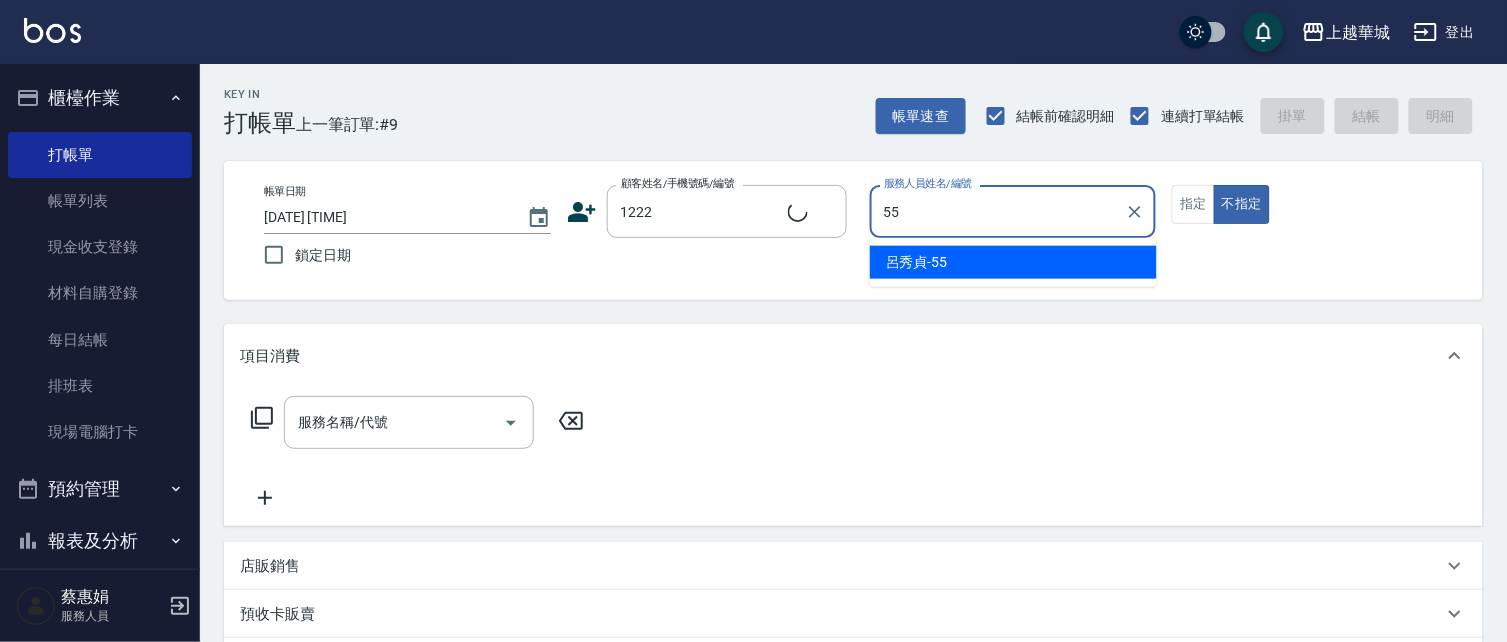 type on "55" 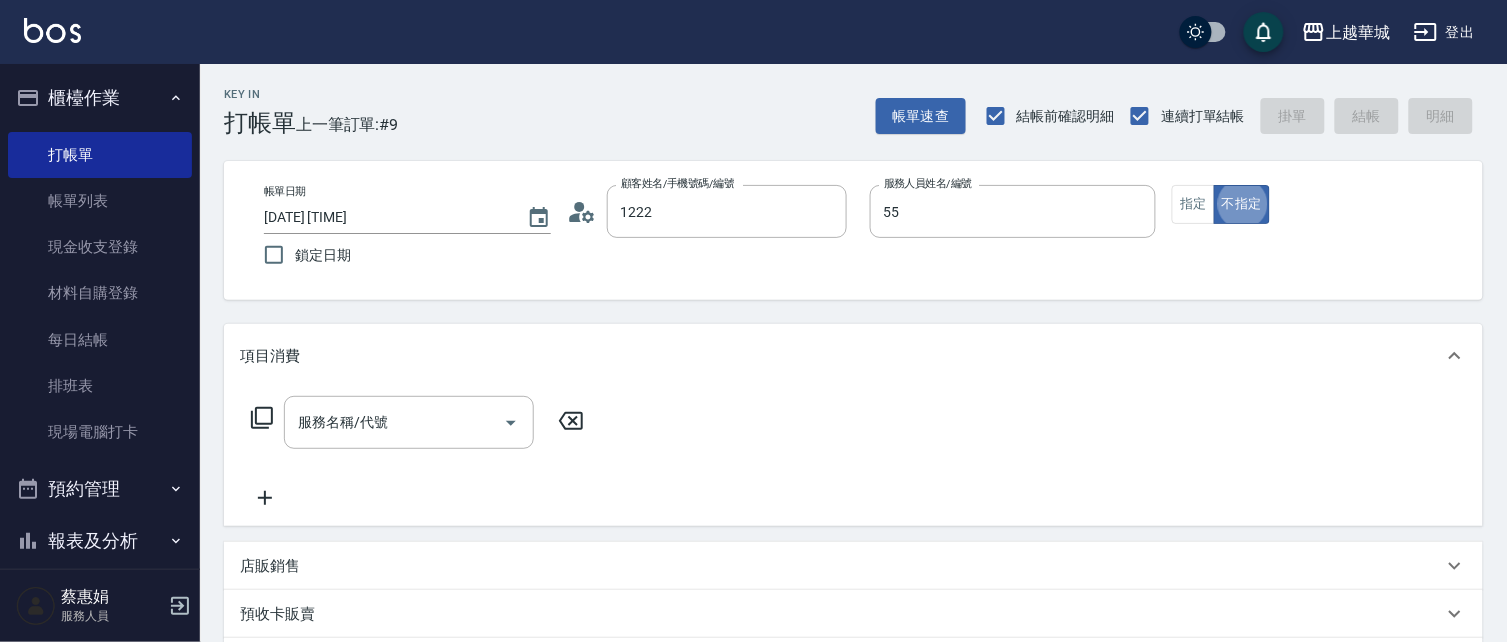 type on "[FIRST] [LAST]/[NUMBER]_[FIRST] [LAST]/[NUMBER]" 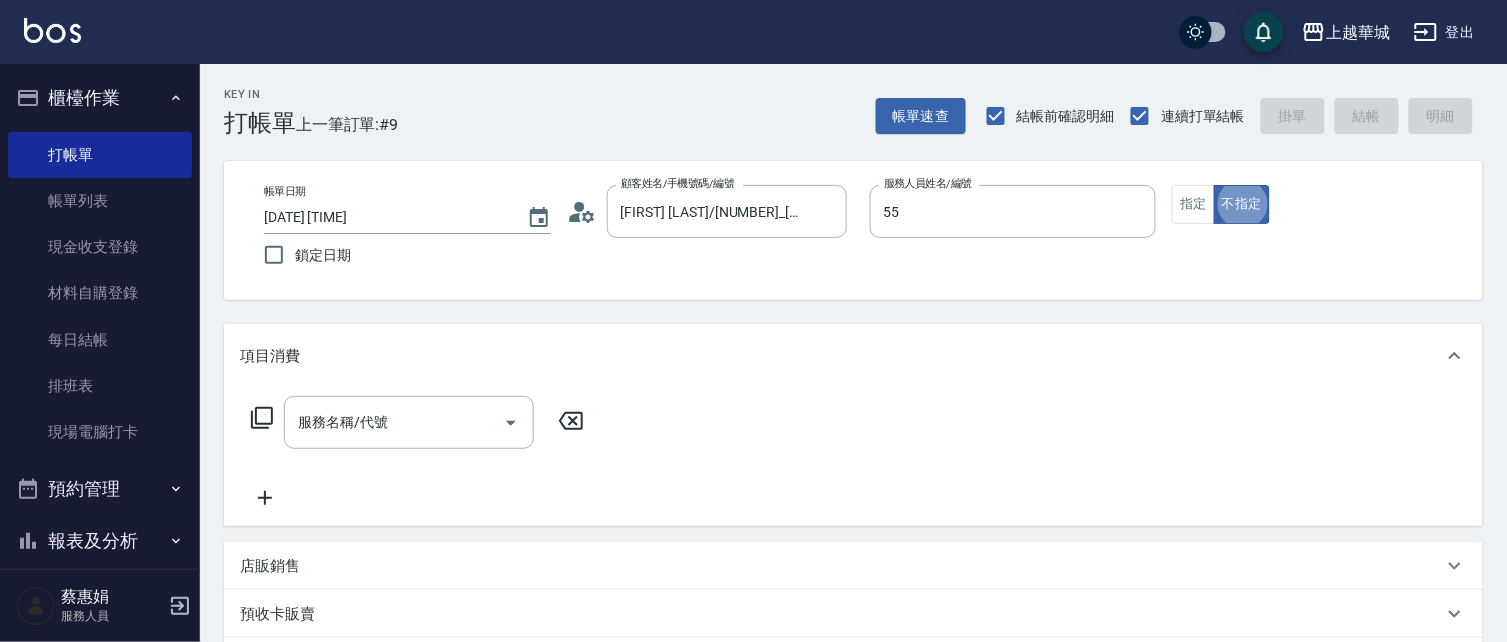type on "呂秀貞-55" 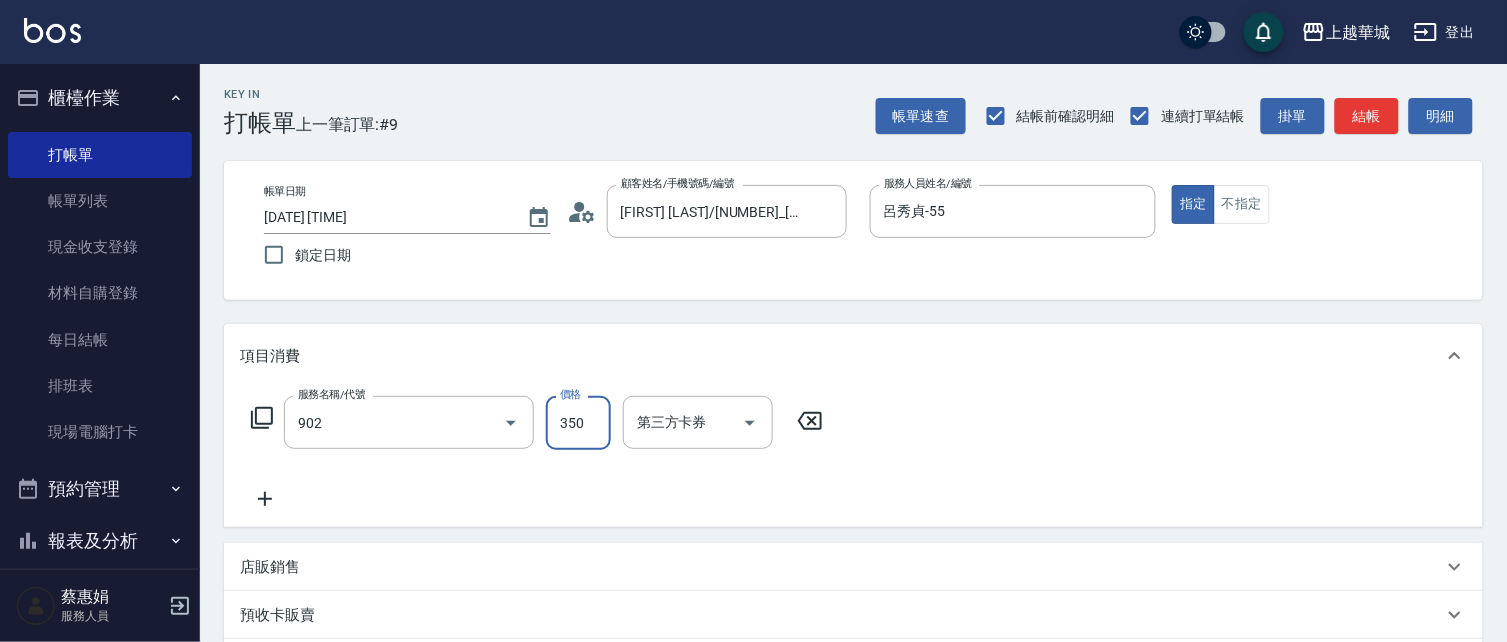 type on "修腳(902)" 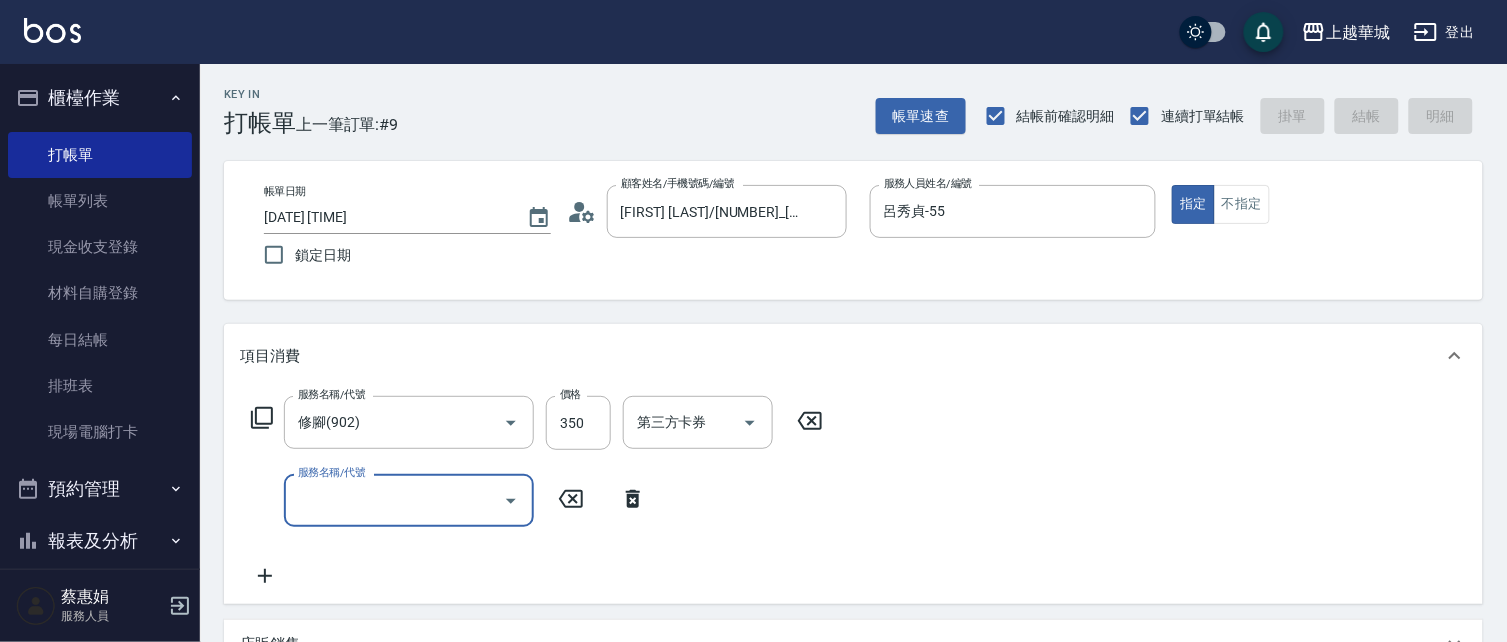 type 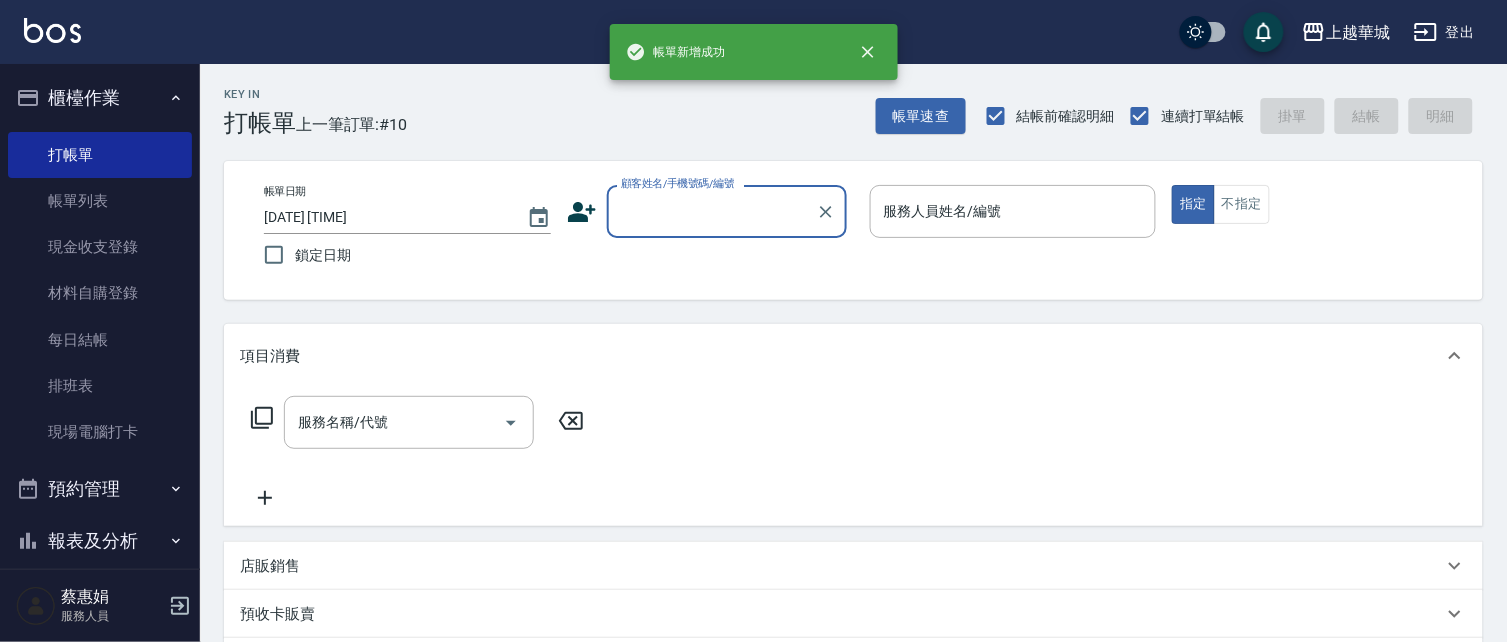 type on "2" 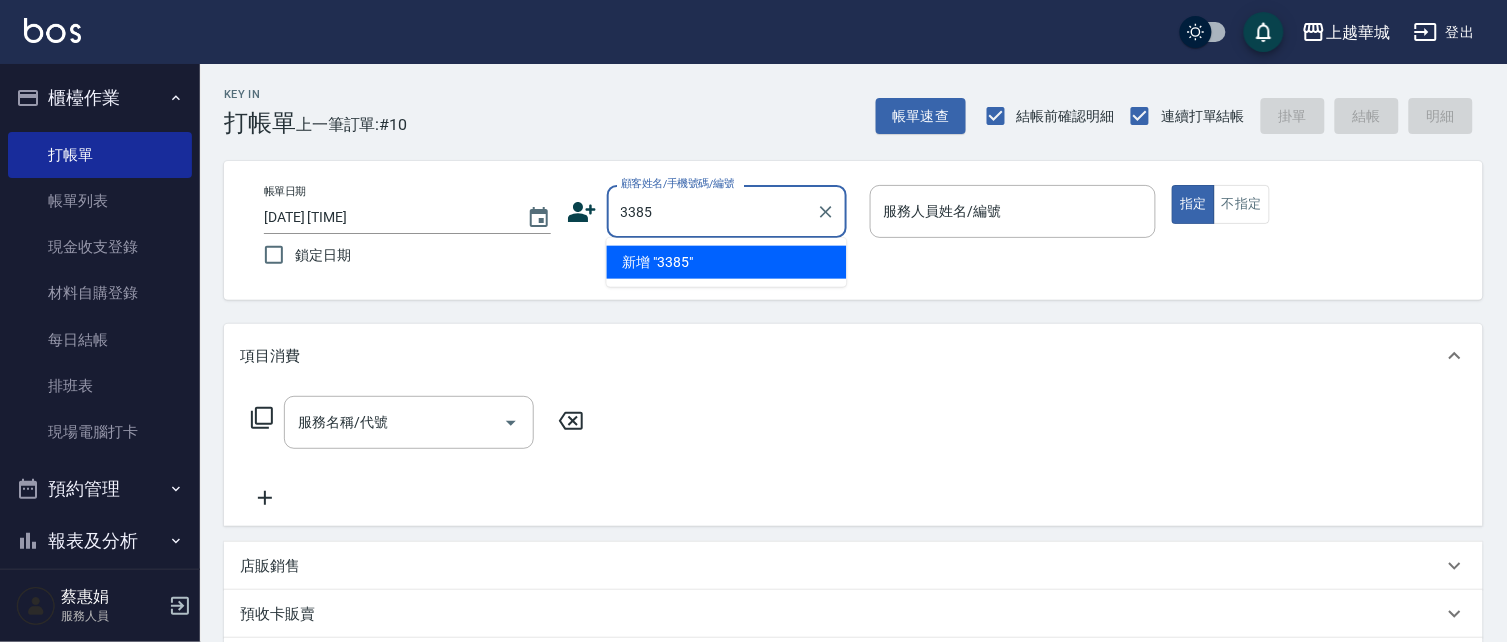 type on "3385" 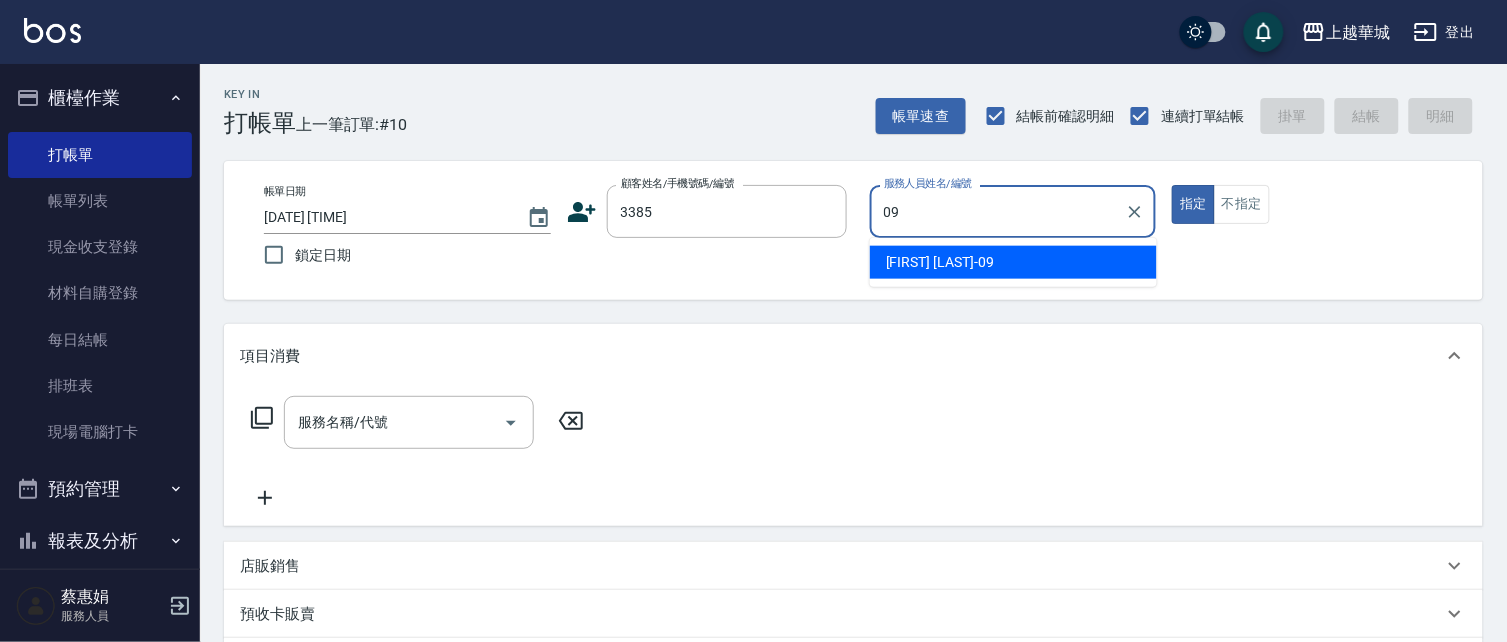 type on "[FIRST] [LAST]-09" 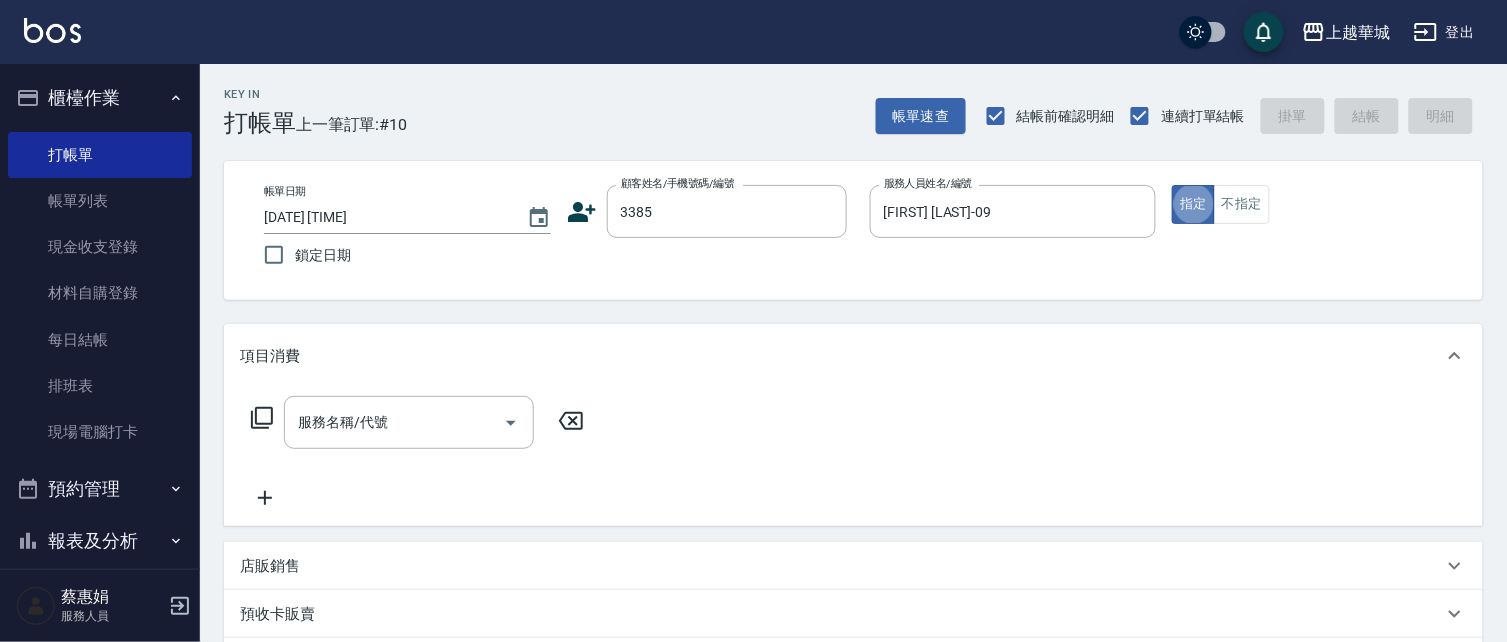 type on "4" 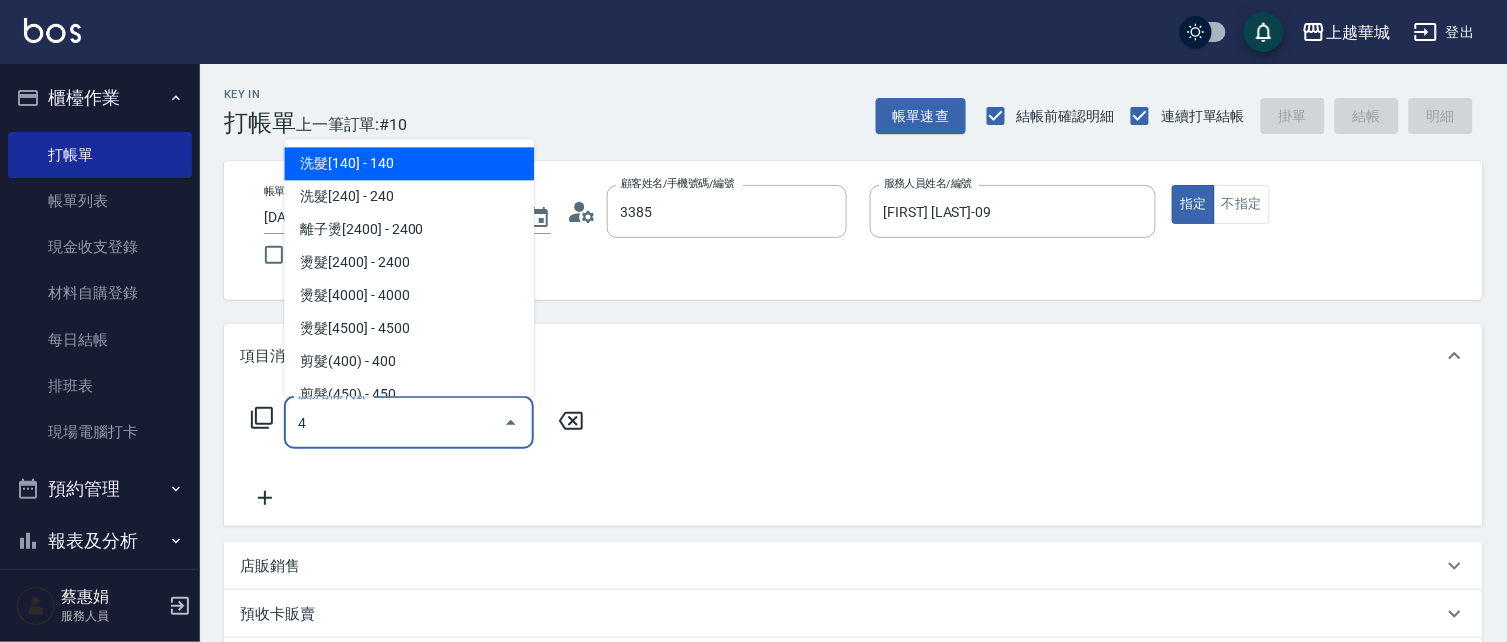 type on "[FIRST] [LAST]/[NUMBER]_[FIRST] [LAST]/[NUMBER]" 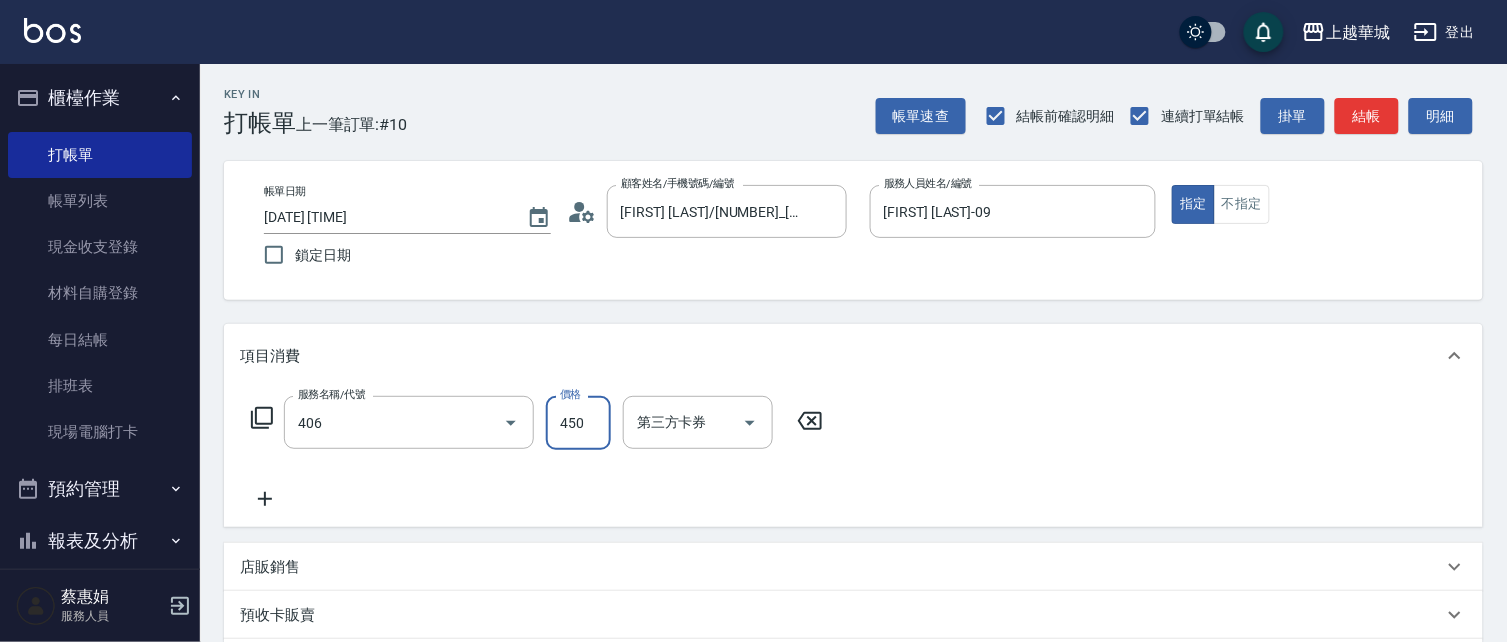 type on "剪髮(450)(406)" 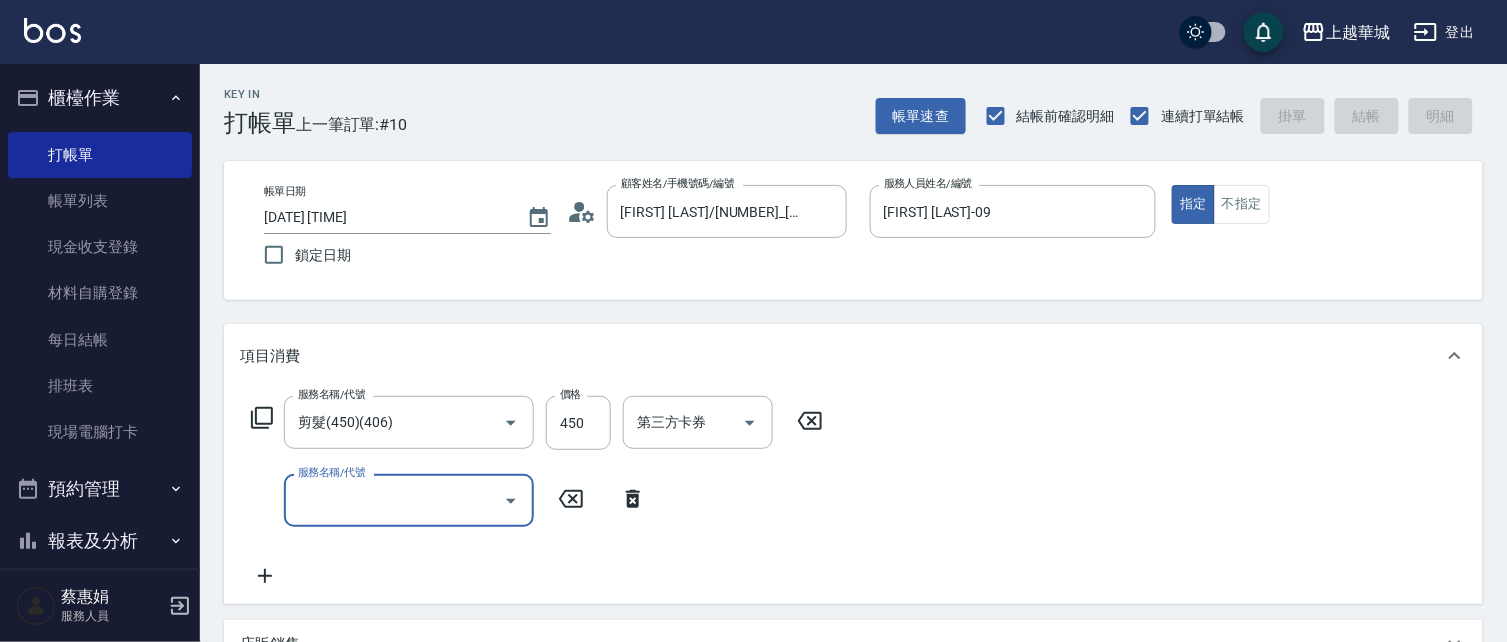 type 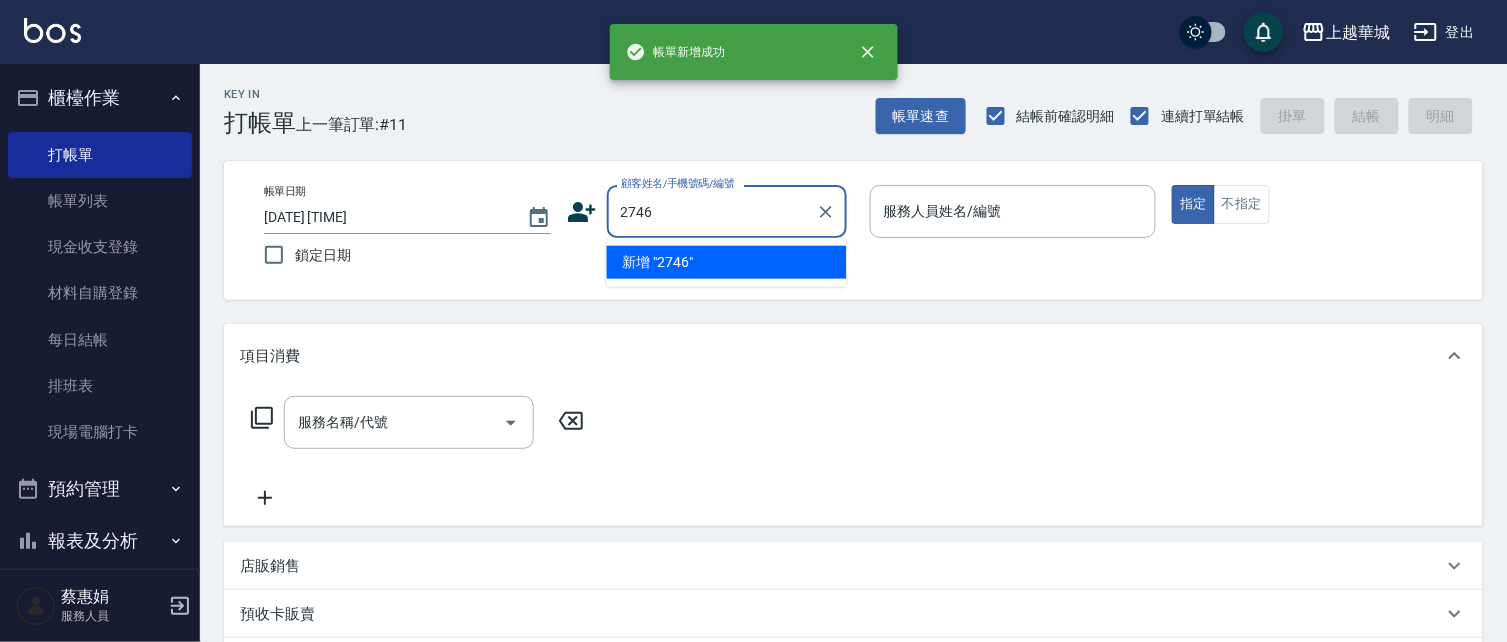 type on "2746" 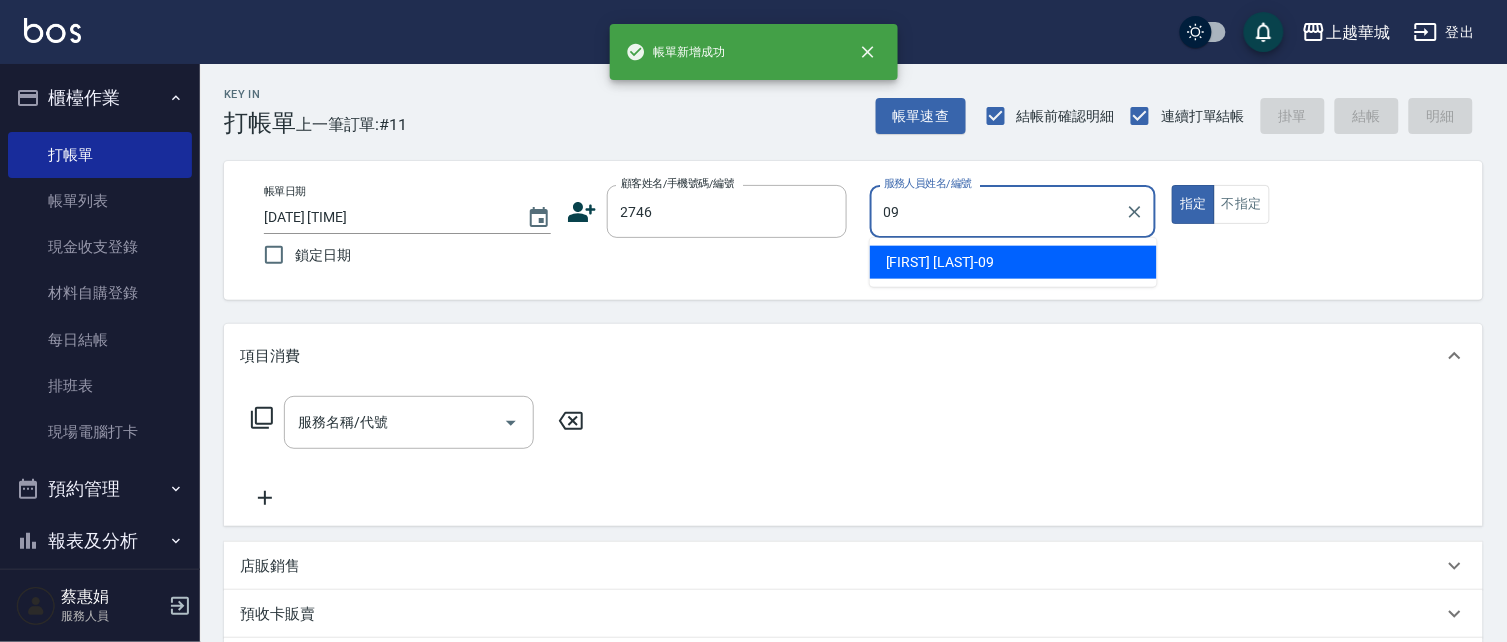 type on "[FIRST] [LAST]-09" 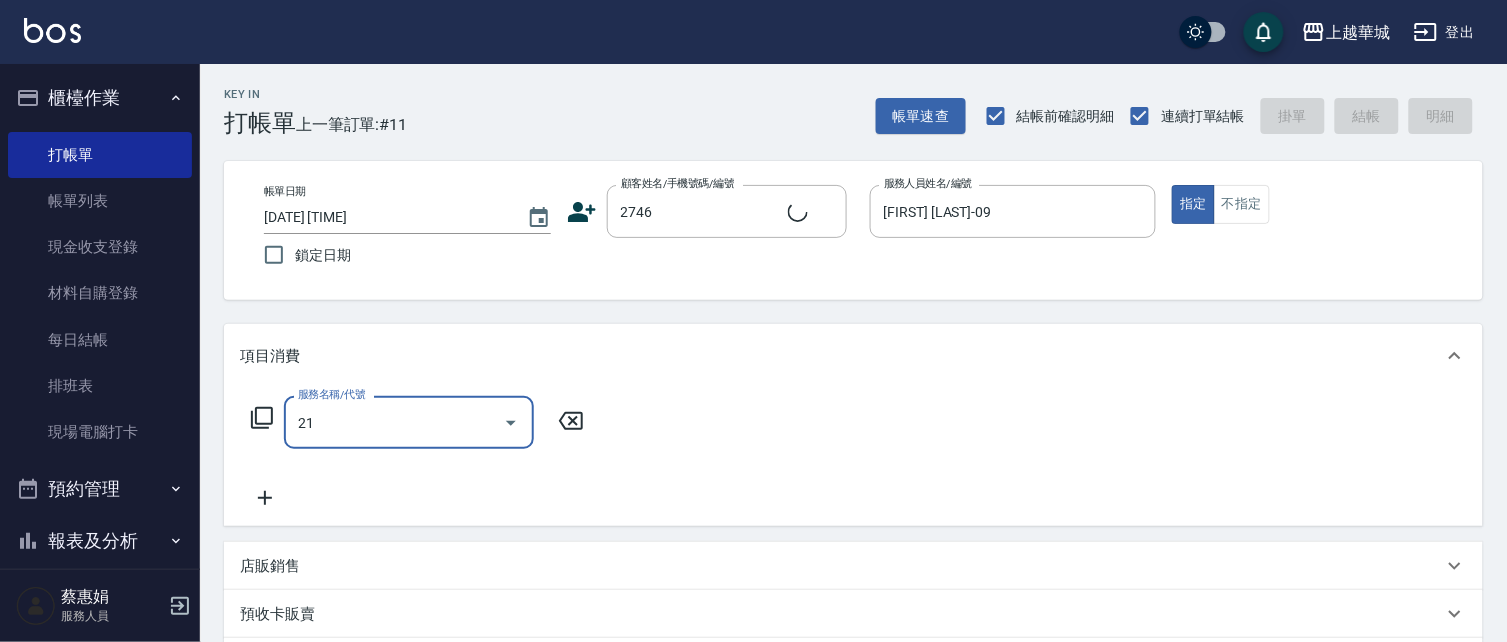 type on "214" 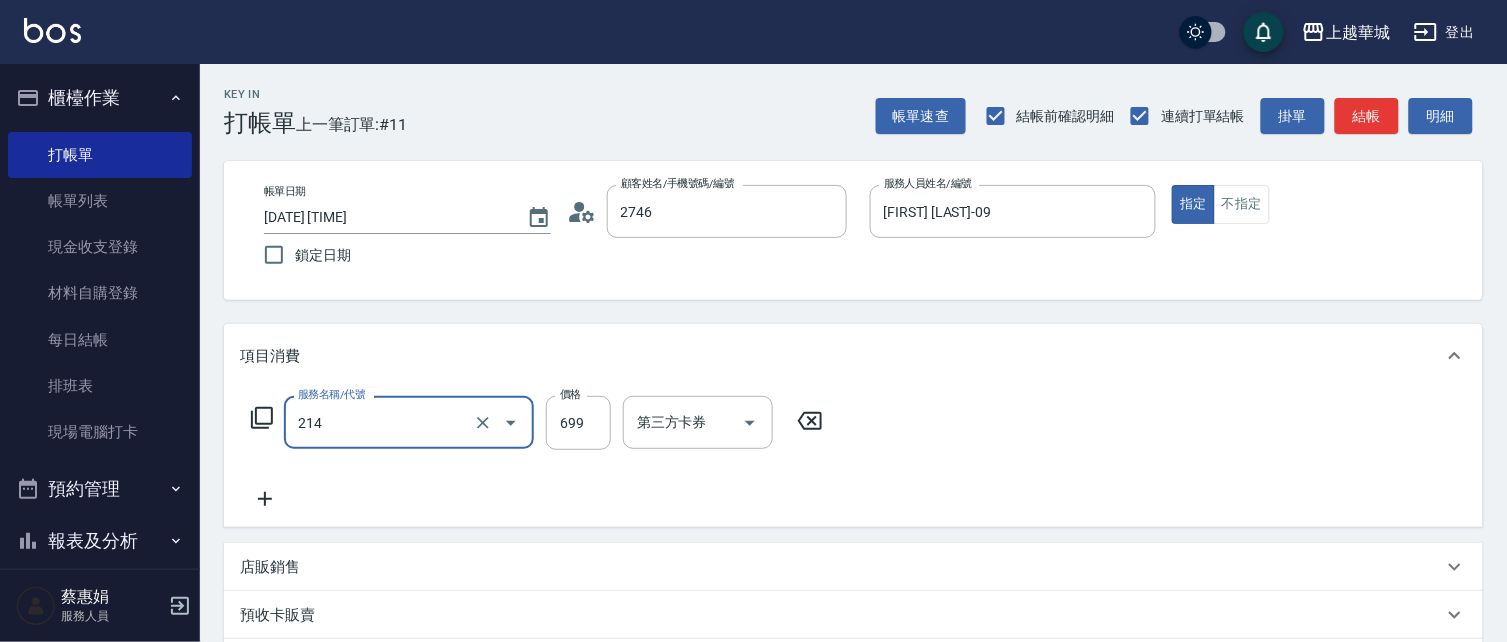 type on "[FIRST] [LAST]/[PHONE]/[NUMBER]" 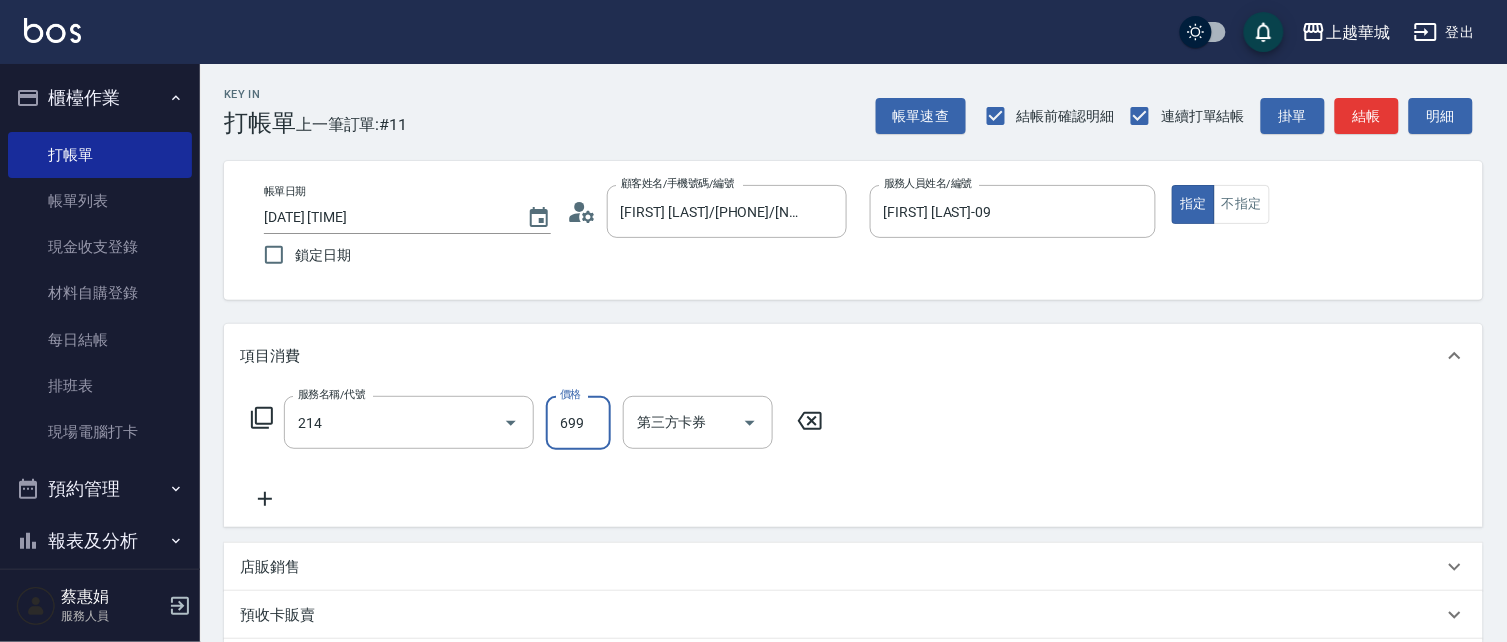 type on "滾珠洗髪699(214)" 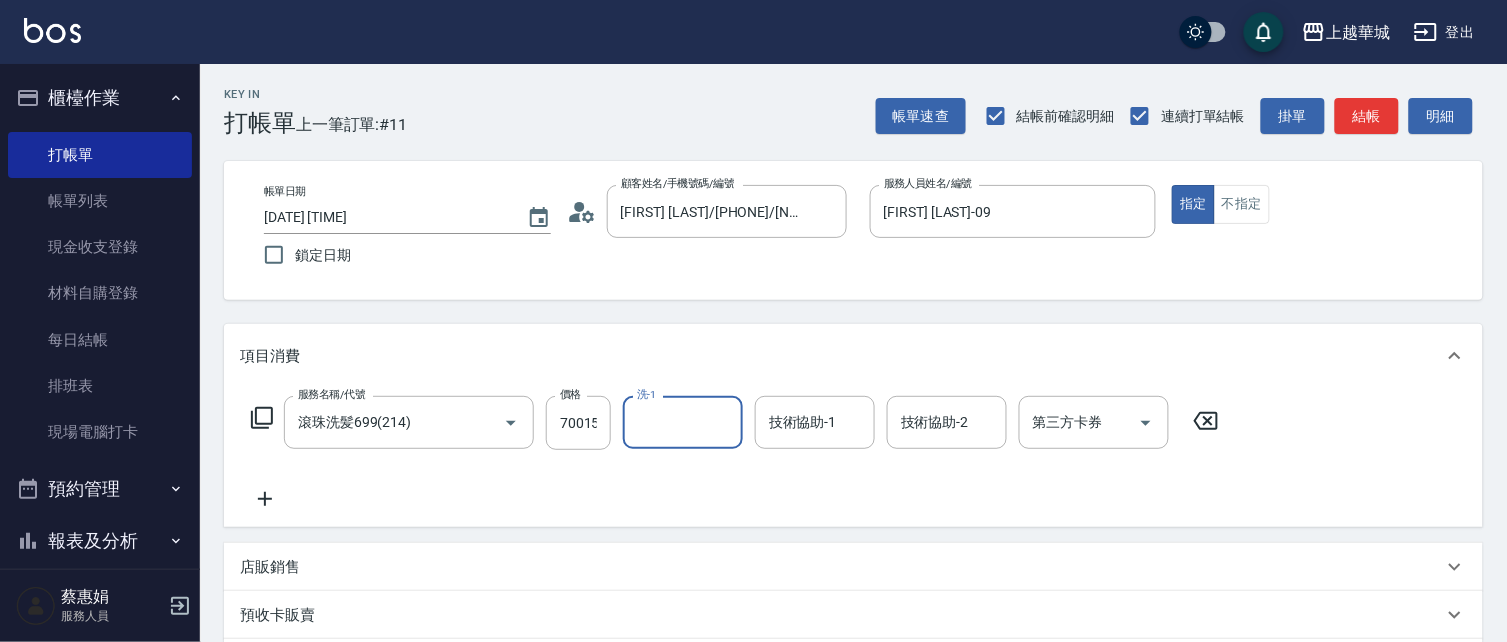 scroll, scrollTop: 0, scrollLeft: 0, axis: both 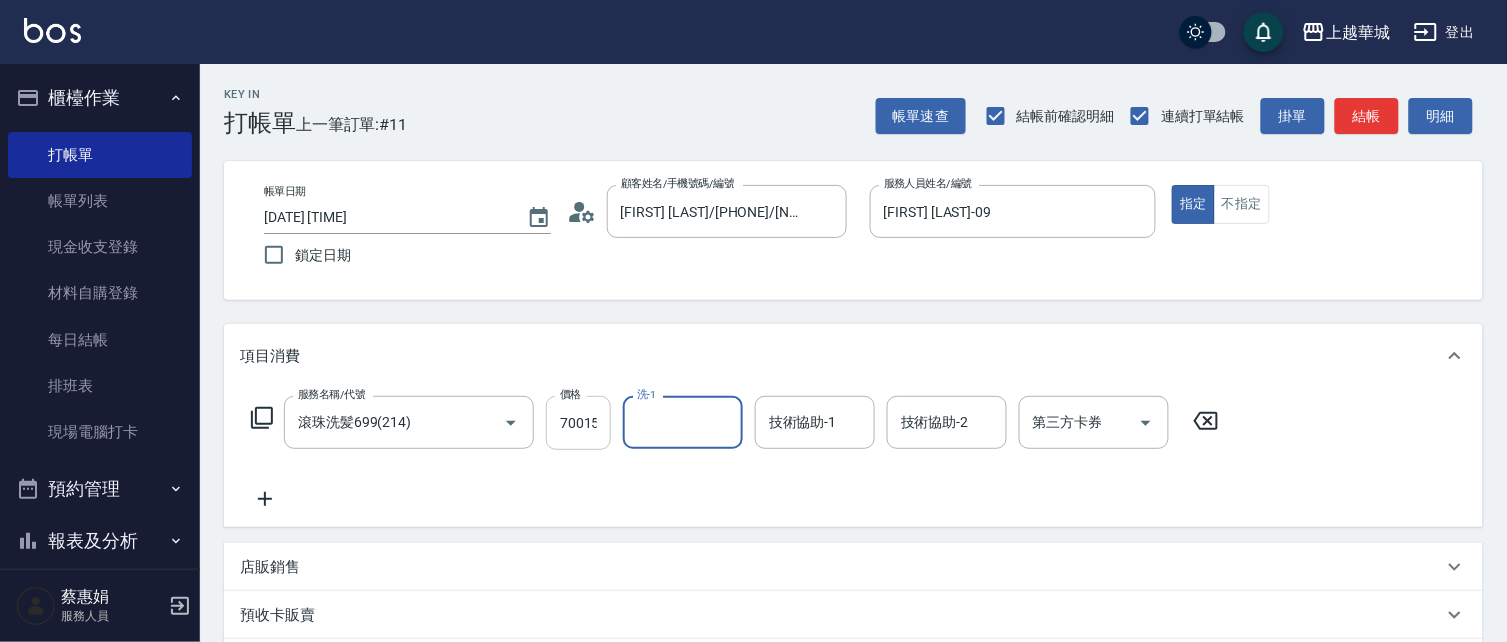 click on "70015" at bounding box center (578, 423) 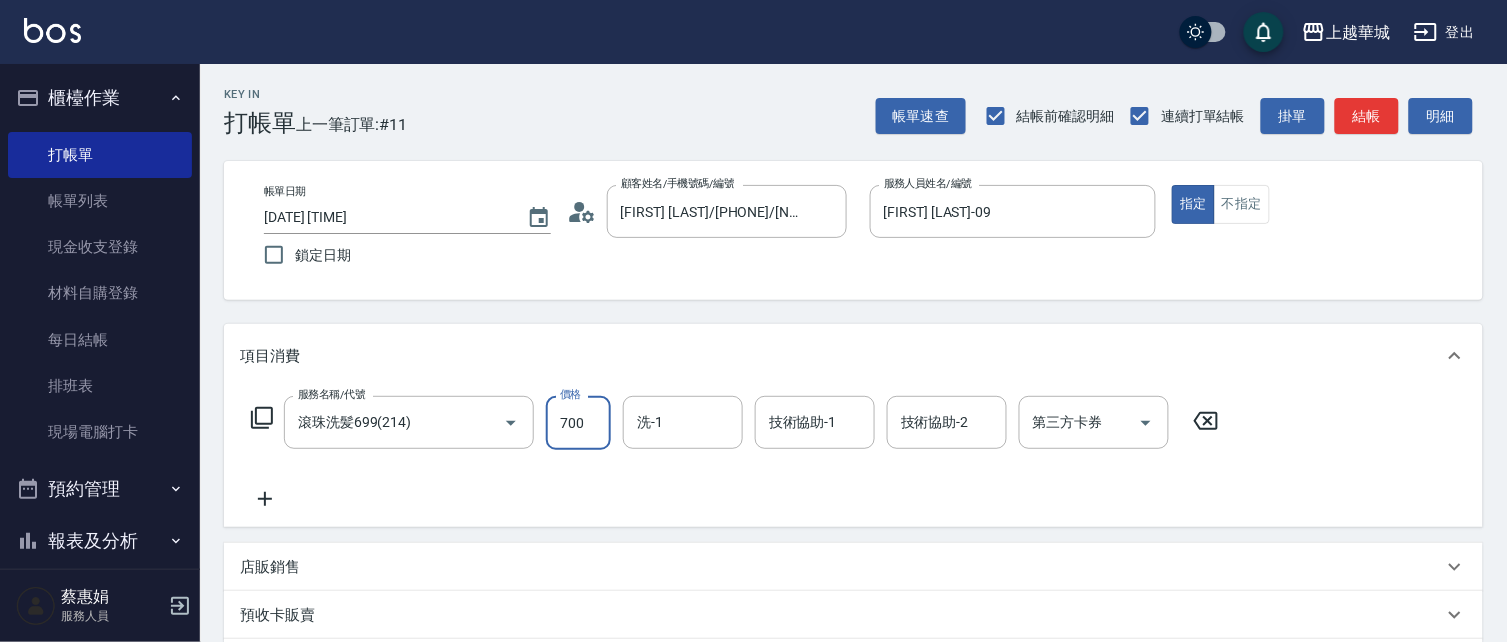 type on "700" 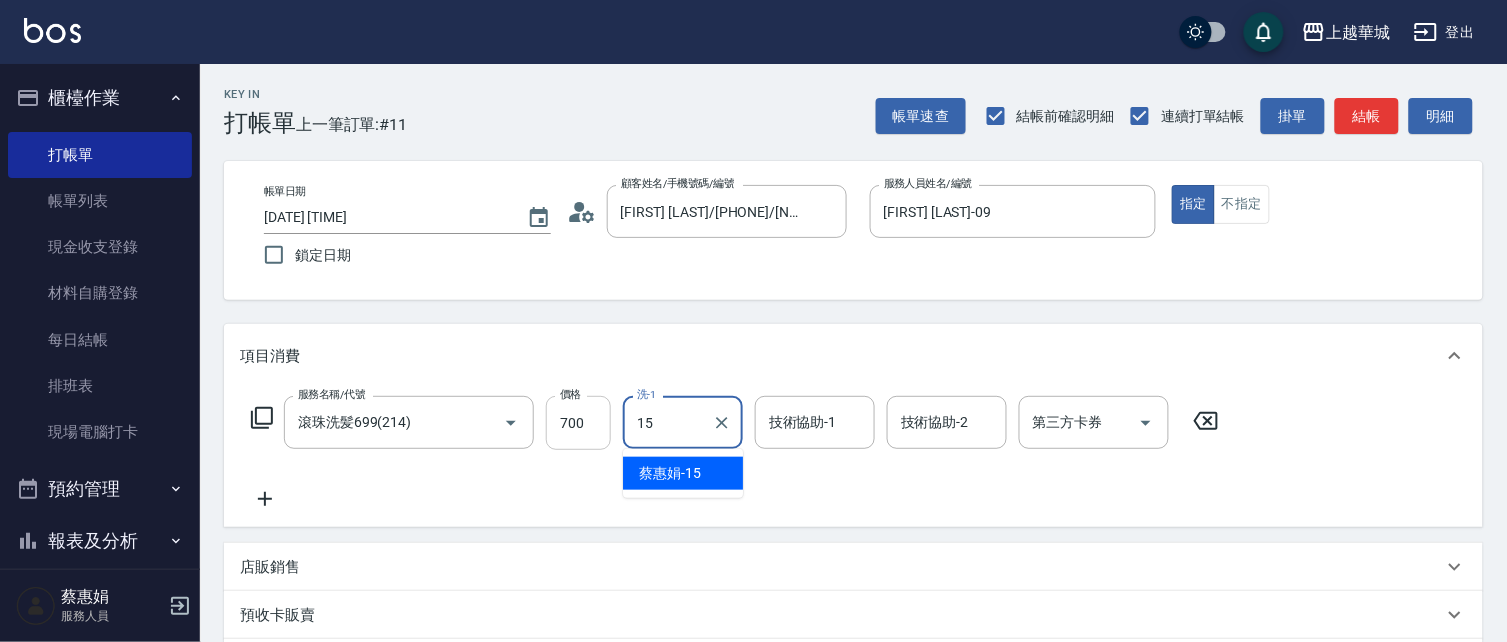 type on "[FIRST] [LAST]-15" 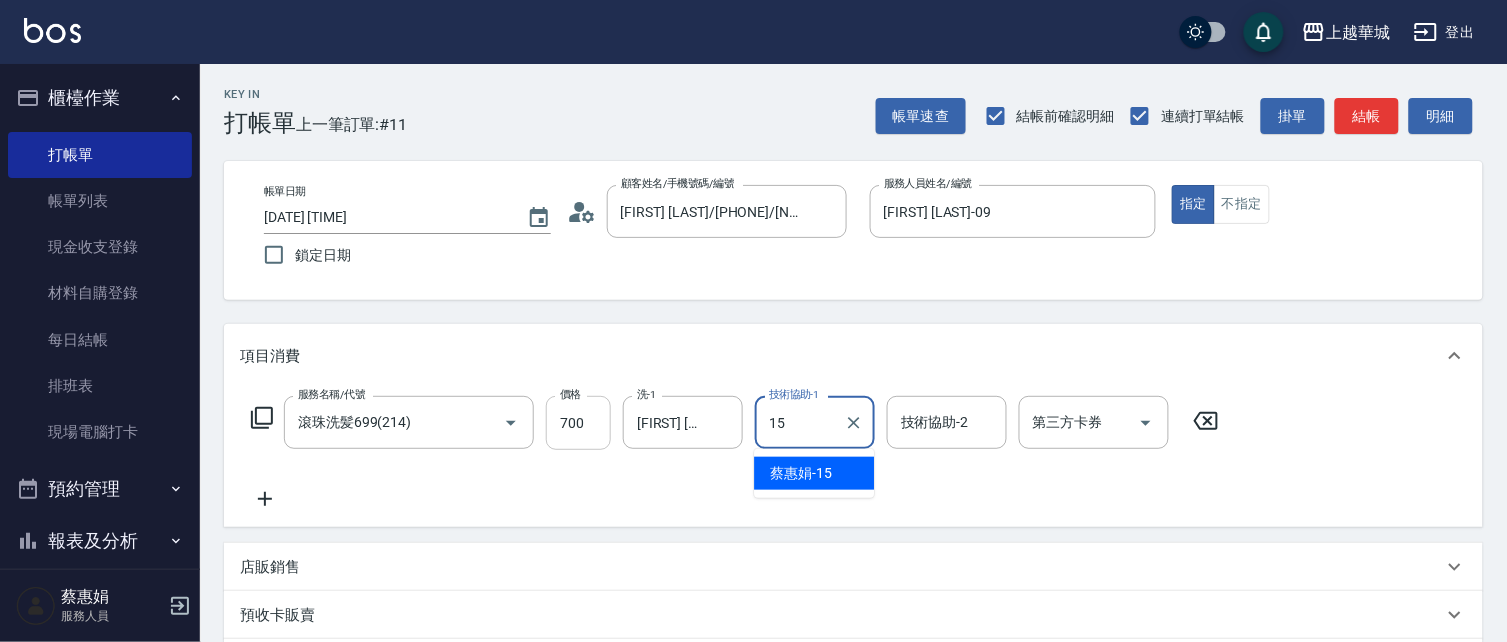 type on "[FIRST] [LAST]-15" 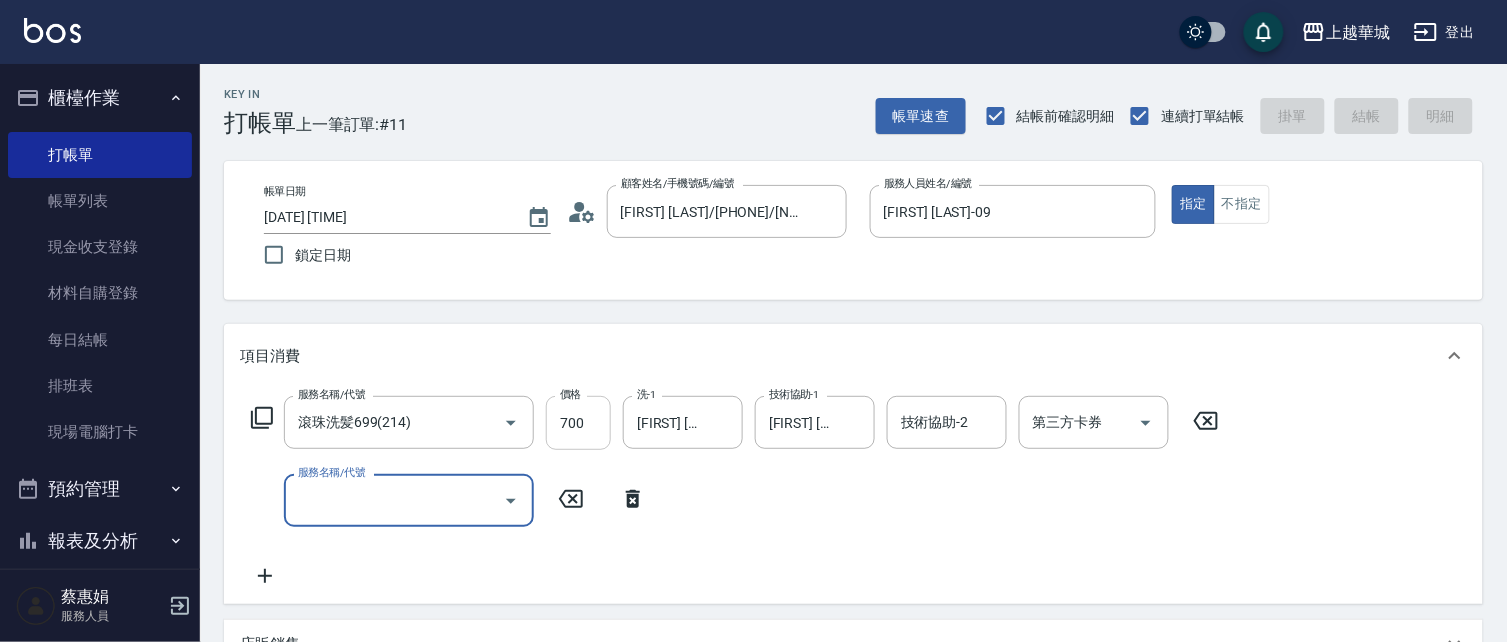 type on "[DATE] [TIME]" 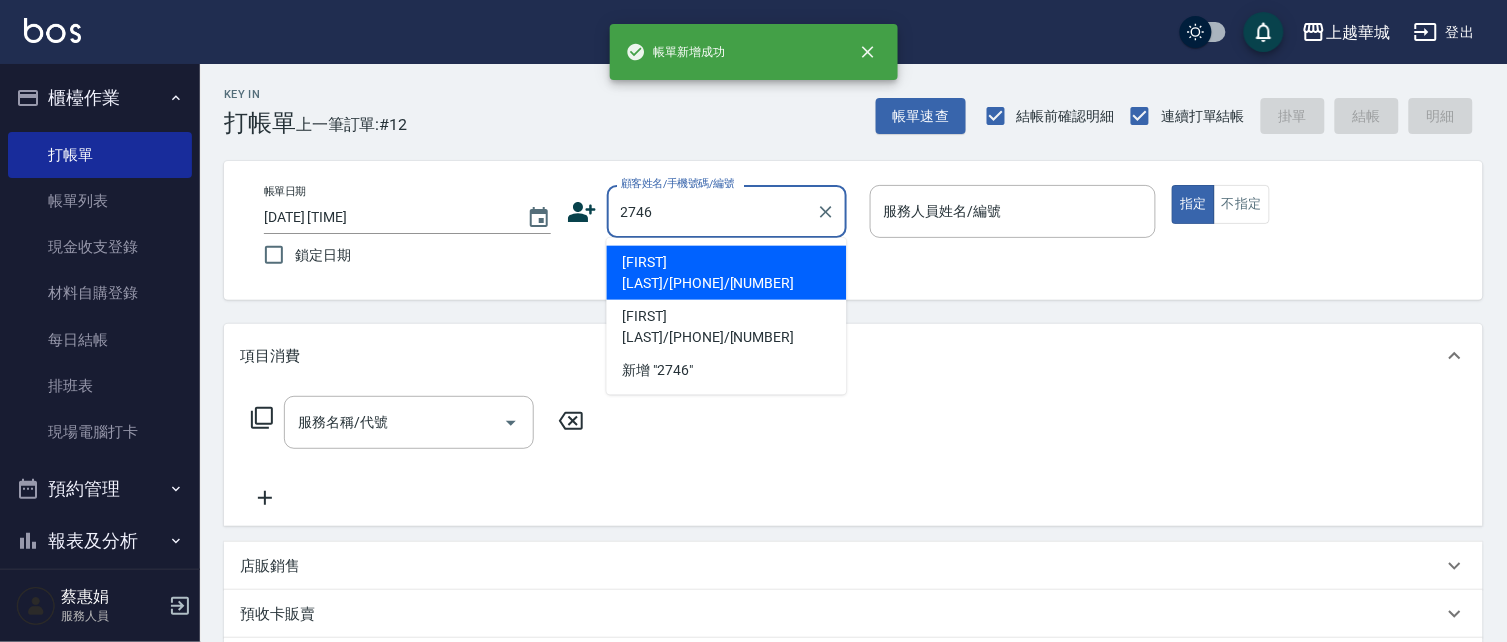 type on "2746" 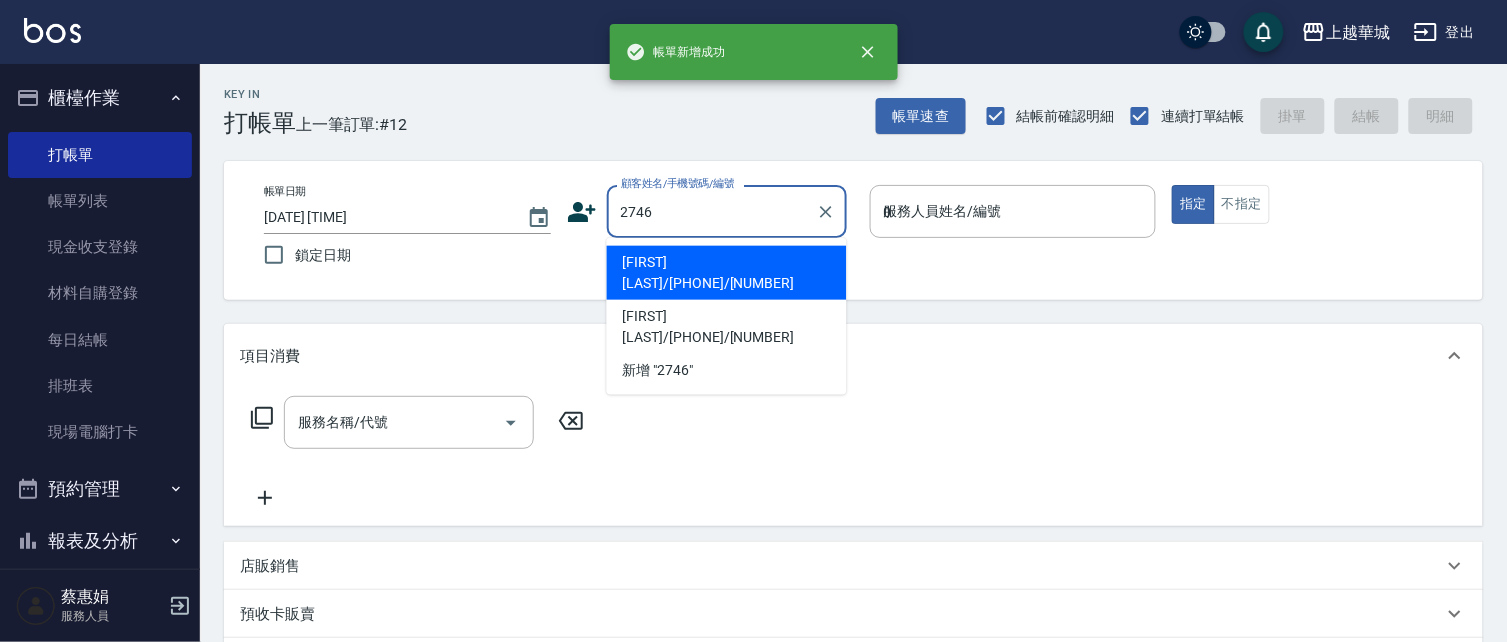 type on "09" 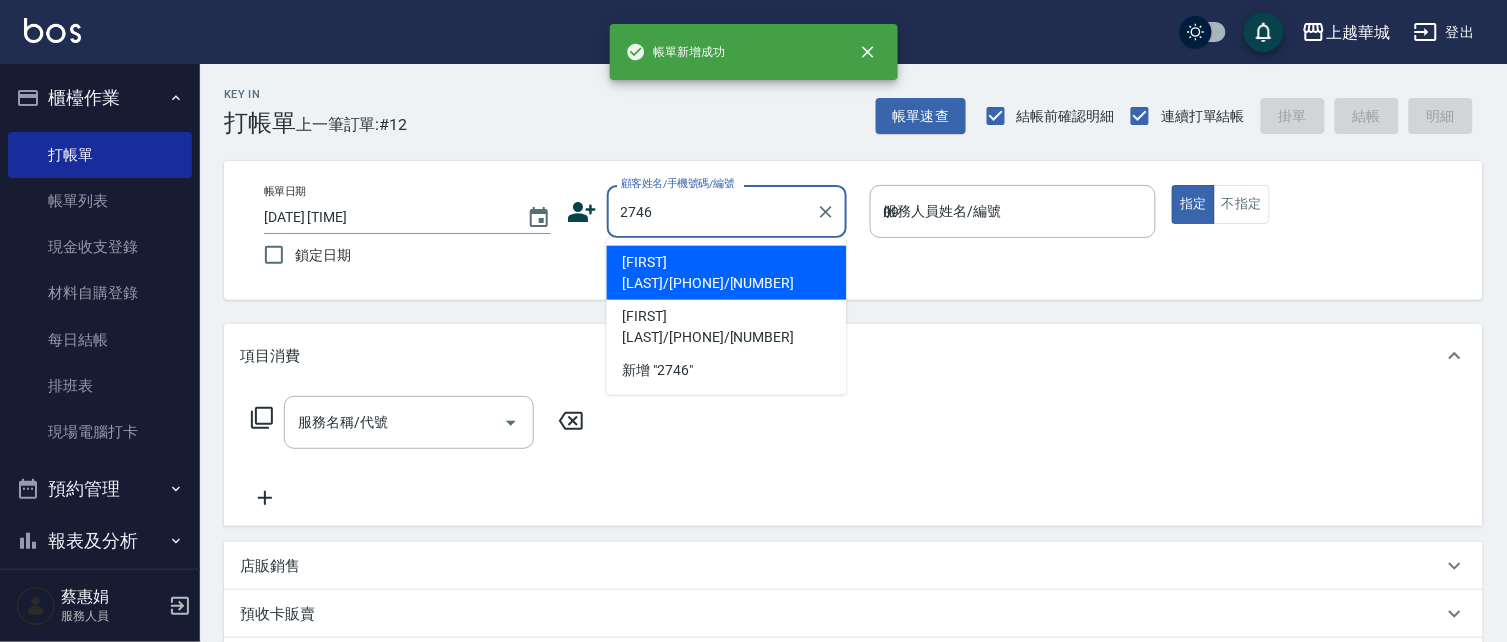 type on "[FIRST] [LAST]/[PHONE]/[NUMBER]" 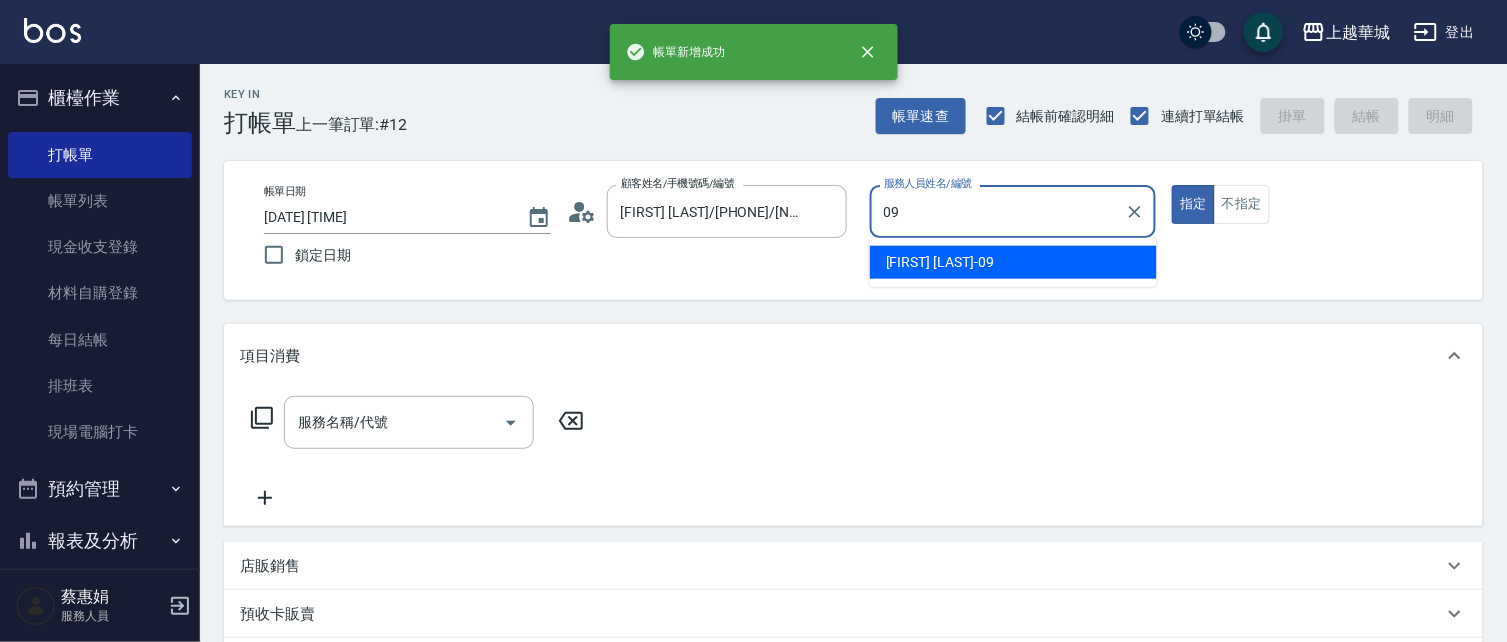 type on "[FIRST] [LAST]-09" 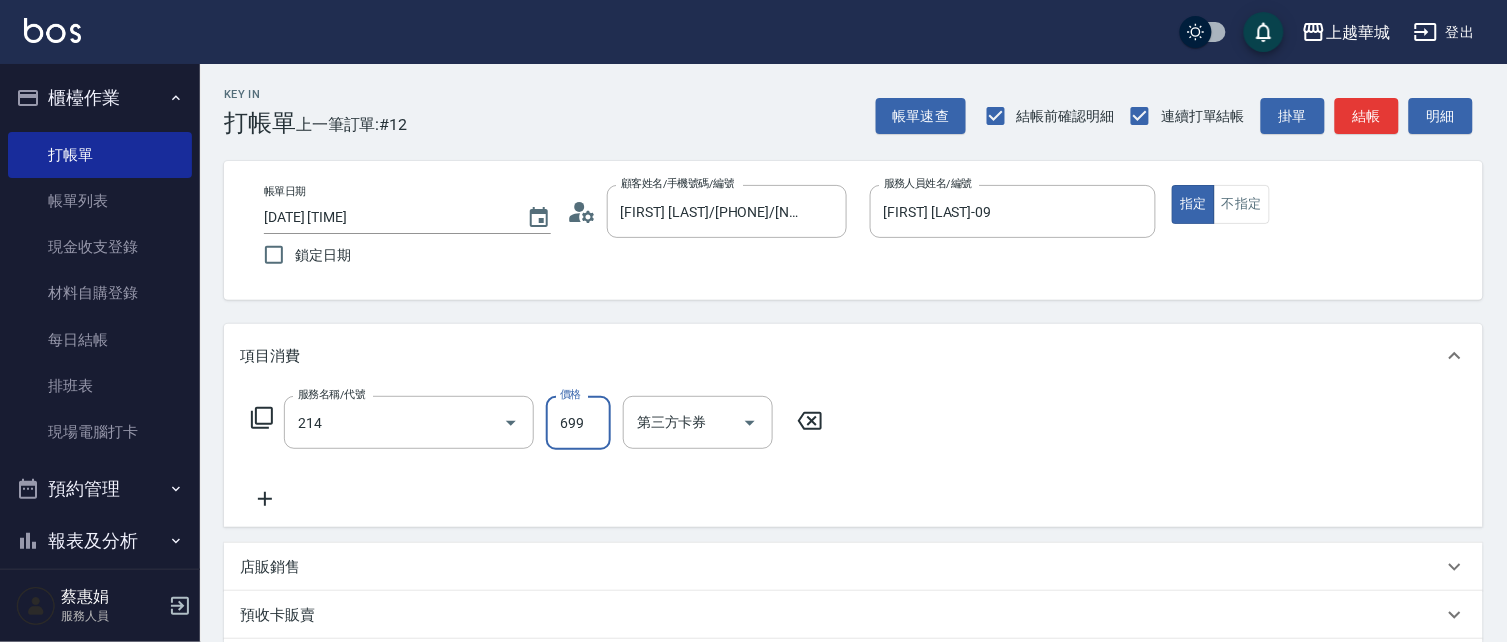 type on "滾珠洗髪699(214)" 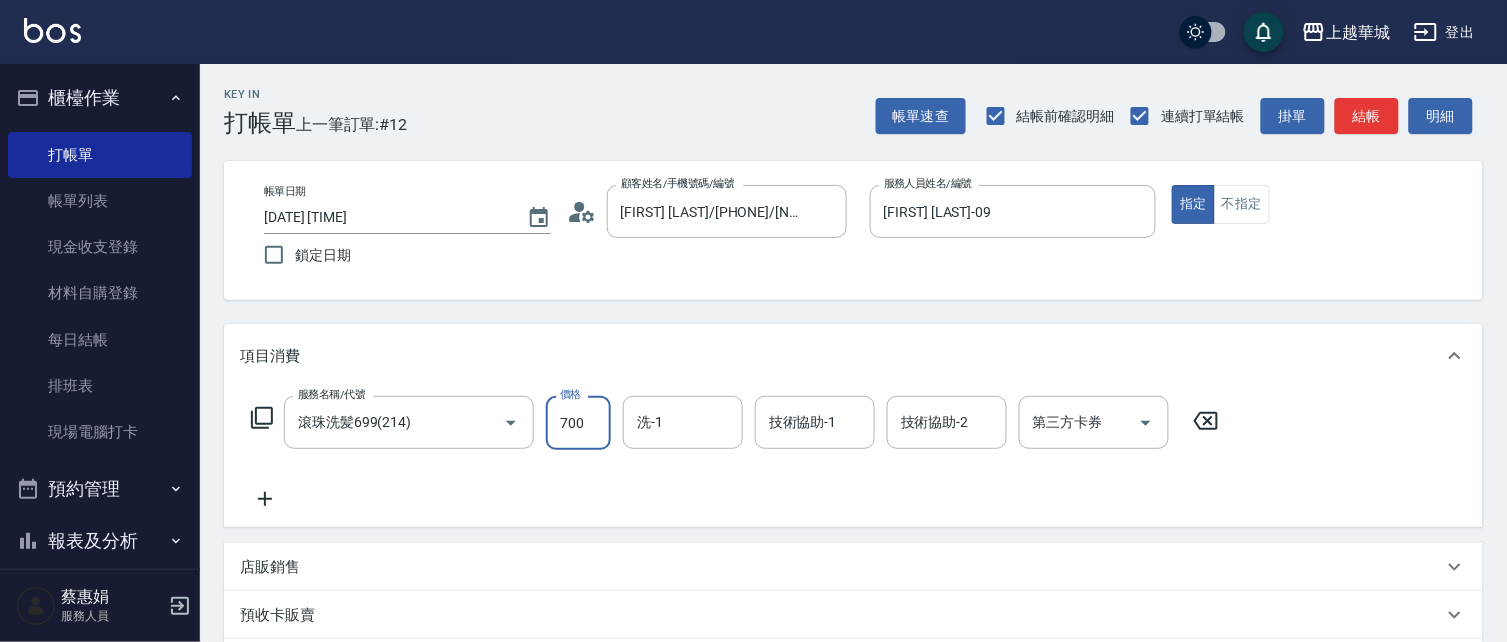 type on "700" 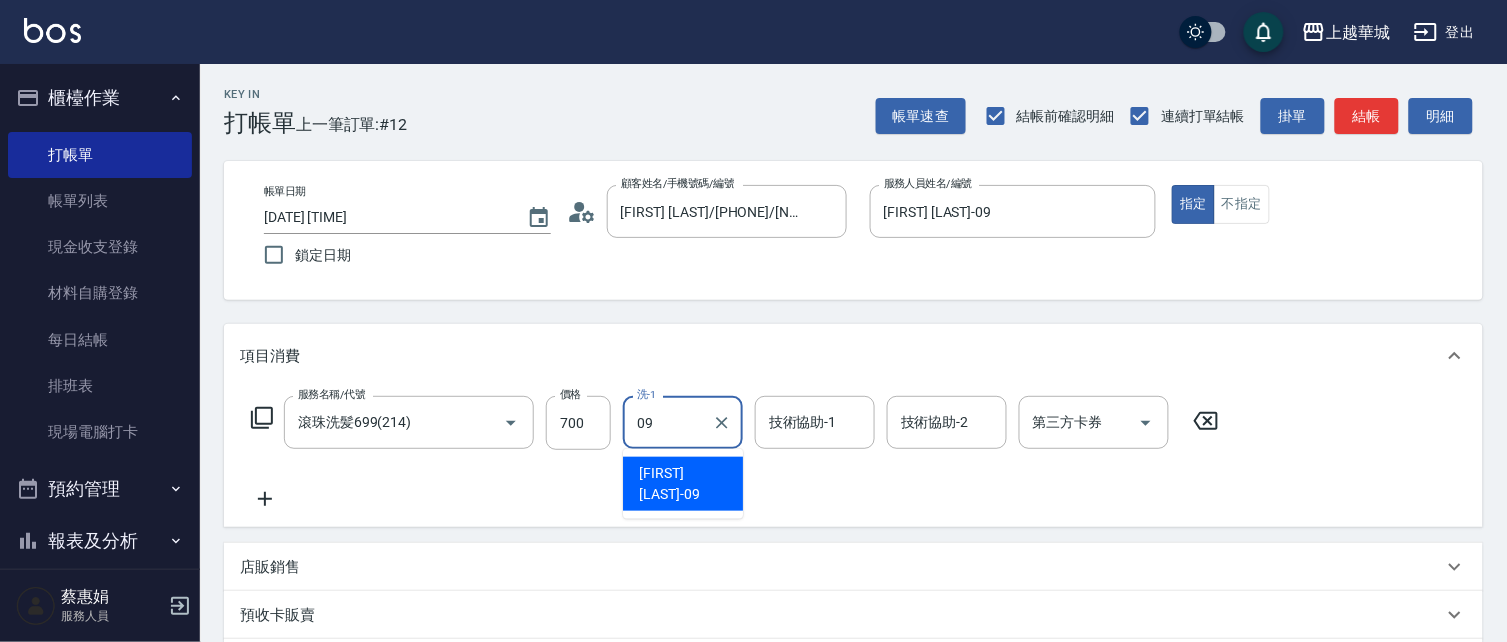 type on "[FIRST] [LAST]-09" 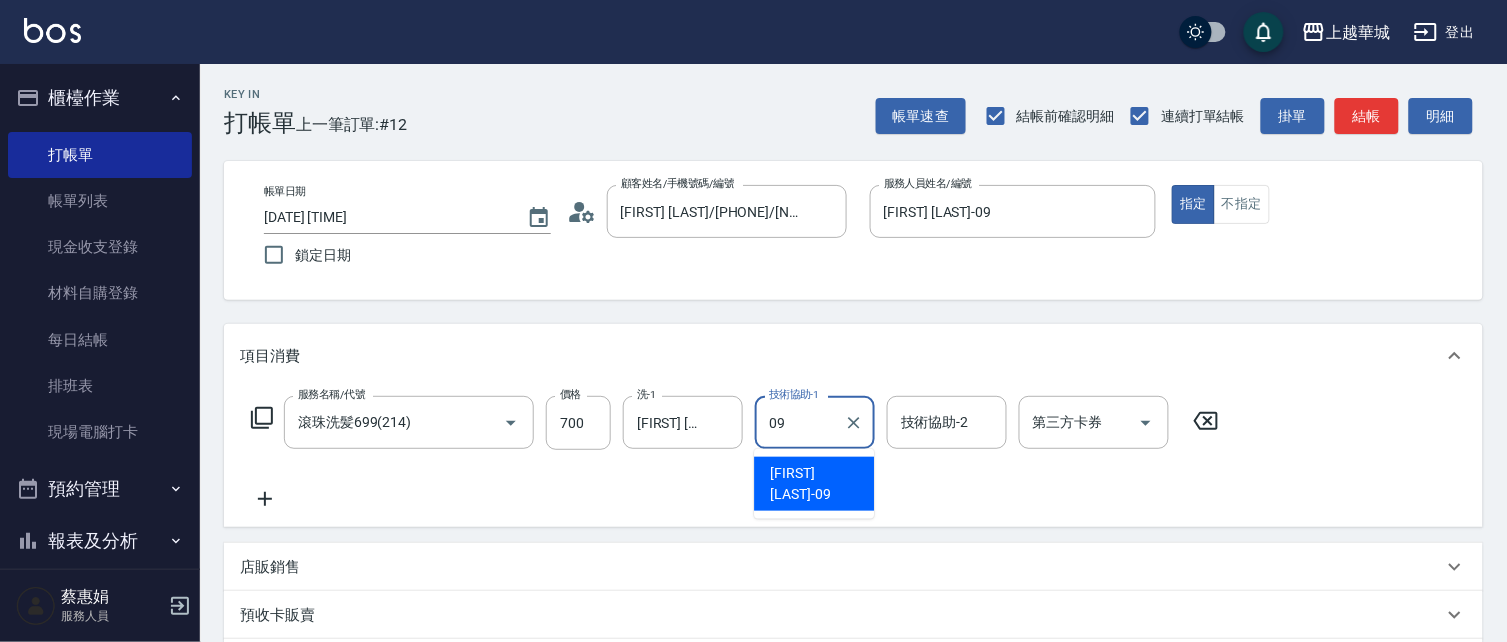 type on "[FIRST] [LAST]-09" 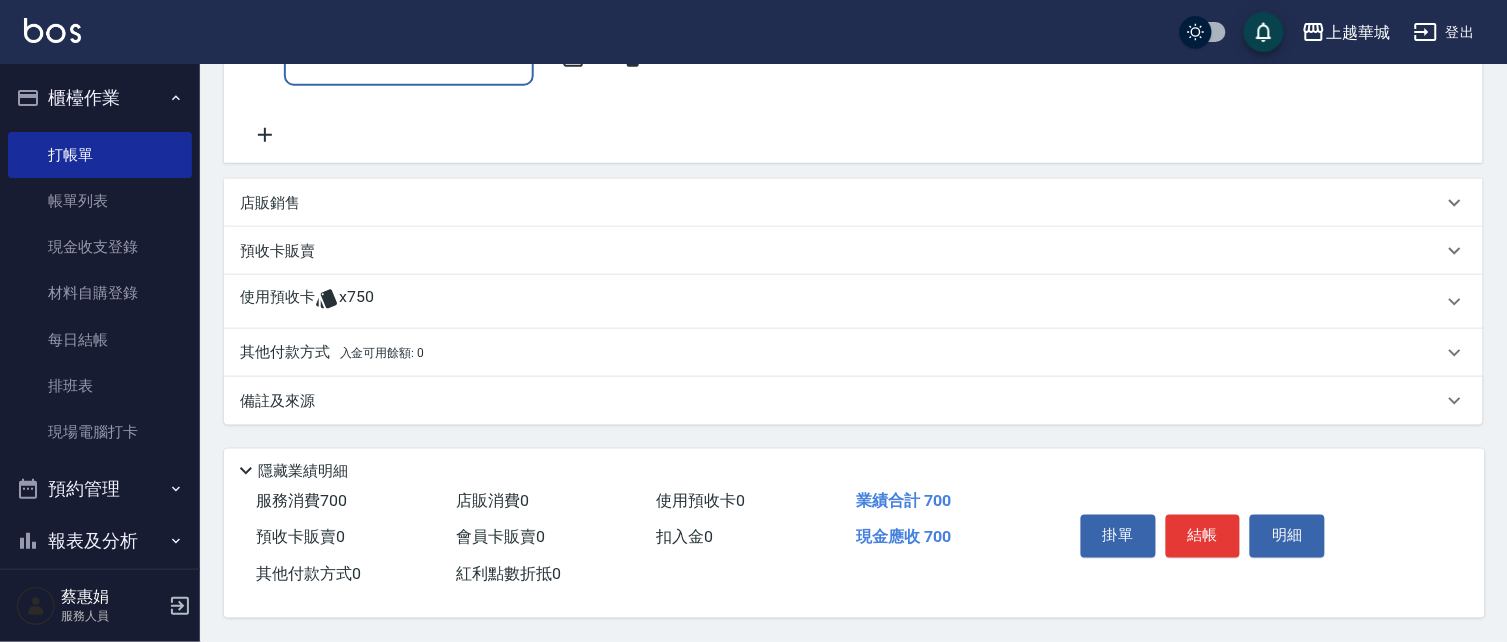 scroll, scrollTop: 446, scrollLeft: 0, axis: vertical 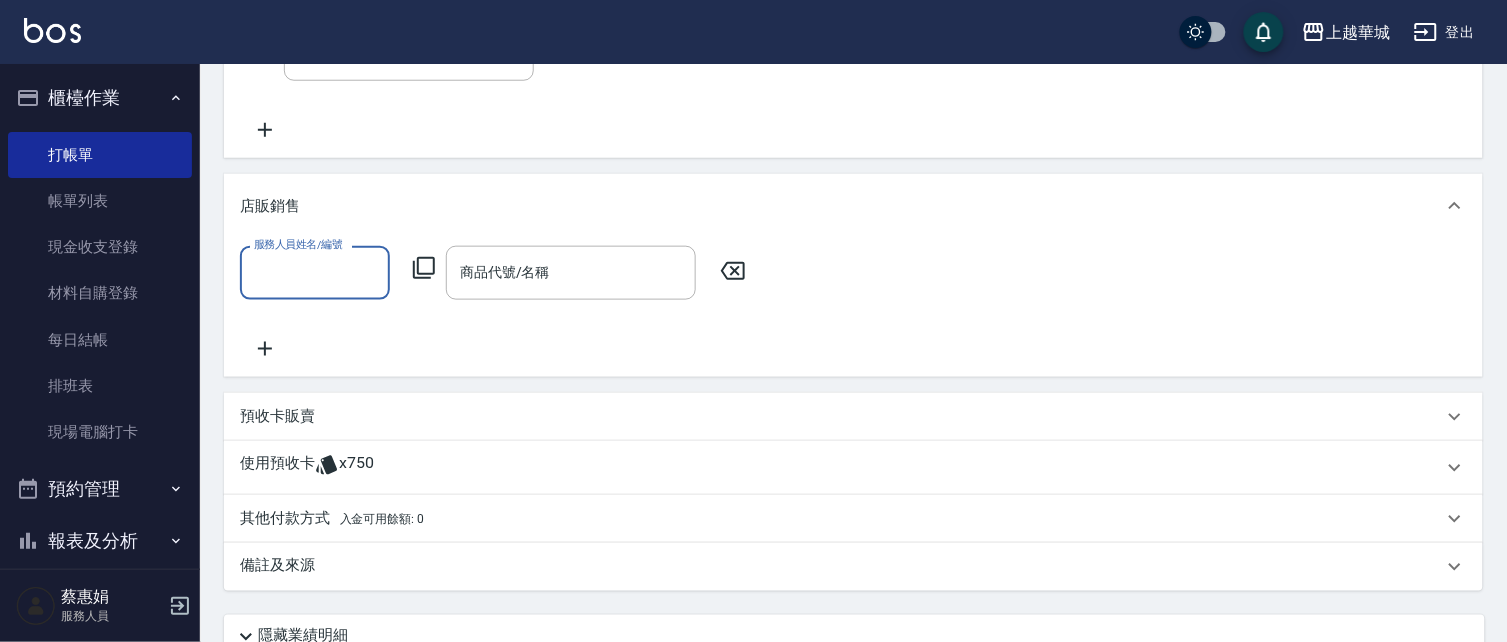 click on "服務人員姓名/編號" at bounding box center [315, 272] 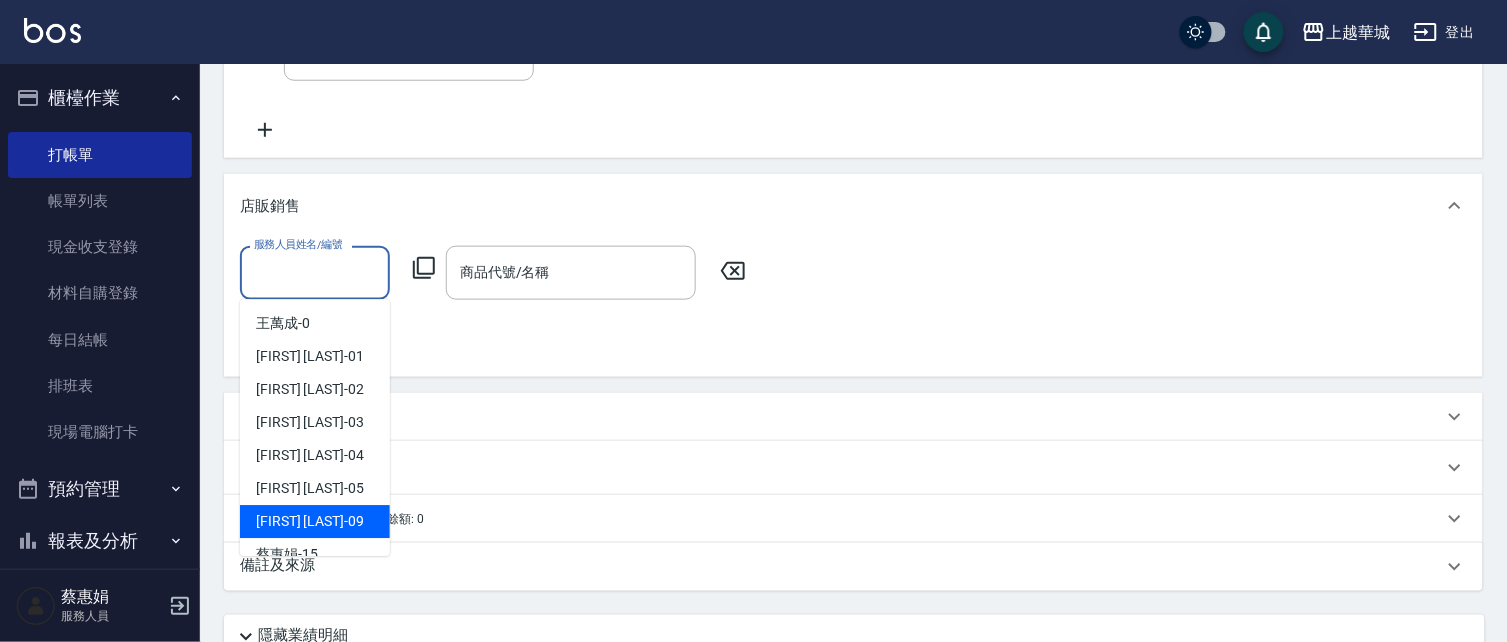 drag, startPoint x: 324, startPoint y: 518, endPoint x: 454, endPoint y: 393, distance: 180.3469 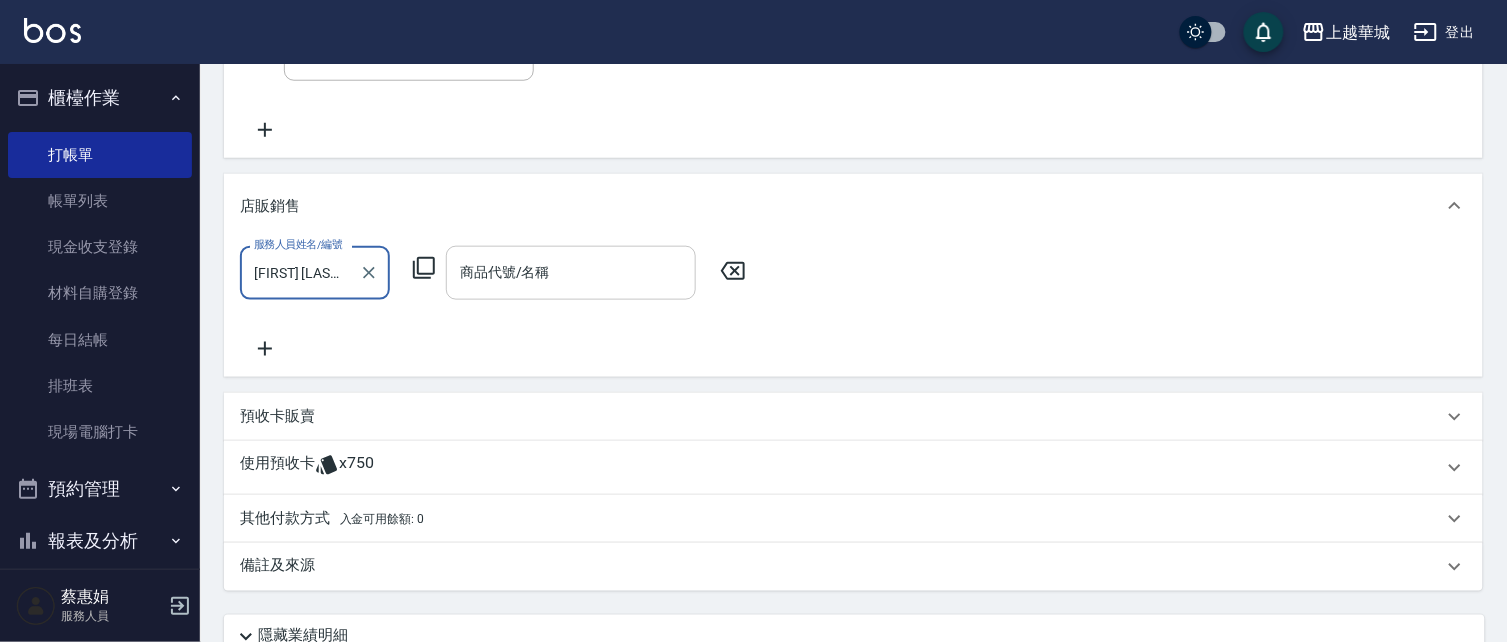 click on "商品代號/名稱" at bounding box center (571, 272) 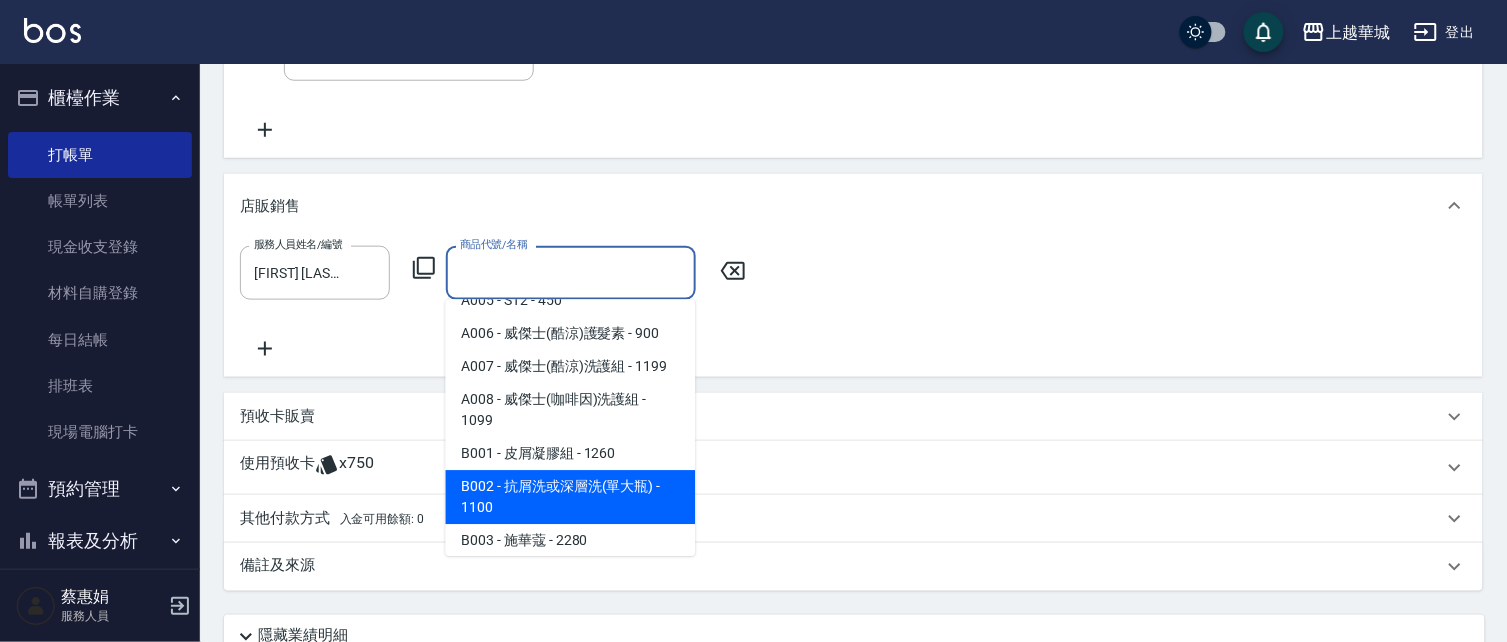 scroll, scrollTop: 154, scrollLeft: 0, axis: vertical 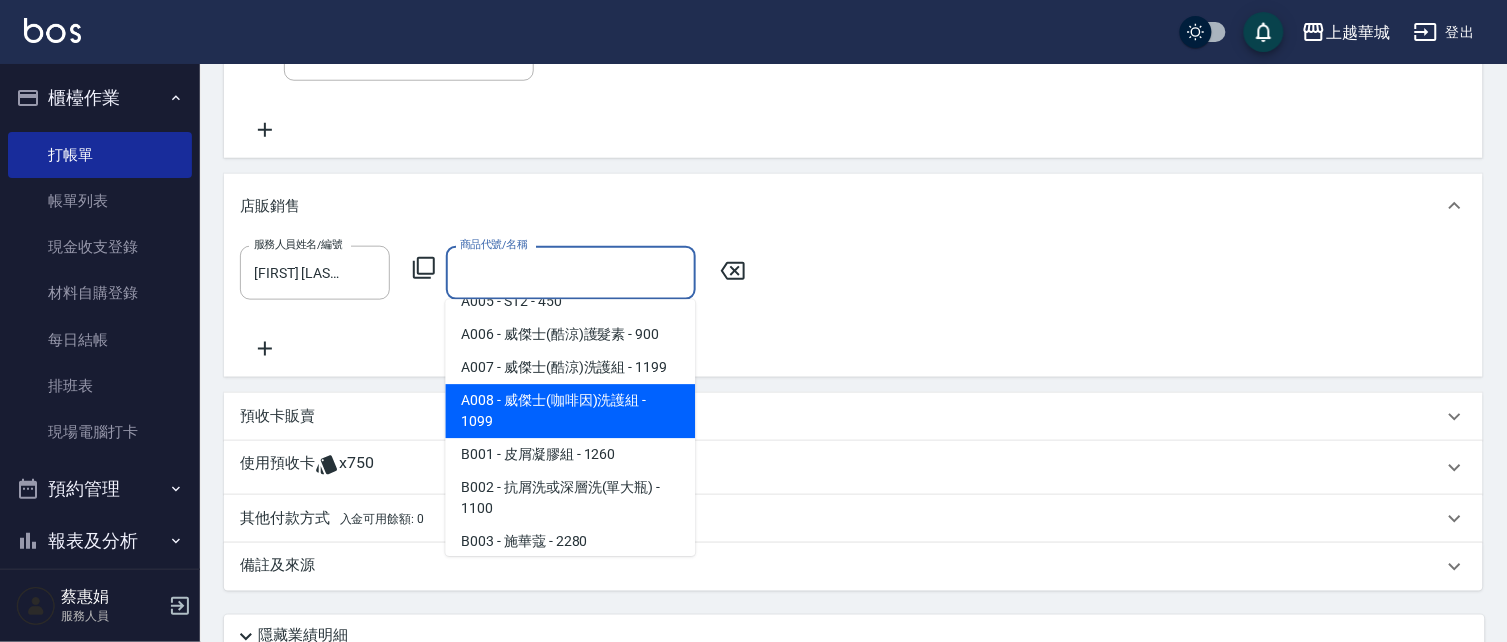 click on "A008 - 威傑士(咖啡因)洗護組 - 1099" at bounding box center [571, 412] 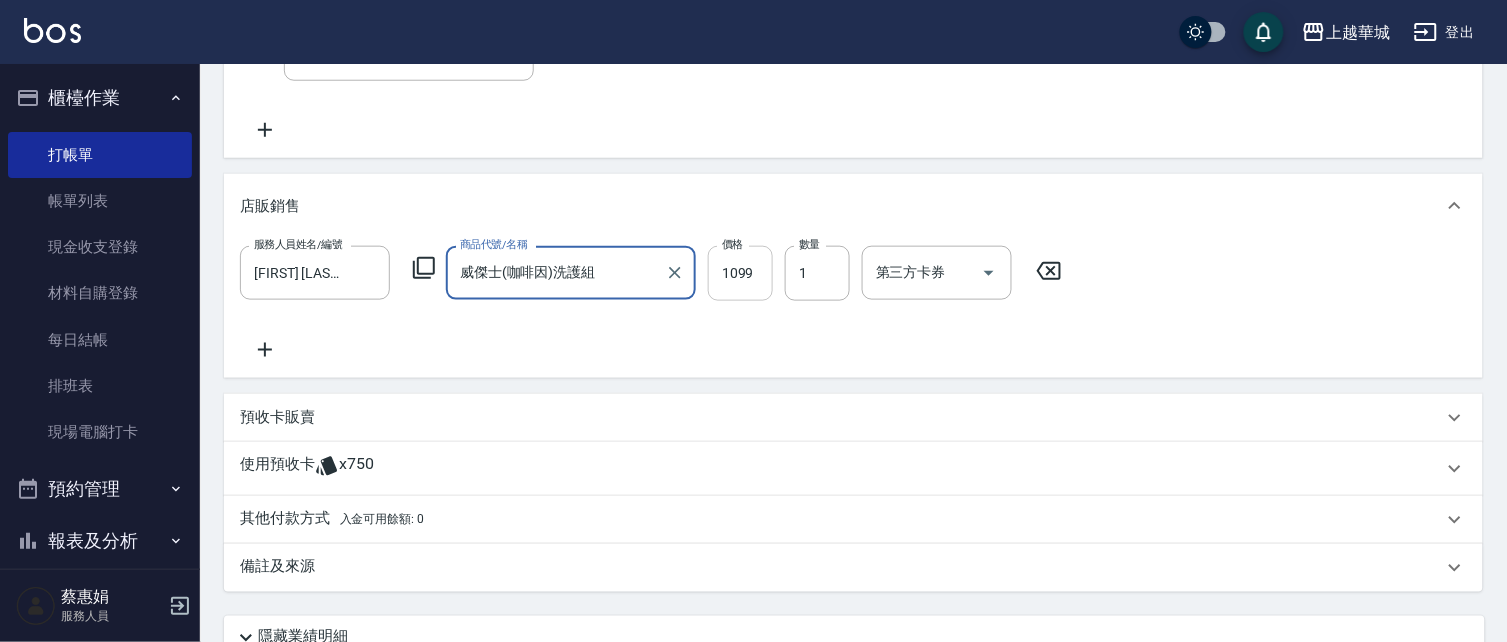 drag, startPoint x: 757, startPoint y: 283, endPoint x: 741, endPoint y: 276, distance: 17.464249 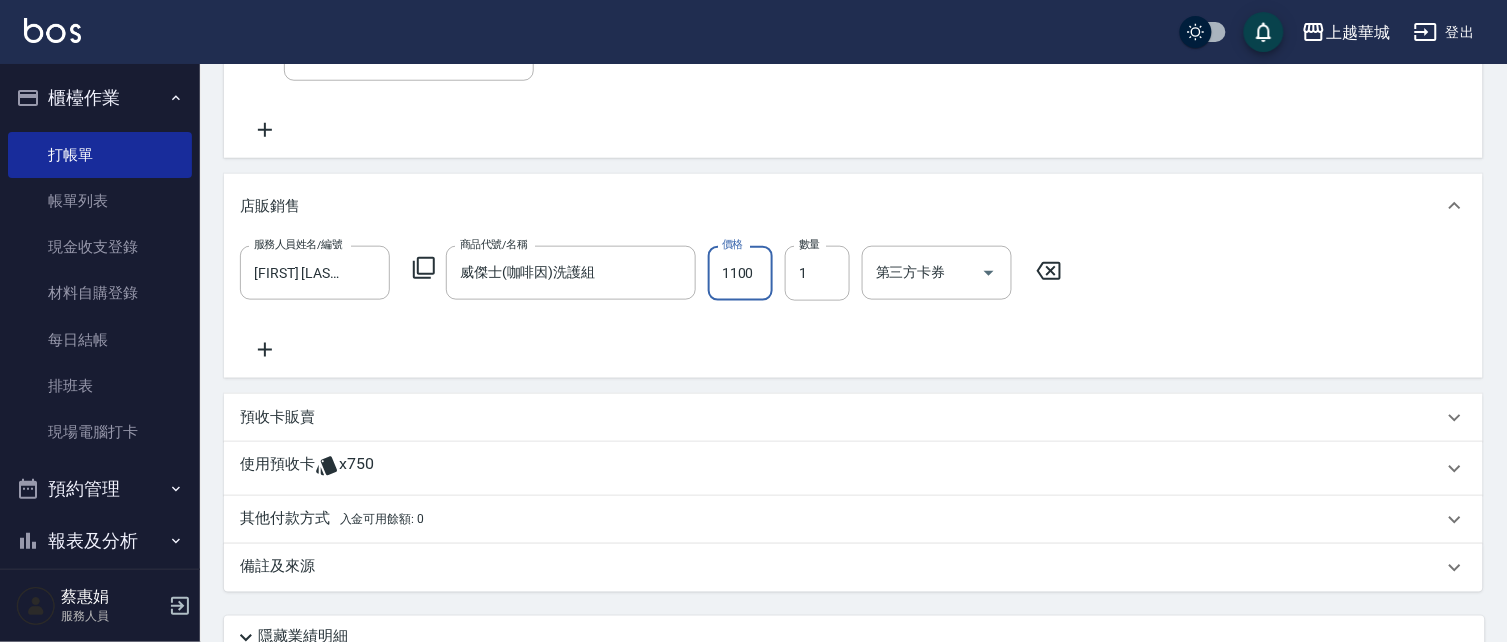 type on "1100" 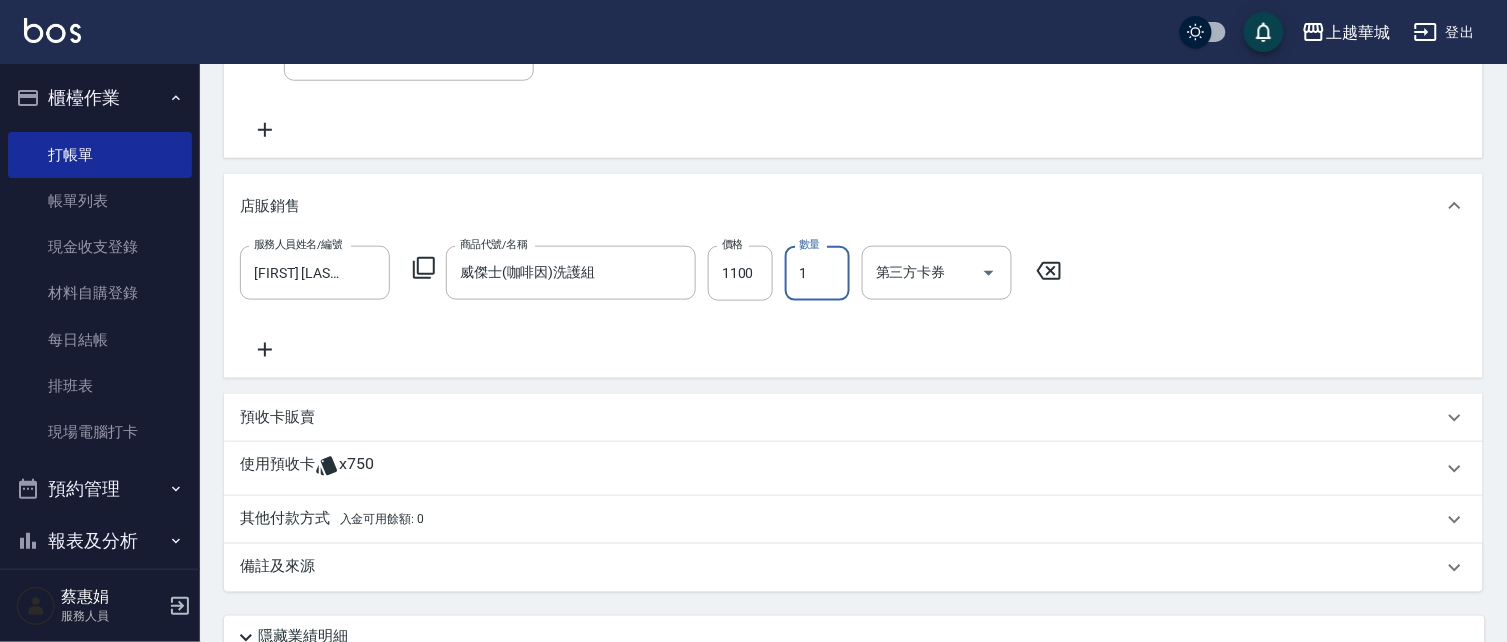 click 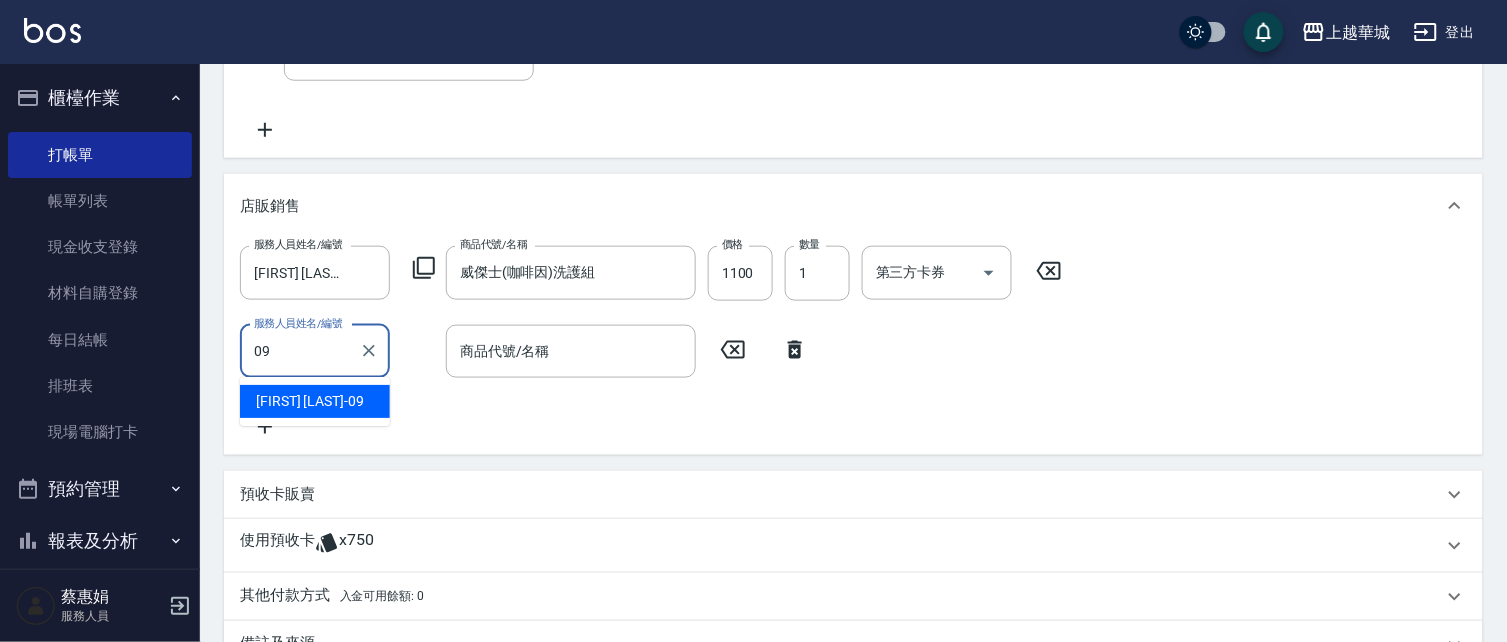 type on "[FIRST] [LAST]-09" 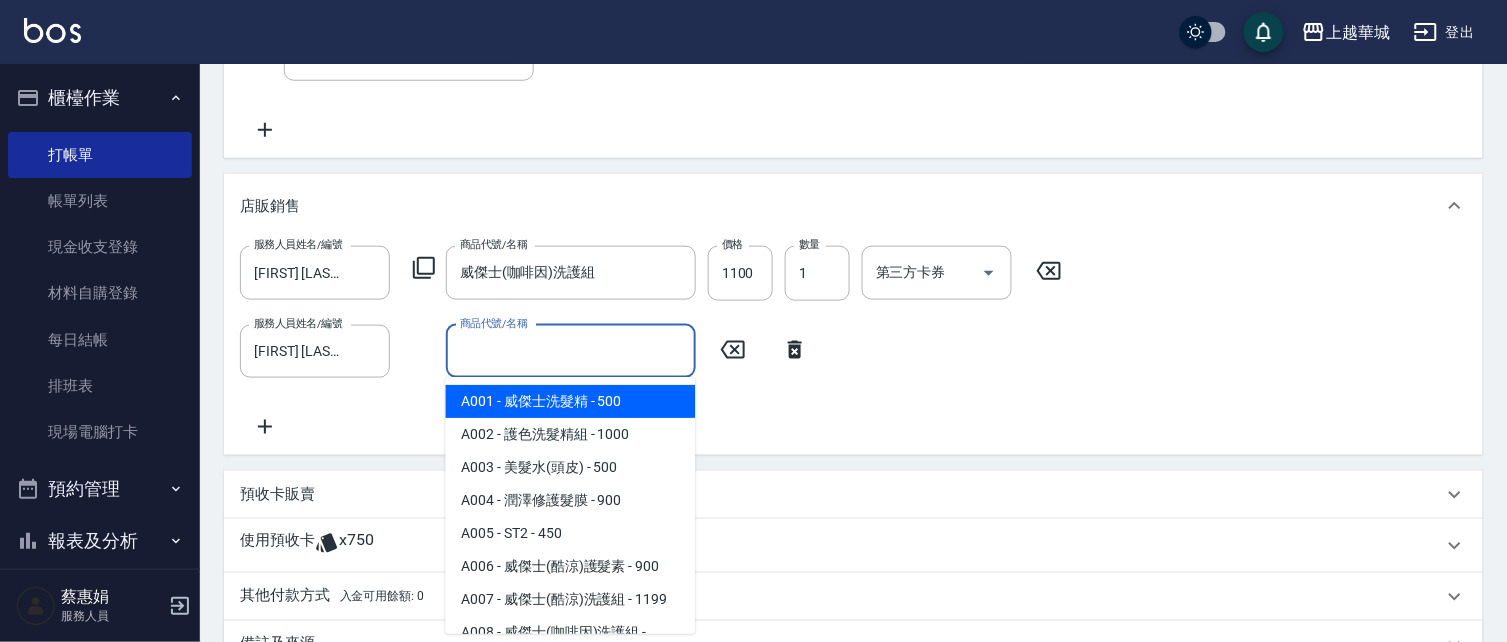 click on "商品代號/名稱" at bounding box center [571, 351] 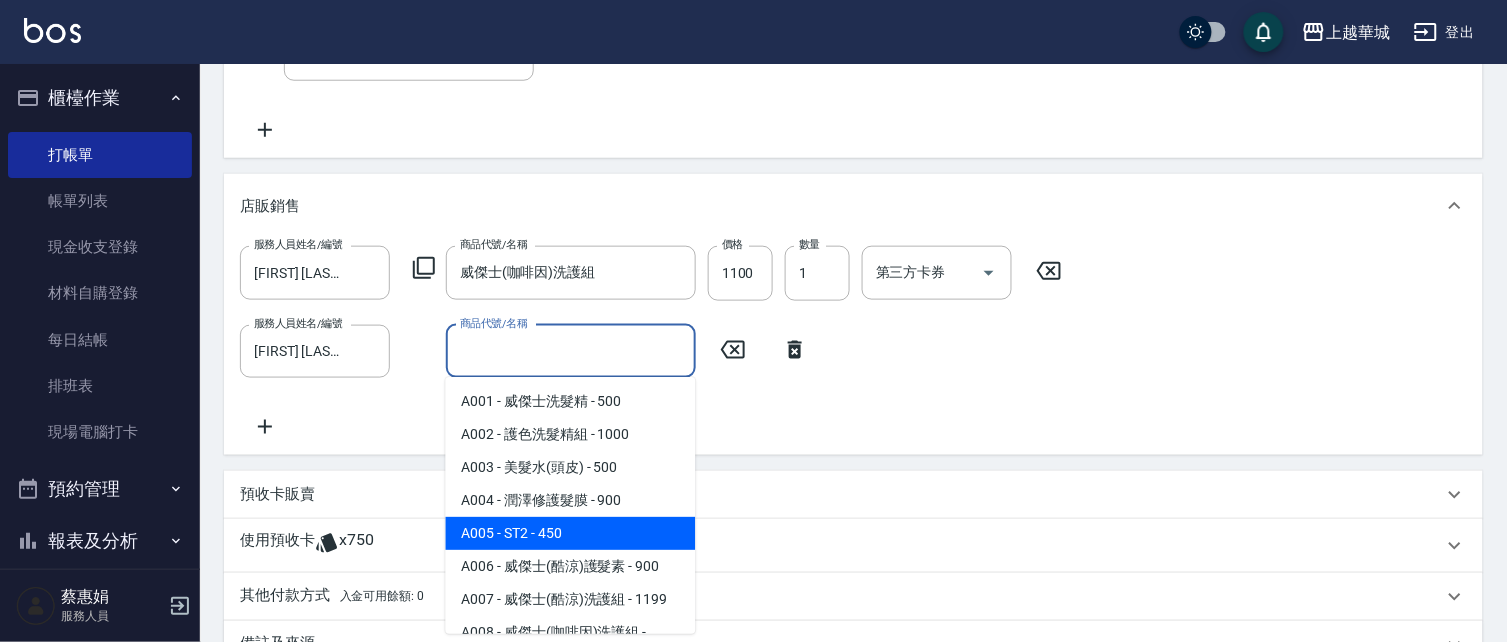 click on "A005 - ST2 - 450" at bounding box center (571, 533) 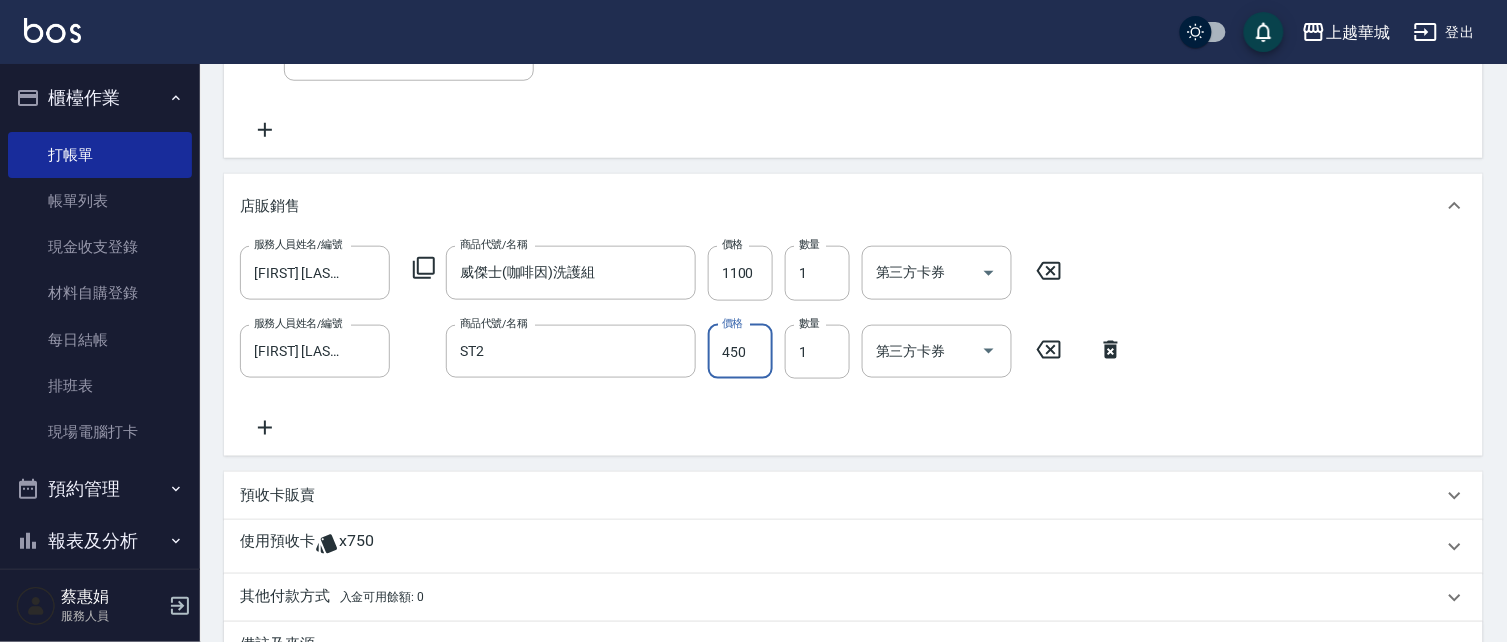 click on "450" at bounding box center (740, 352) 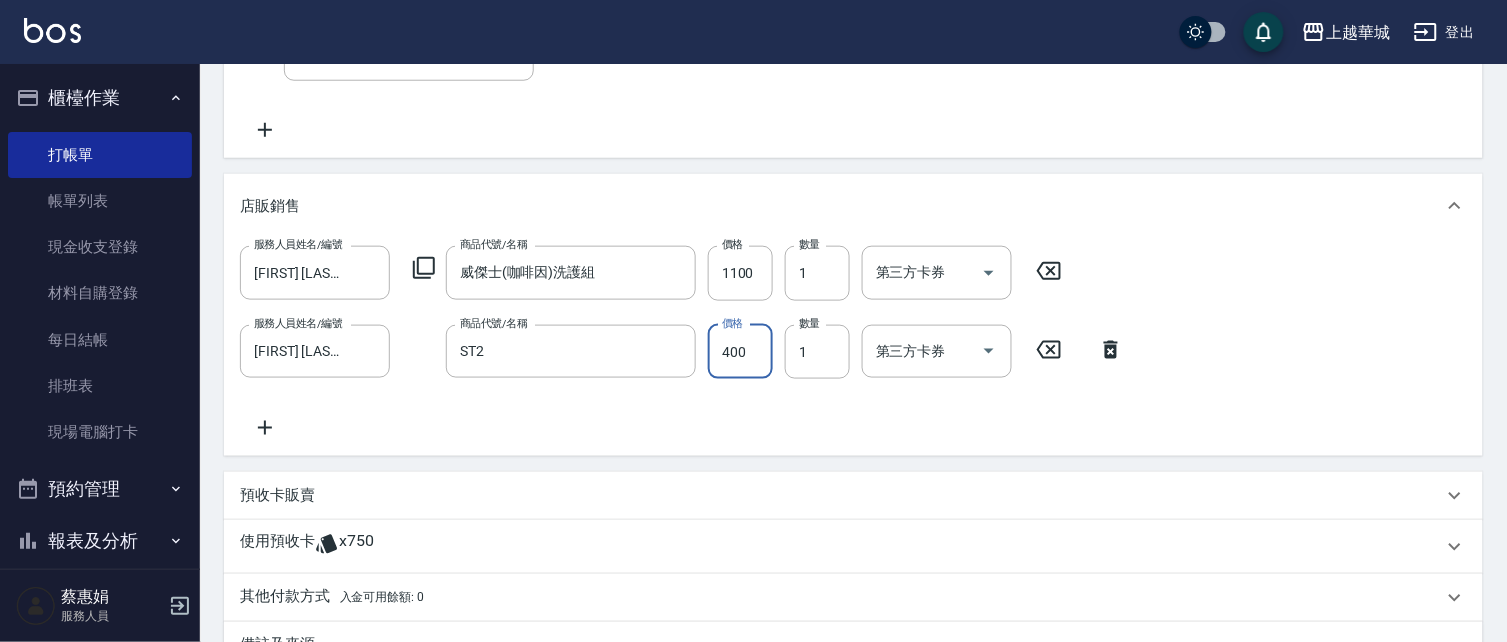 type on "400" 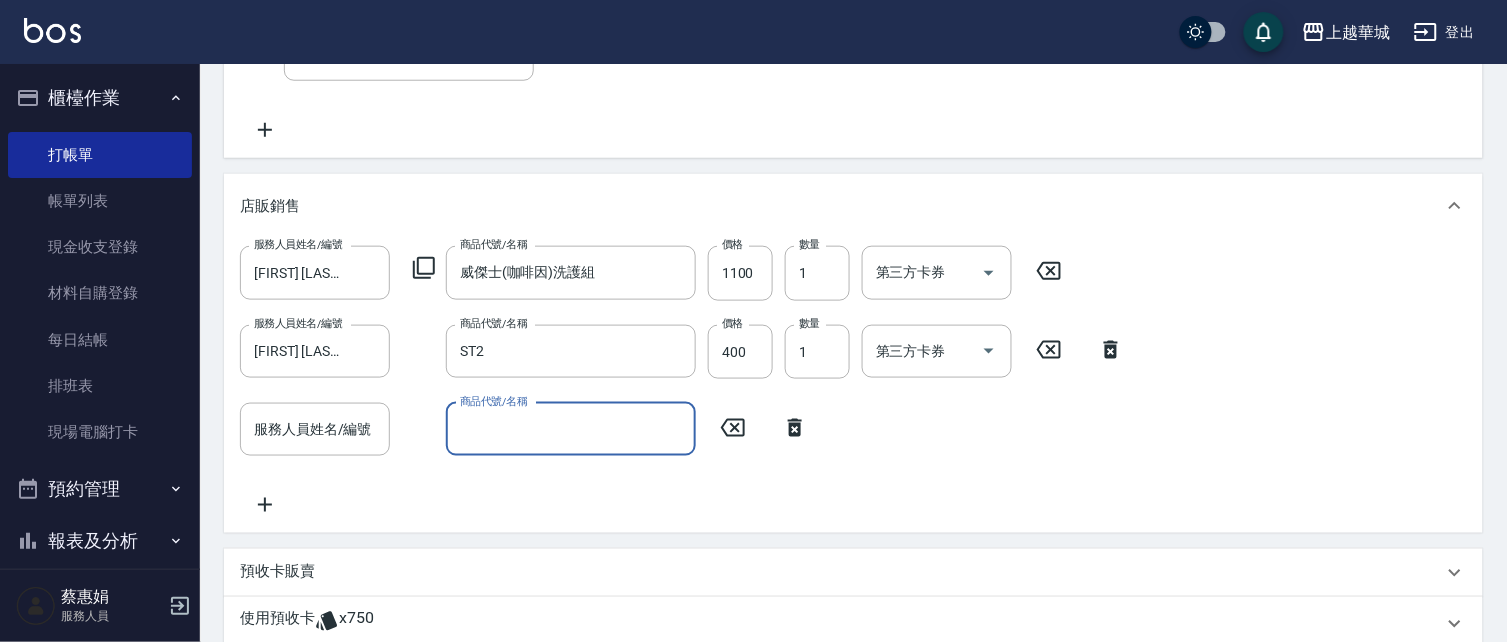 type 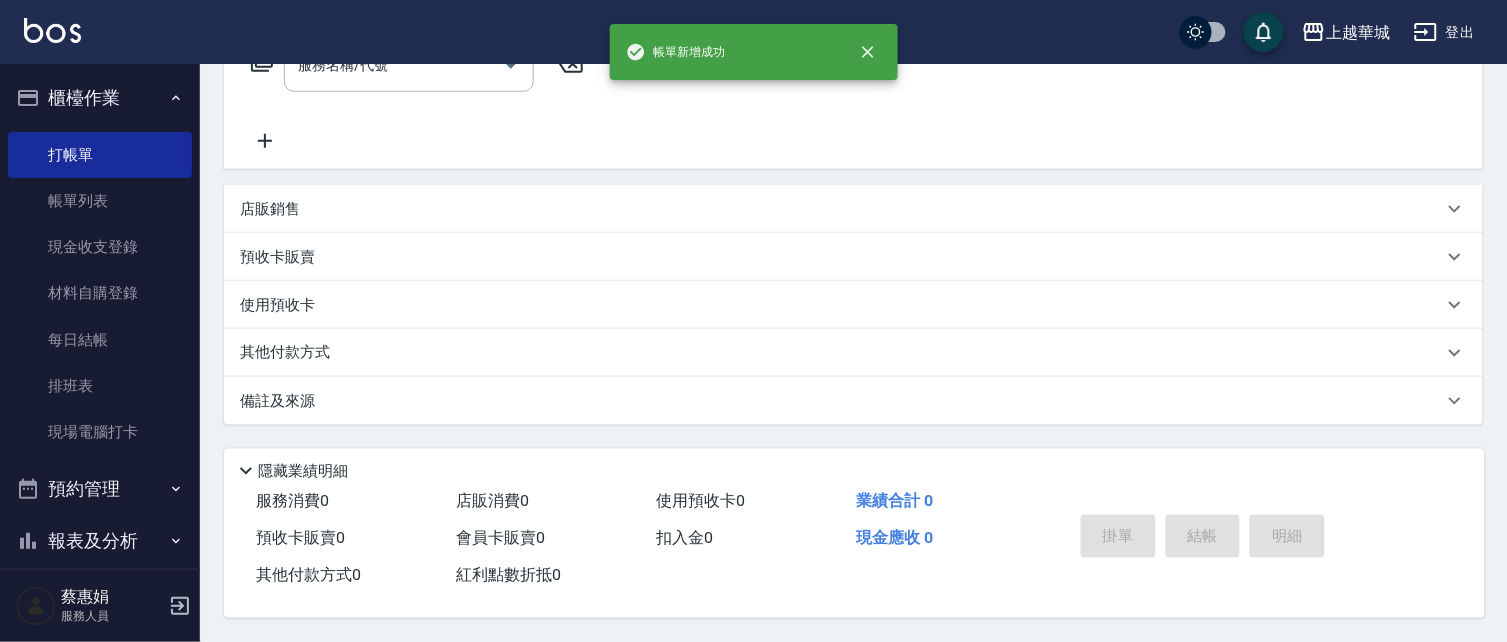scroll, scrollTop: 0, scrollLeft: 0, axis: both 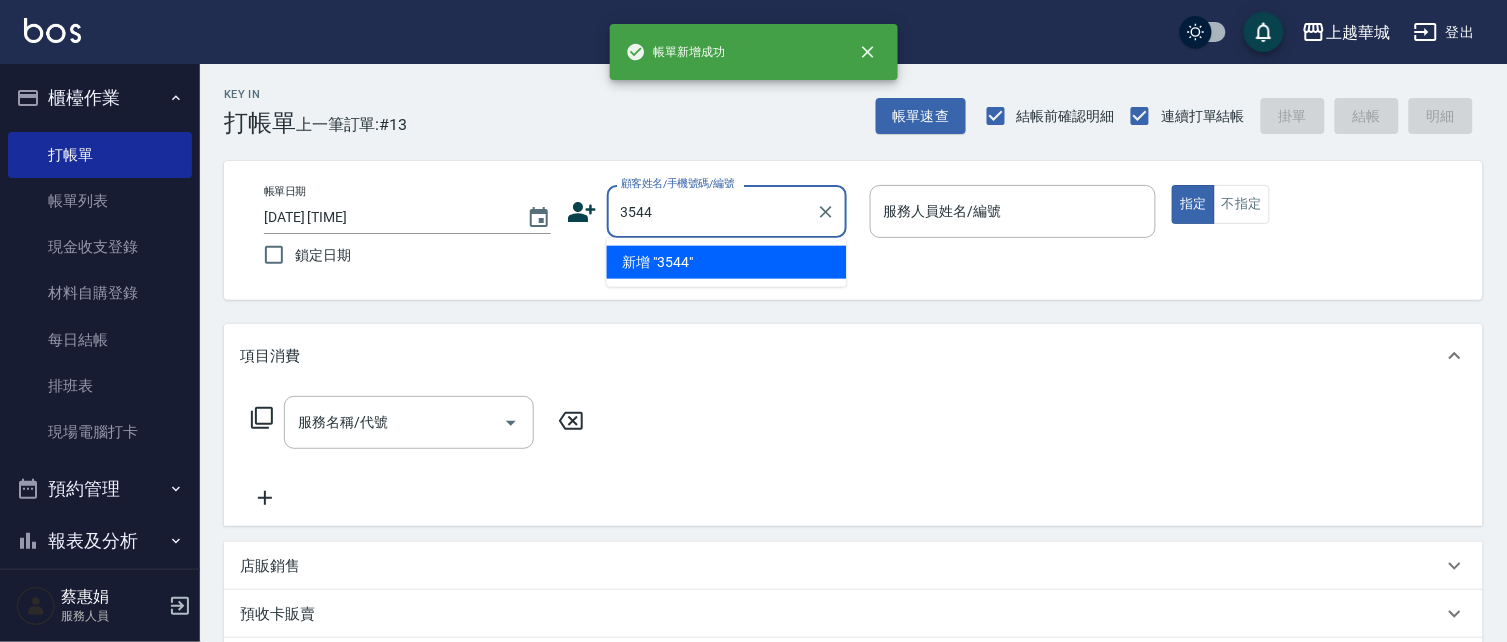type on "3544" 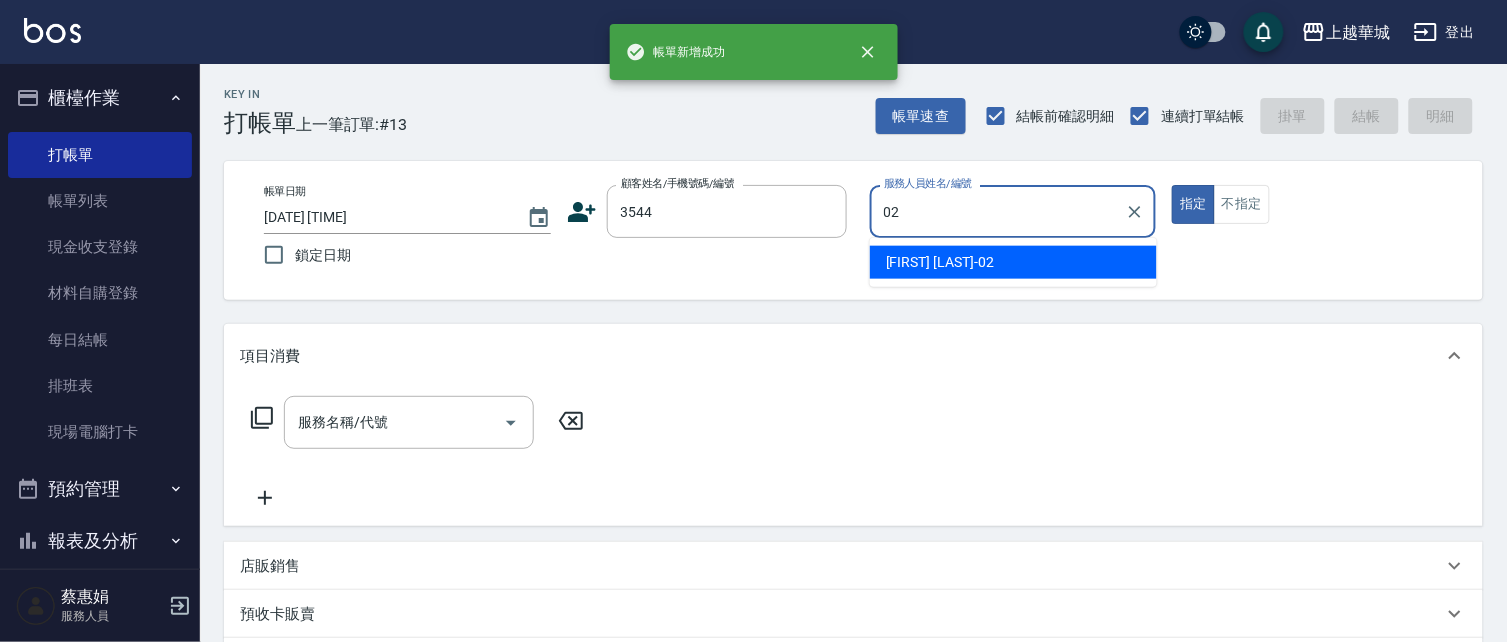 type on "[FIRST] [LAST]-02" 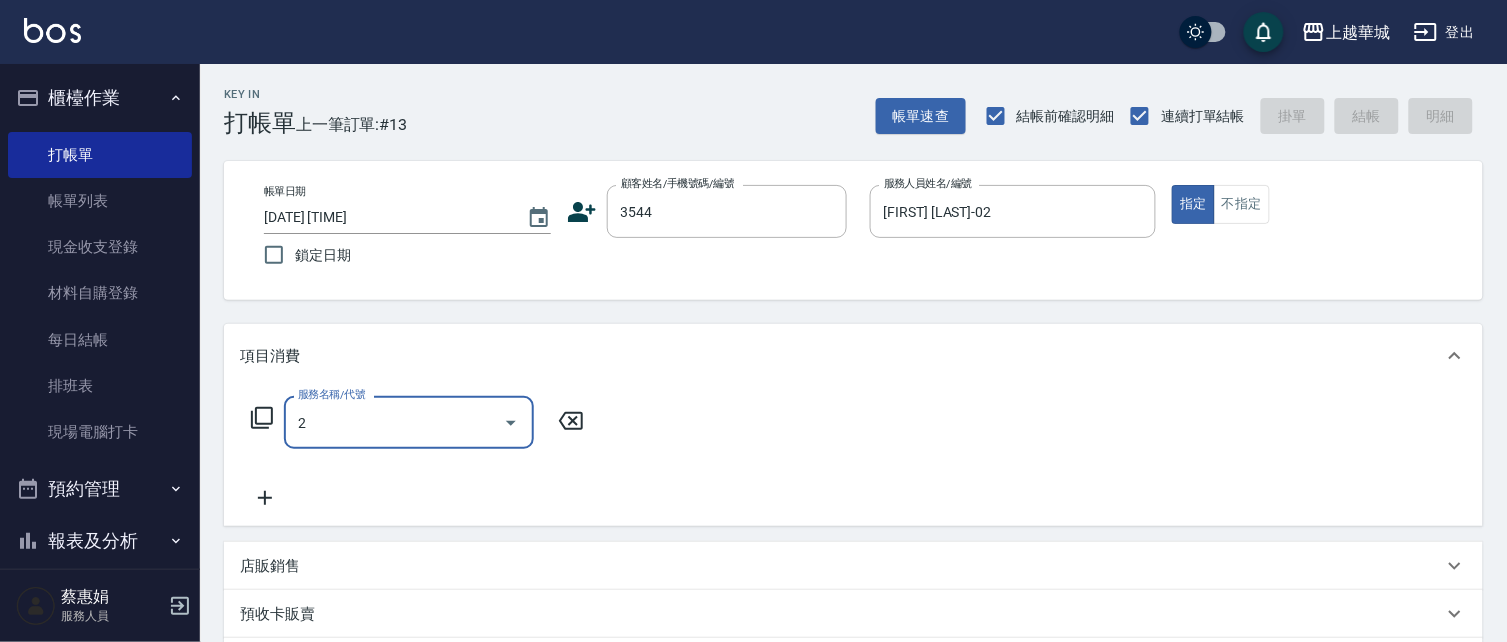 type on "22" 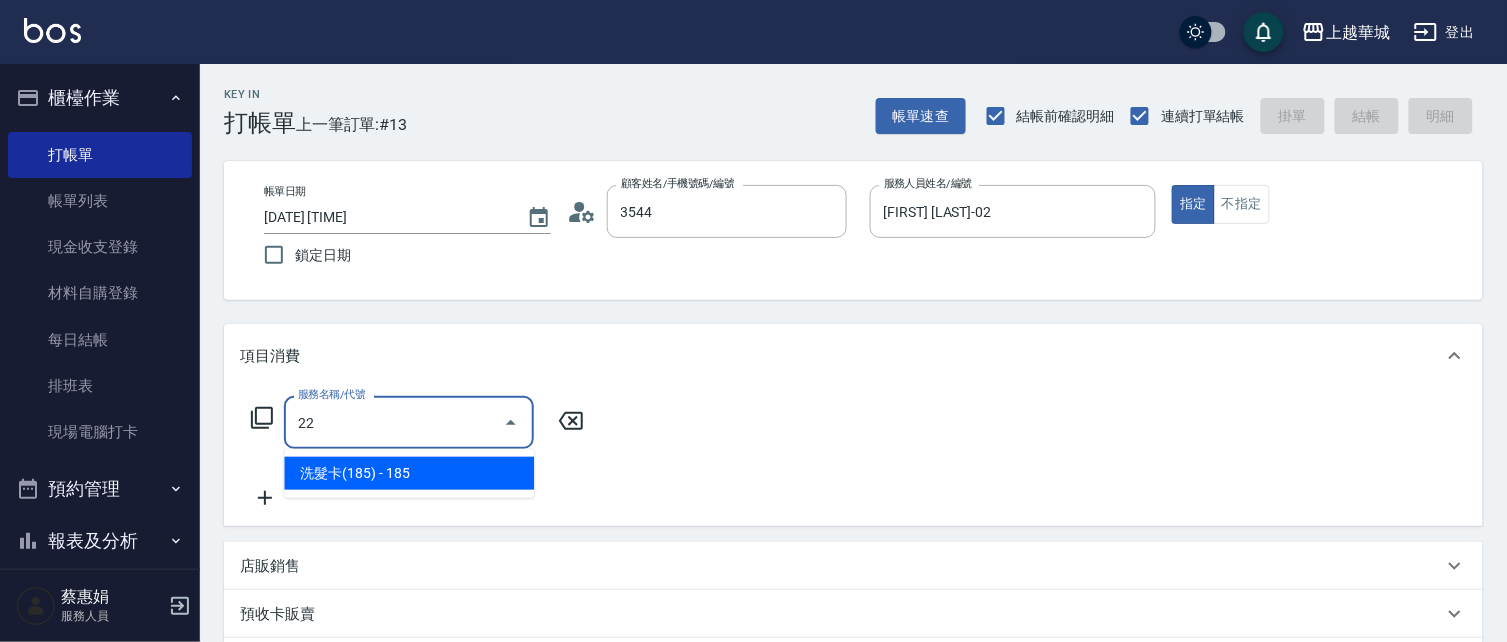 type on "[FIRST] [LAST]/[PHONE]/[NUMBER]" 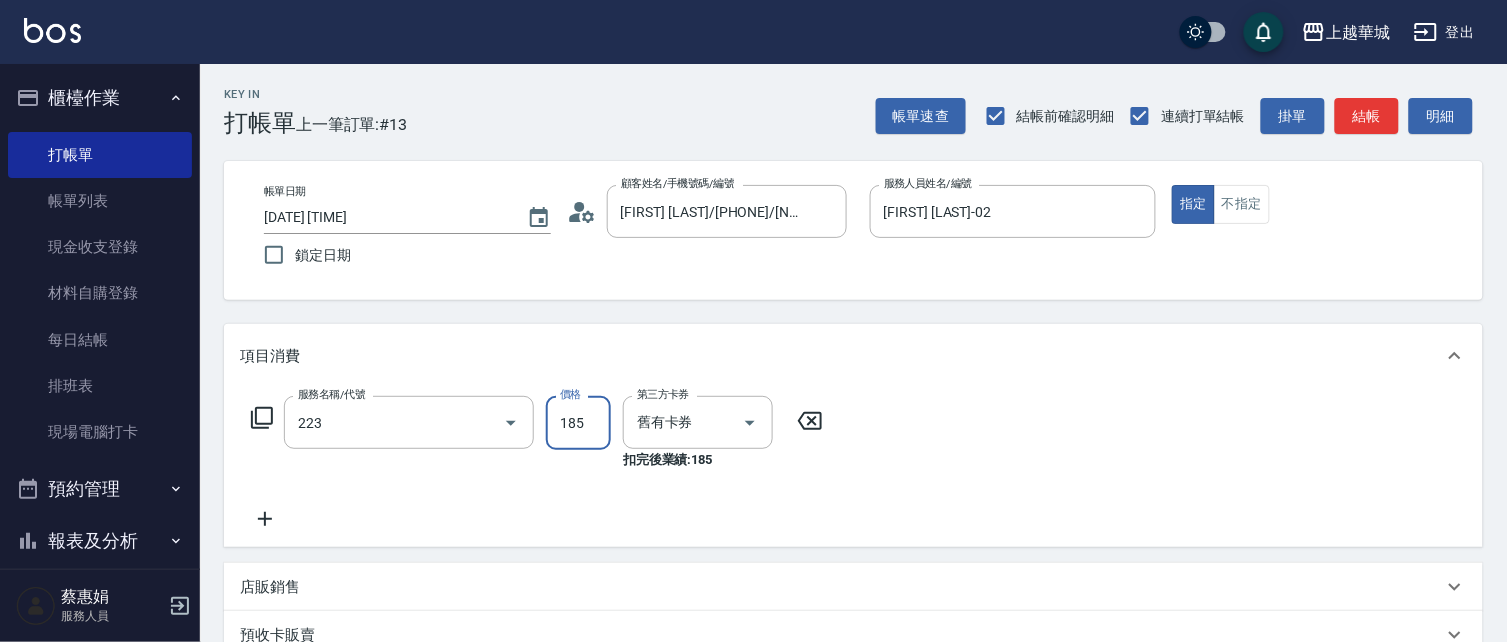 type on "洗髮卡(185)(223)" 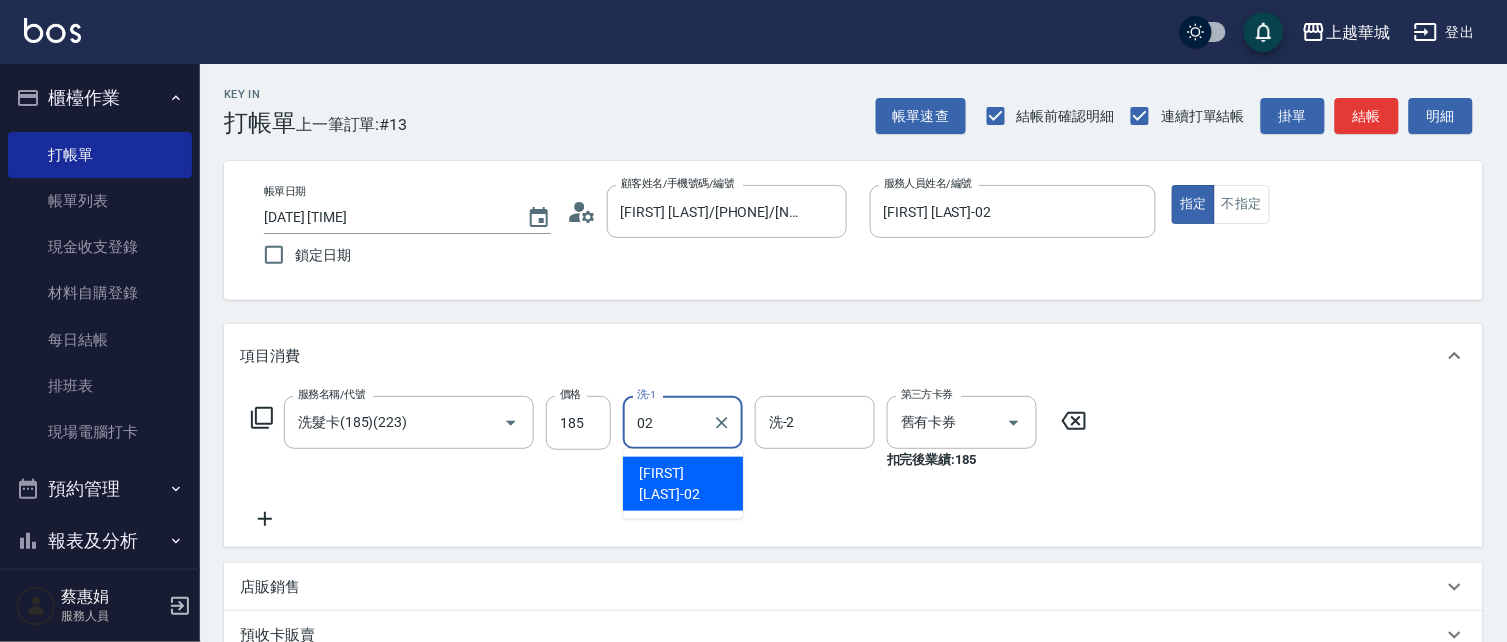 type on "[FIRST] [LAST]-02" 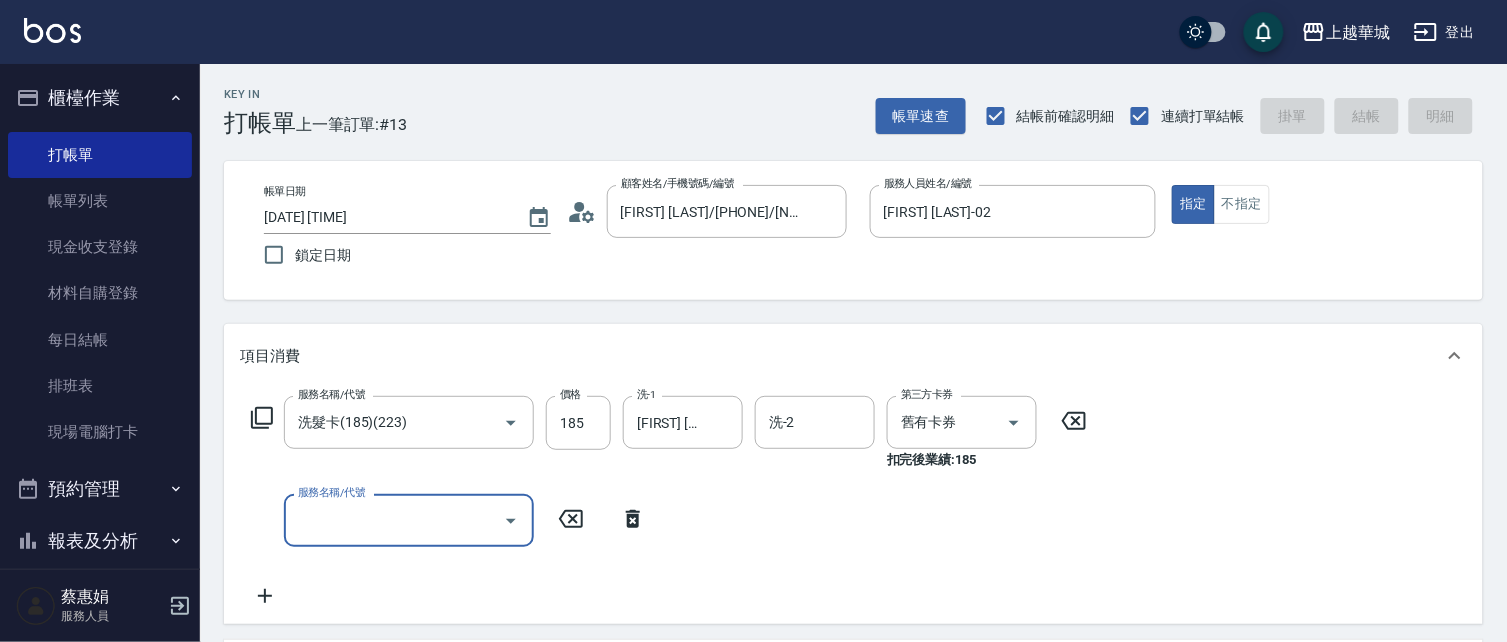 type 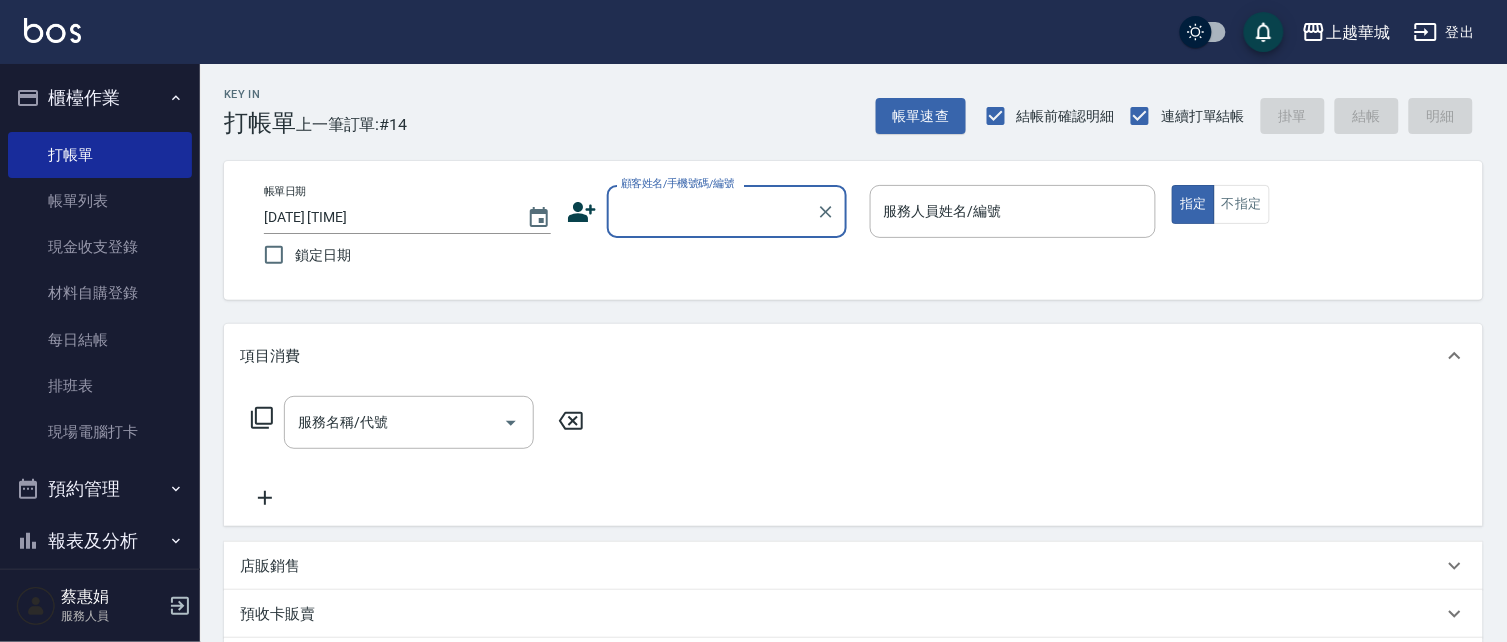 click on "顧客姓名/手機號碼/編號" at bounding box center [712, 211] 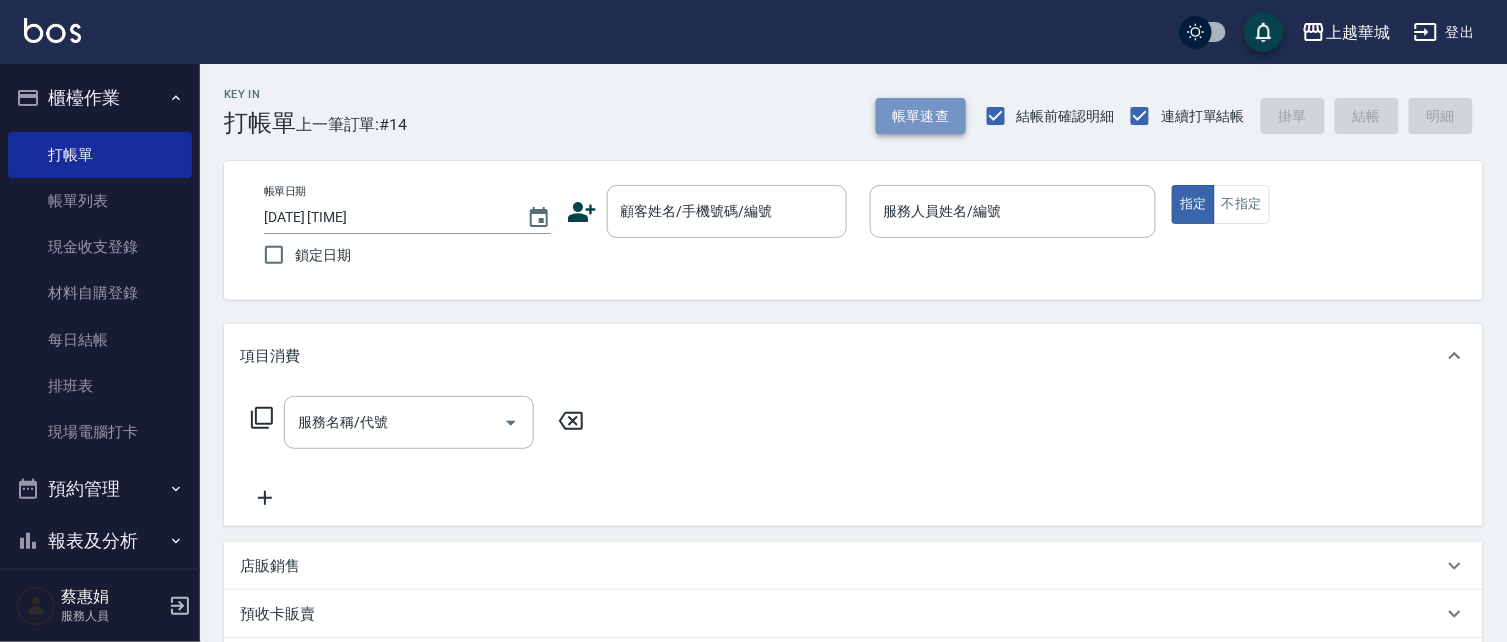 click on "帳單速查" at bounding box center (921, 116) 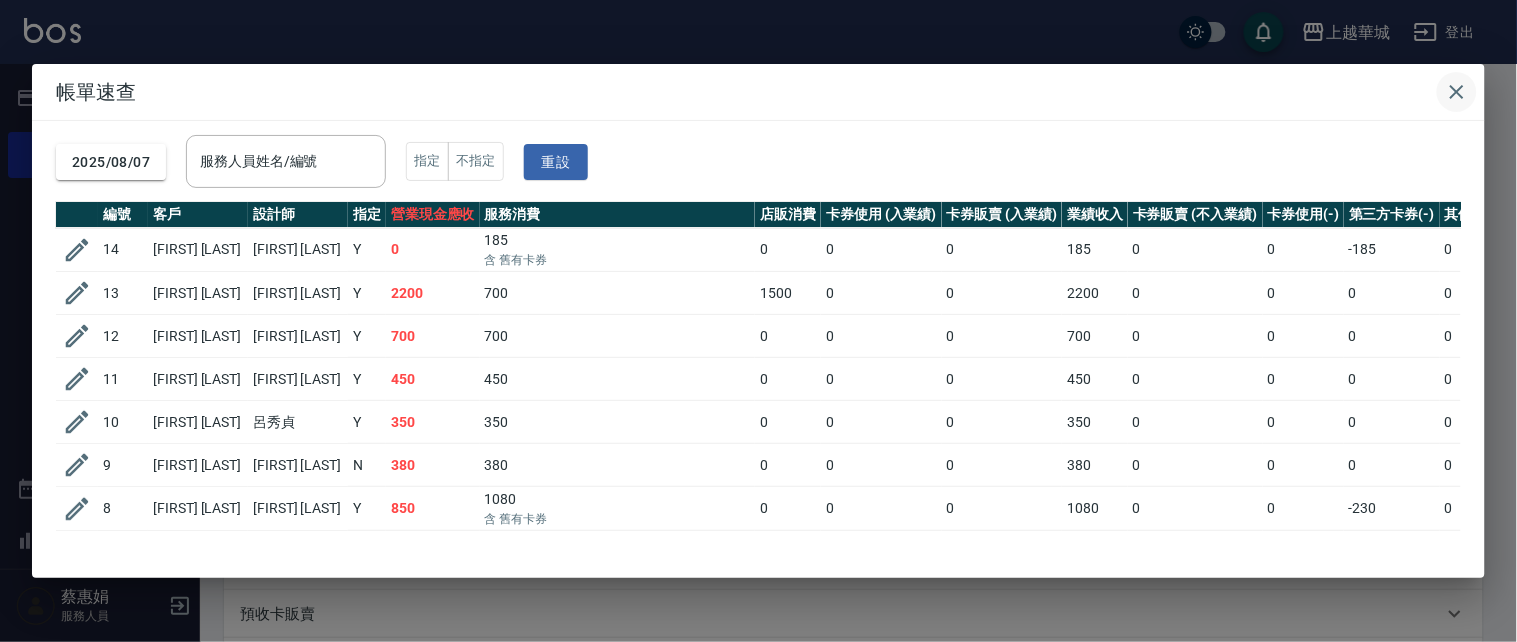click 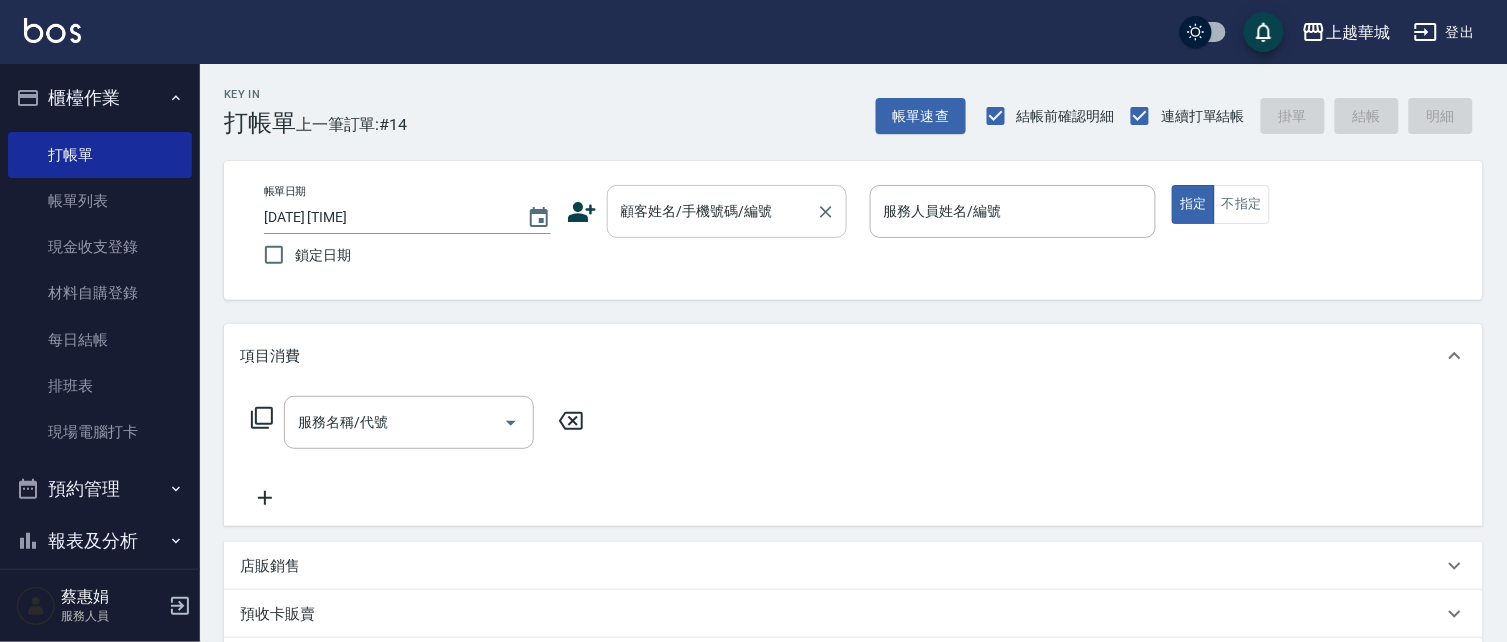 click on "顧客姓名/手機號碼/編號" at bounding box center (712, 211) 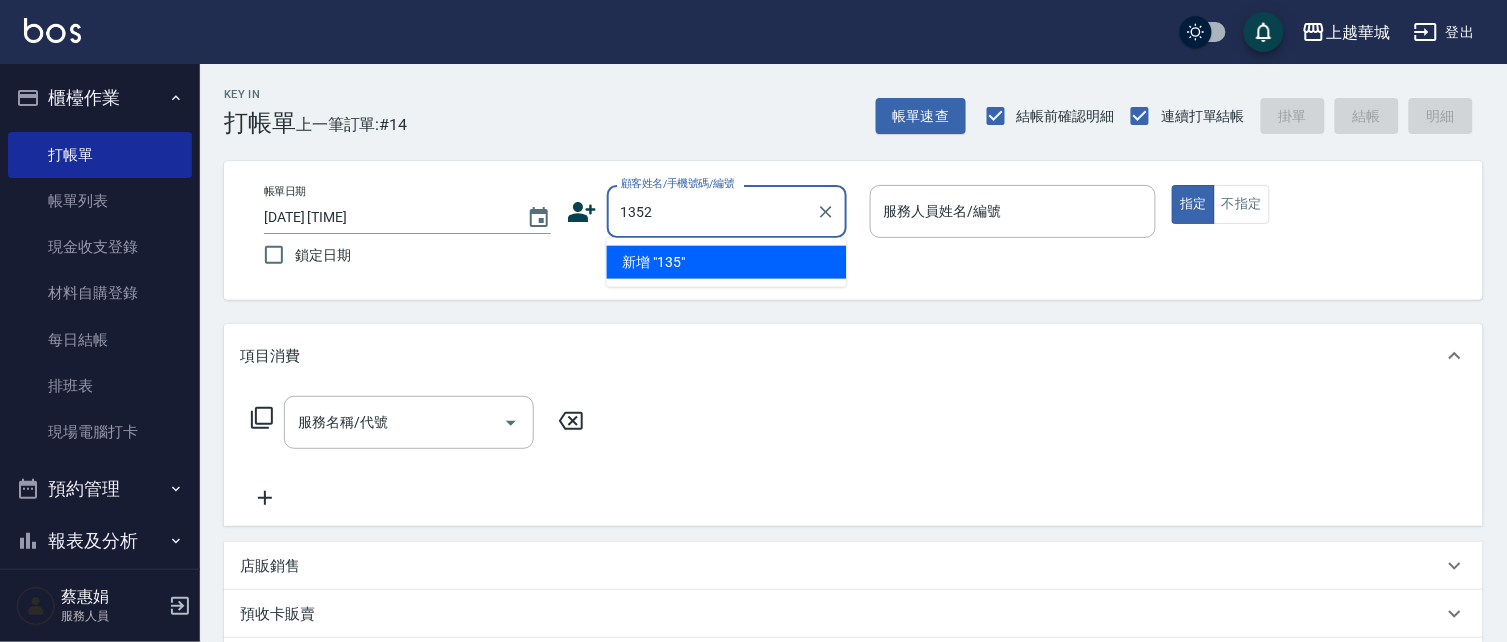 type on "1352" 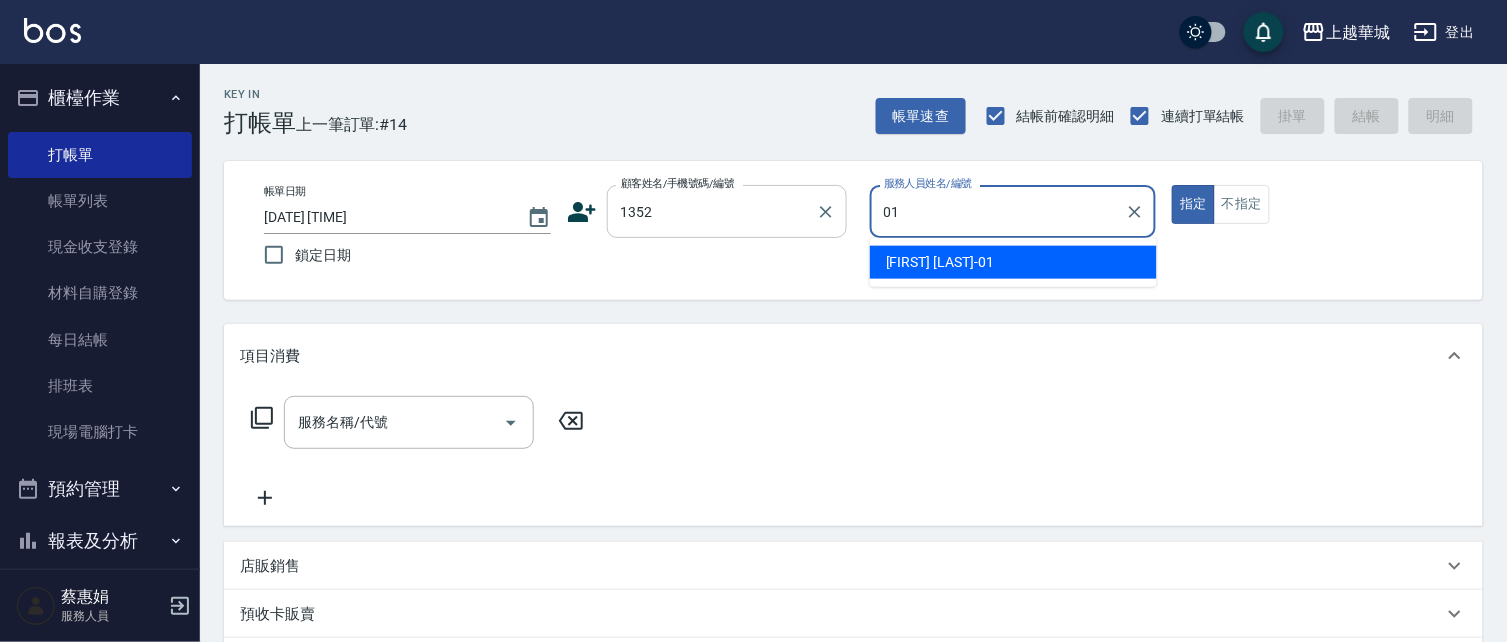 type on "[FIRST] [LAST]-01" 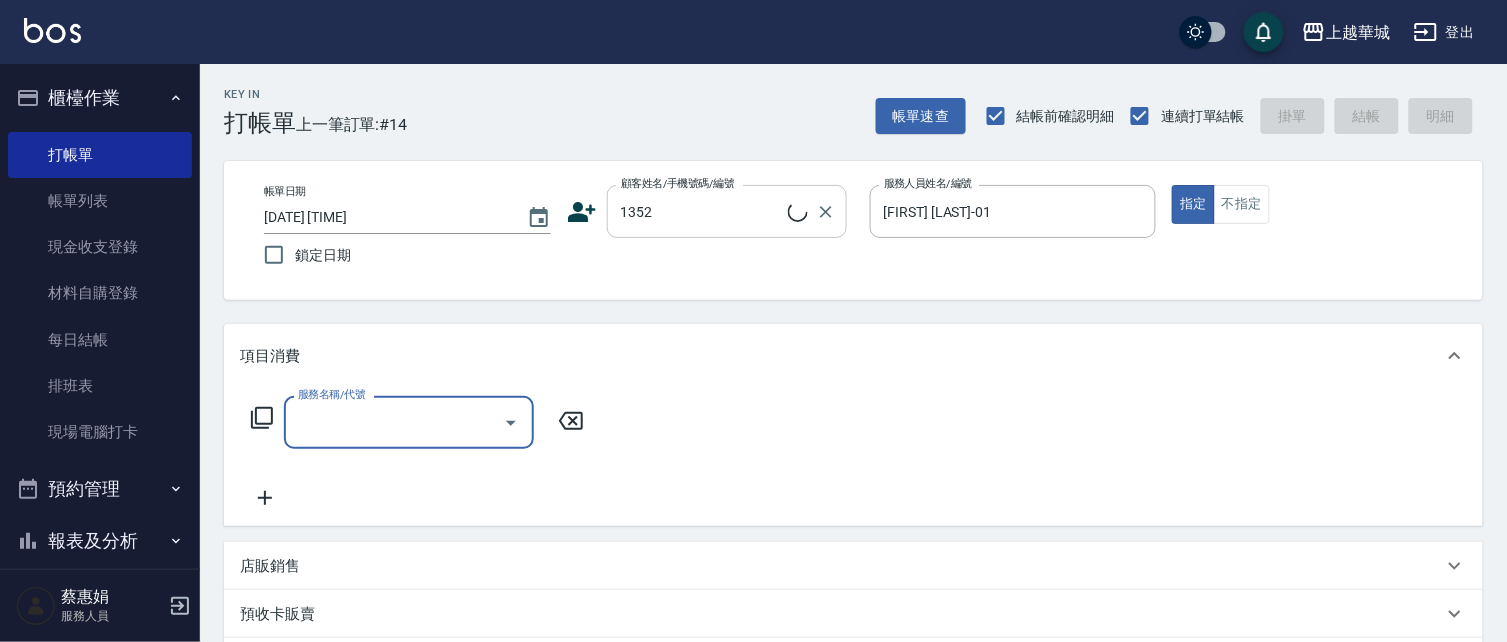 type on "[FIRST] [LAST]/[NUMBER]/[NUMBER]" 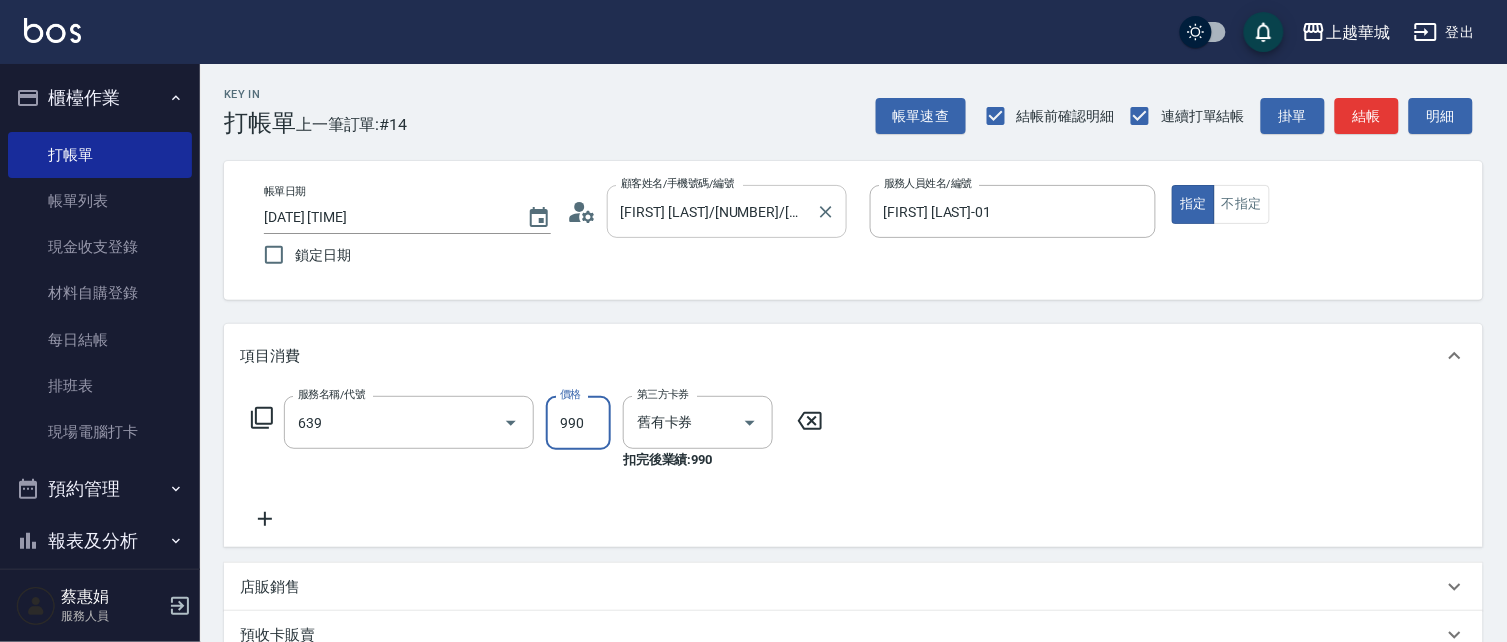 type on "(芙)蘆薈髮膜套卡(自材)(639)" 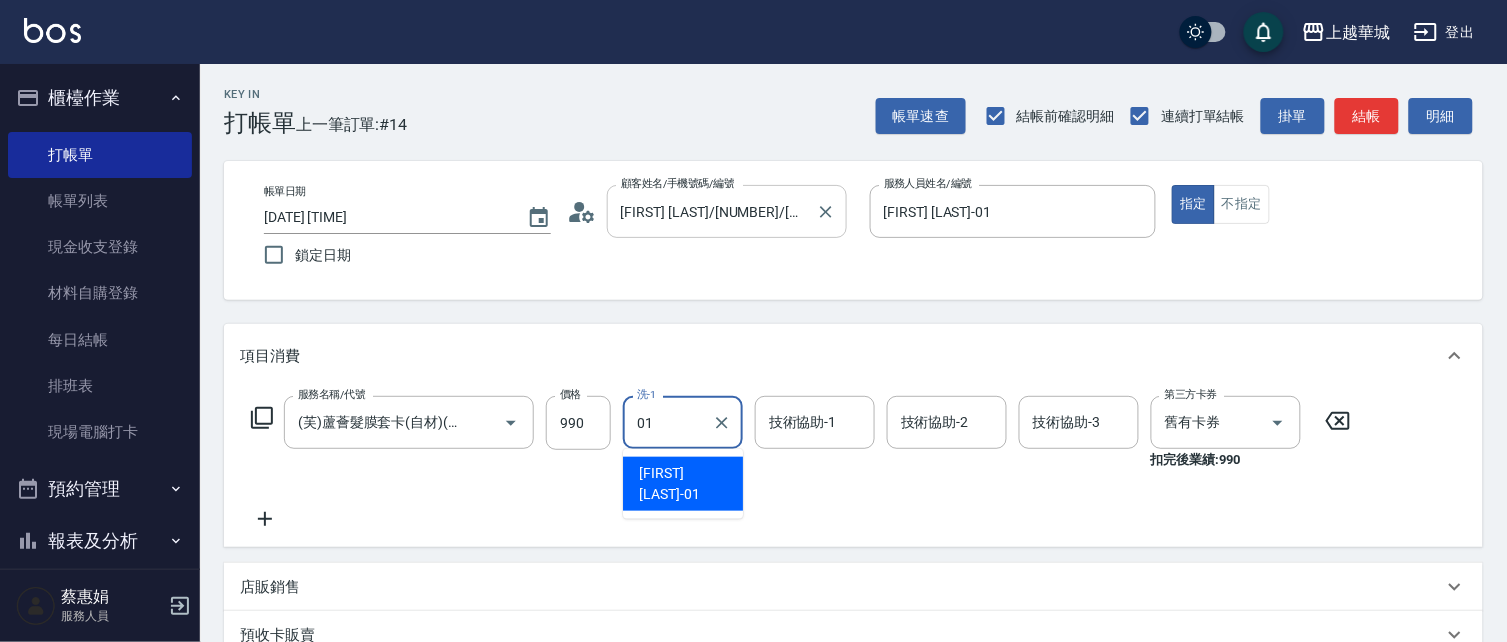 type on "[FIRST] [LAST]-01" 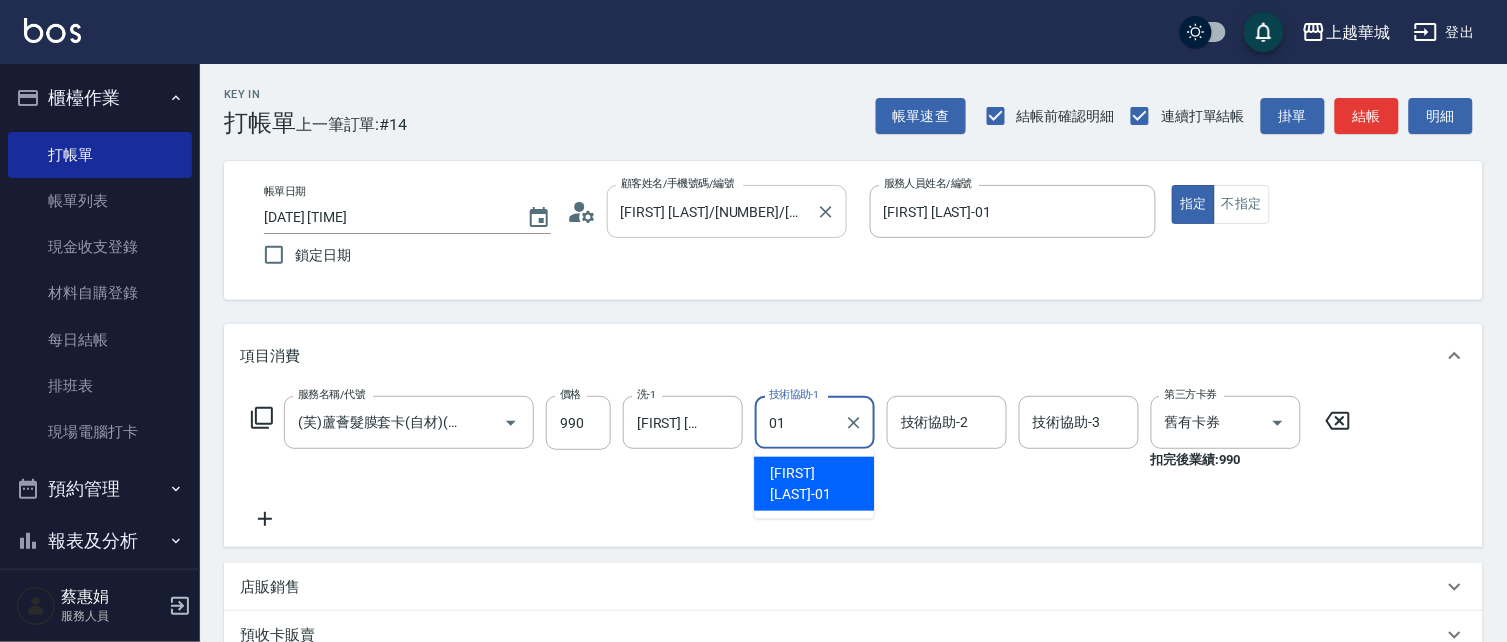 type on "[FIRST] [LAST]-01" 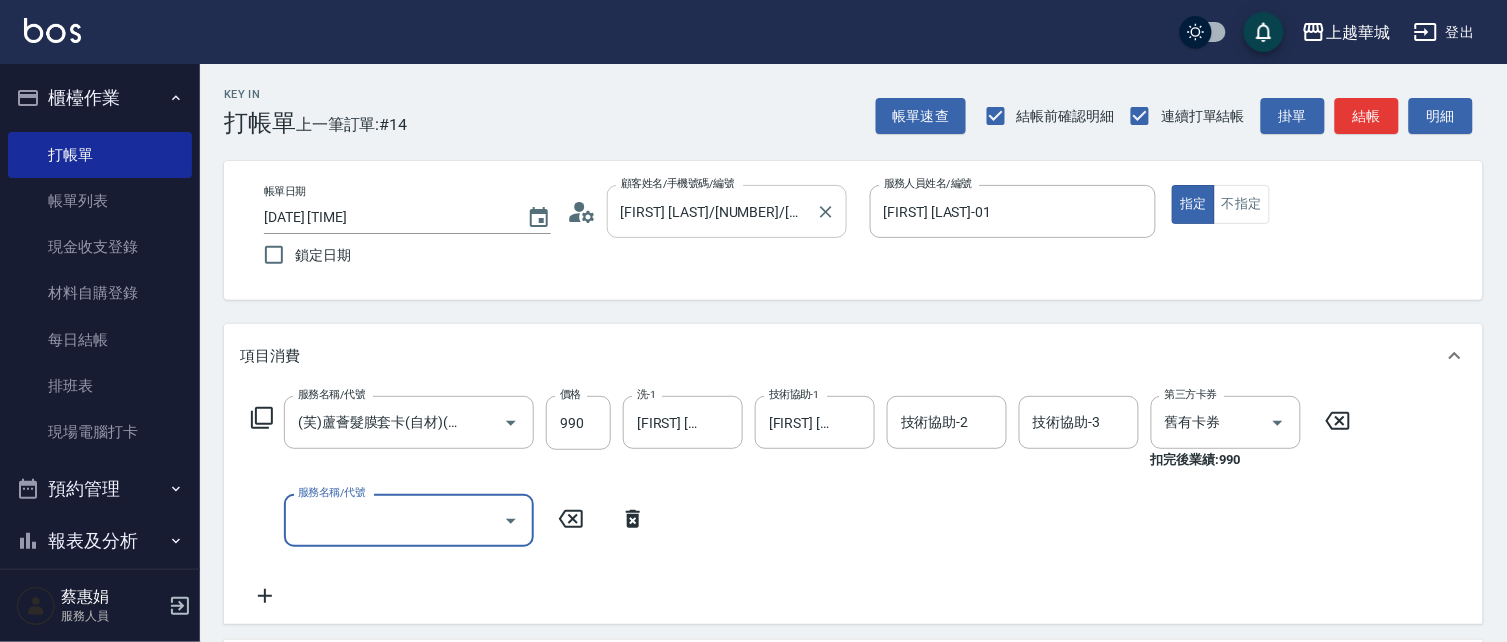 scroll, scrollTop: 0, scrollLeft: 0, axis: both 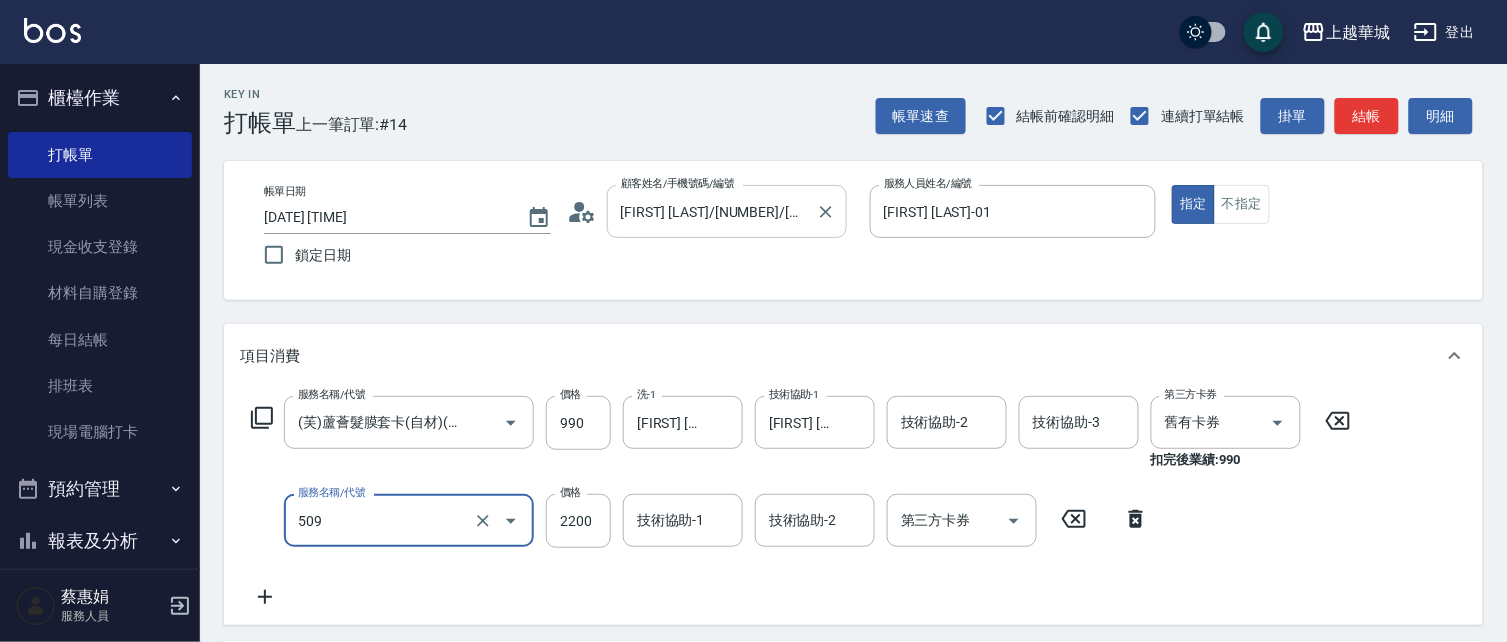 type on "染髮[2200](509)" 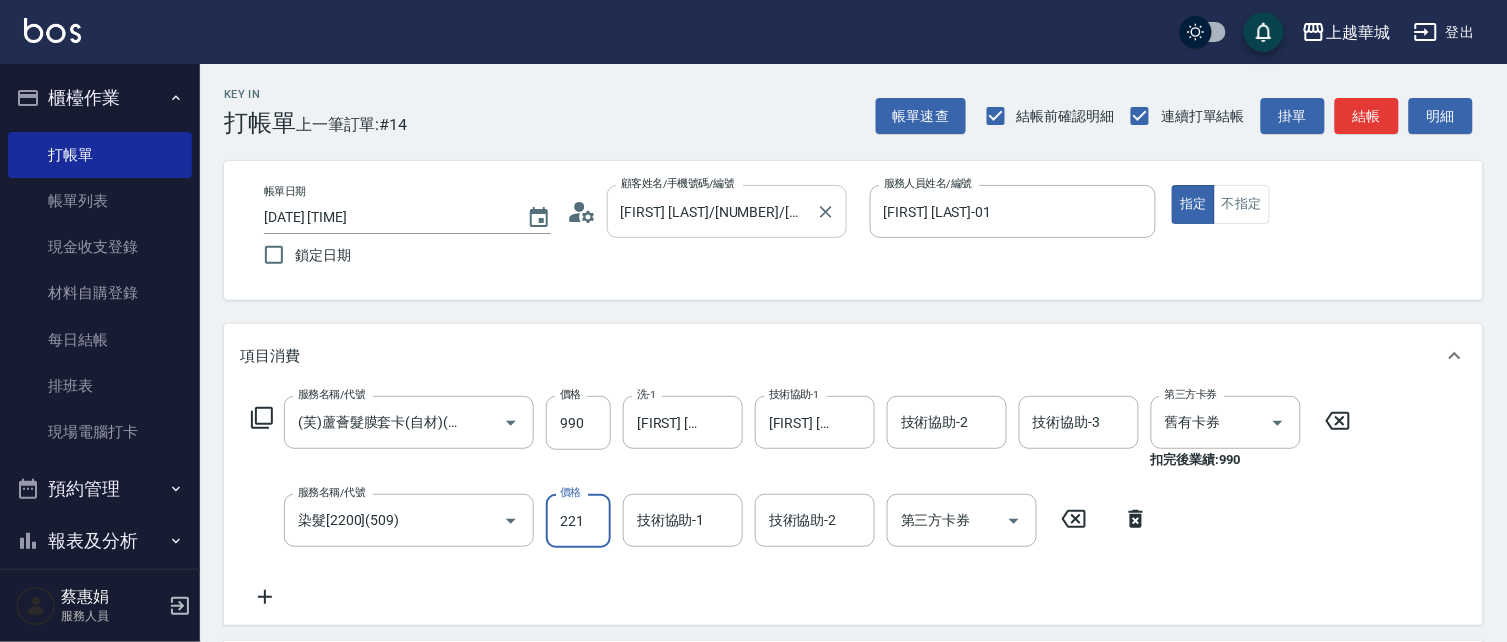 type on "2210" 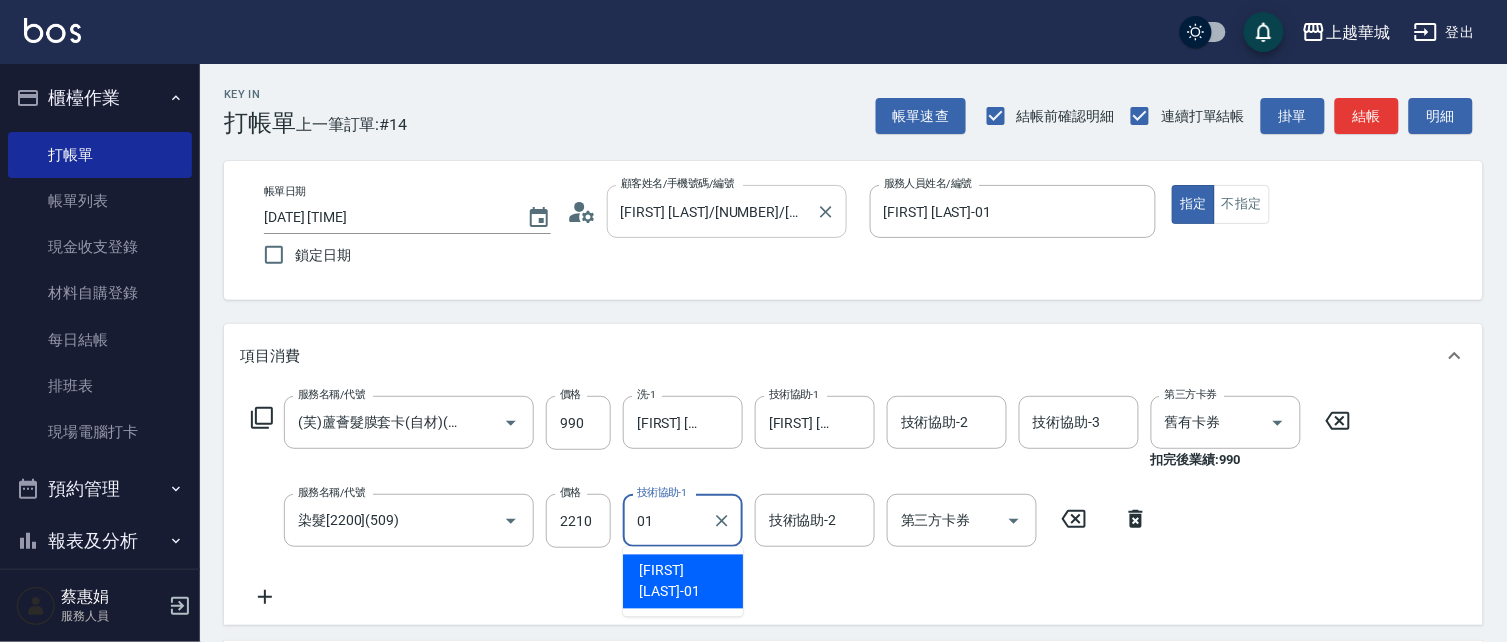 type on "[FIRST] [LAST]-01" 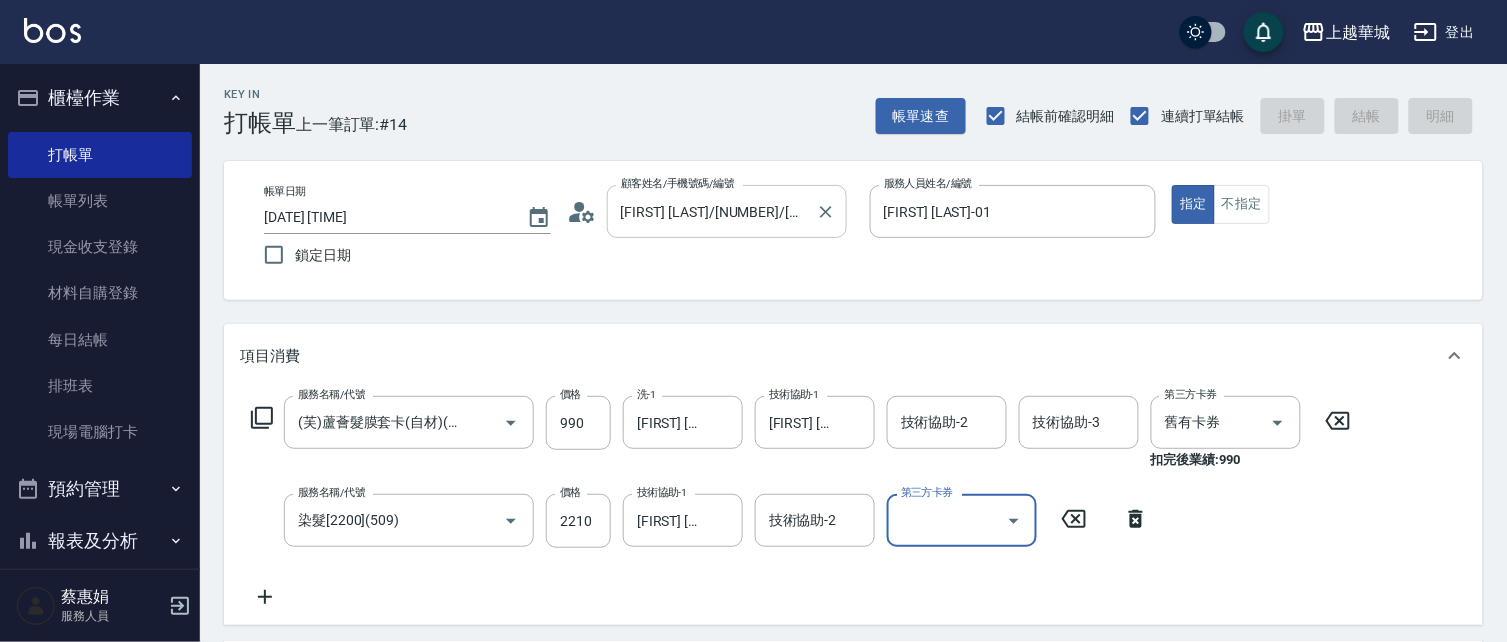 type on "[DATE] [TIME]" 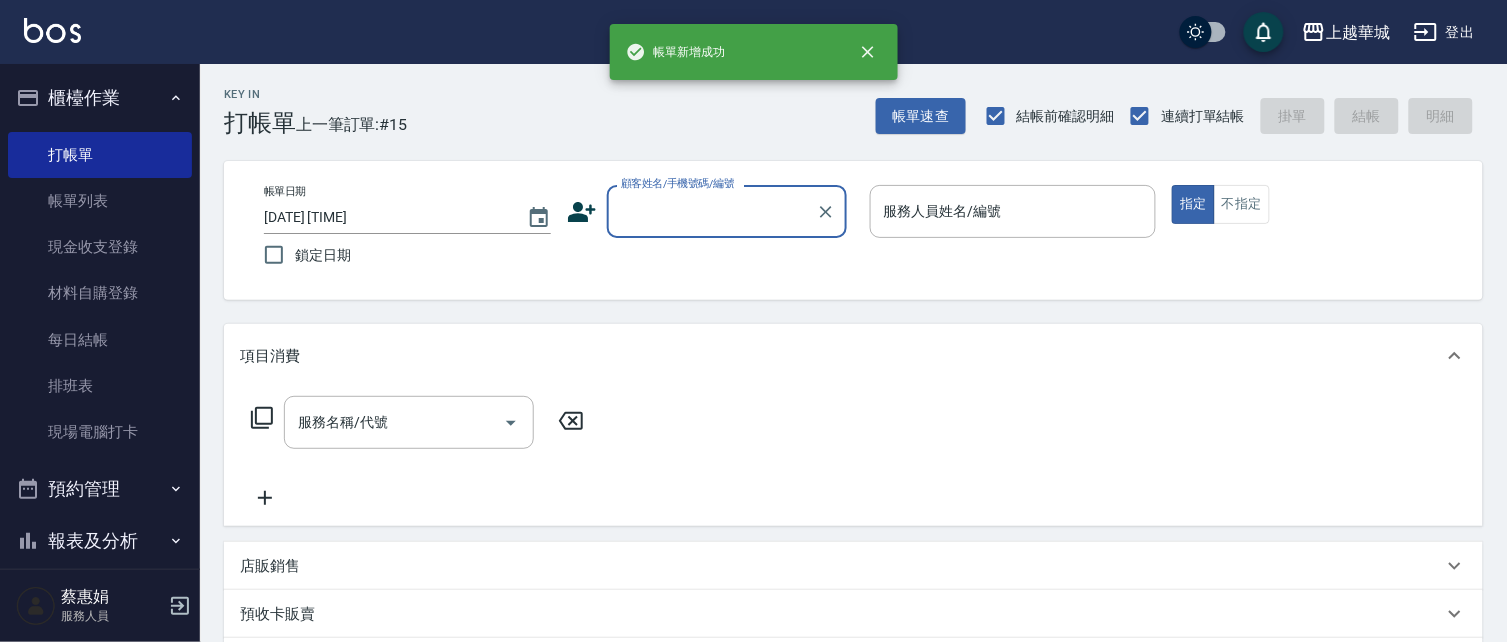 type on "2" 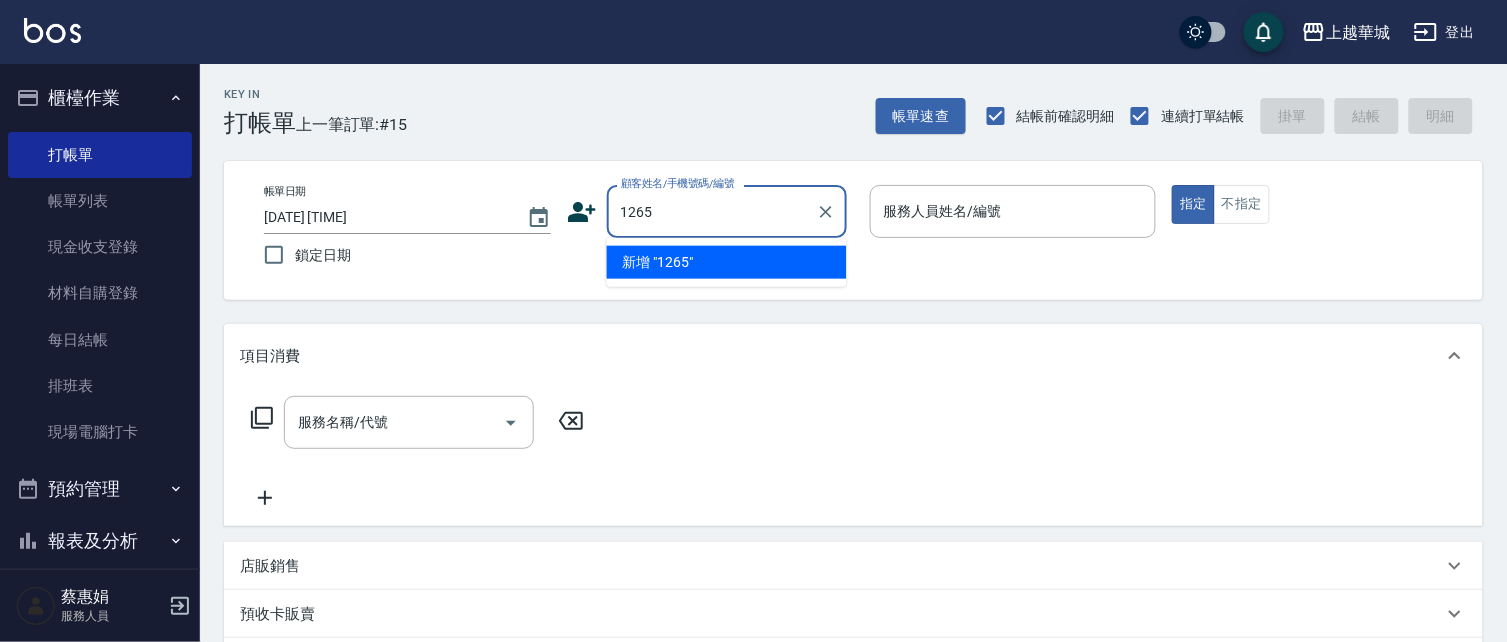type on "1265" 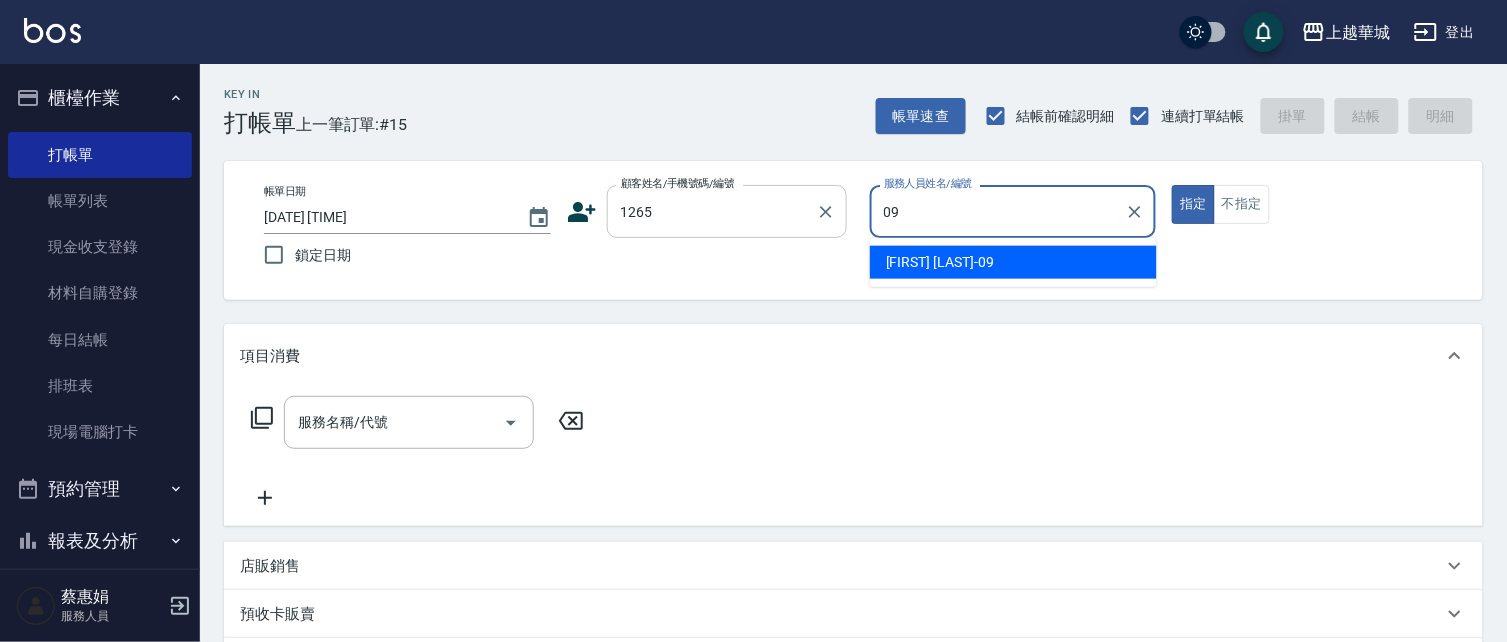 type on "[FIRST] [LAST]-09" 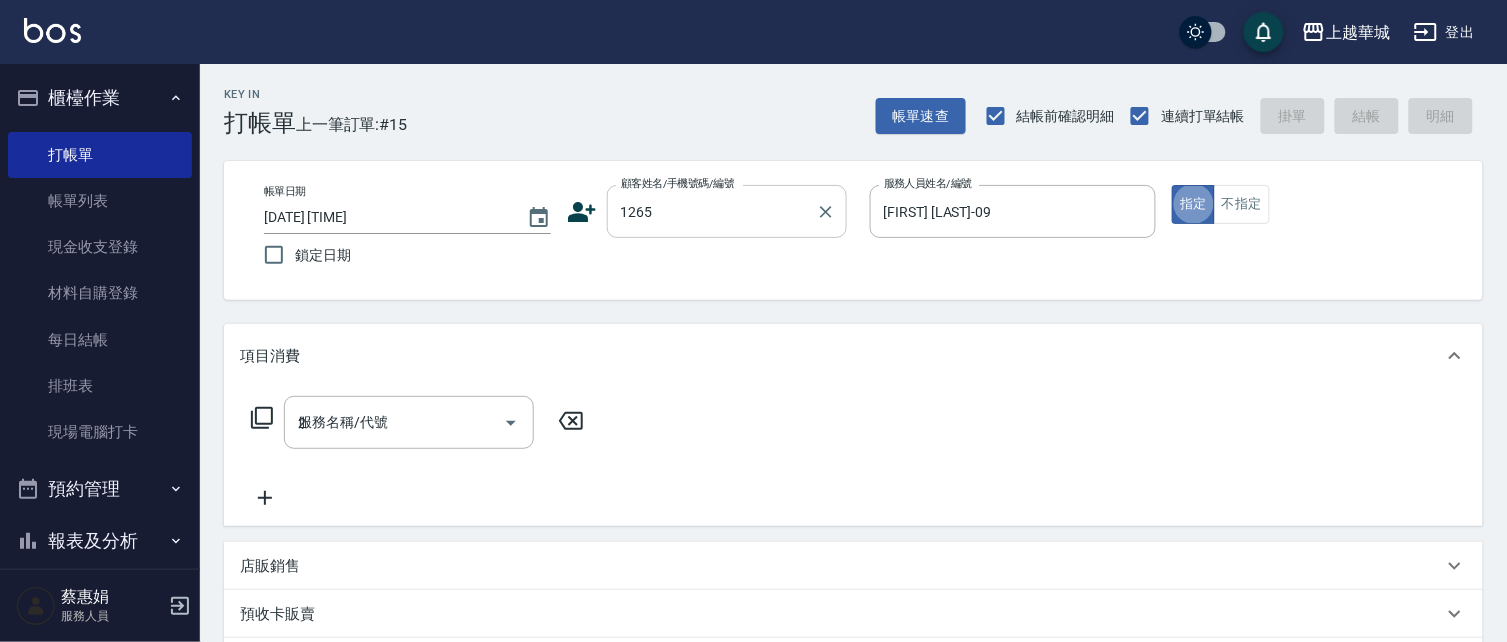 type on "22" 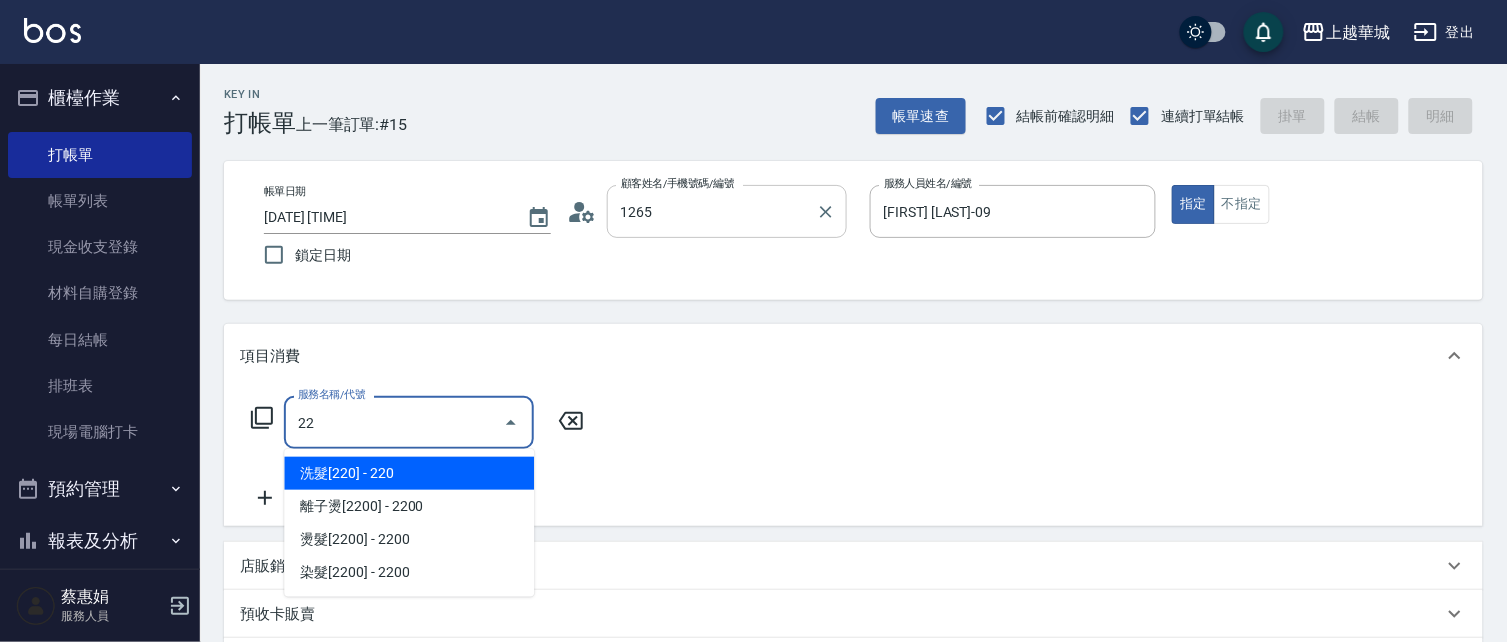 type on "[FIRST] [LAST]/[PHONE]/[NUMBER]" 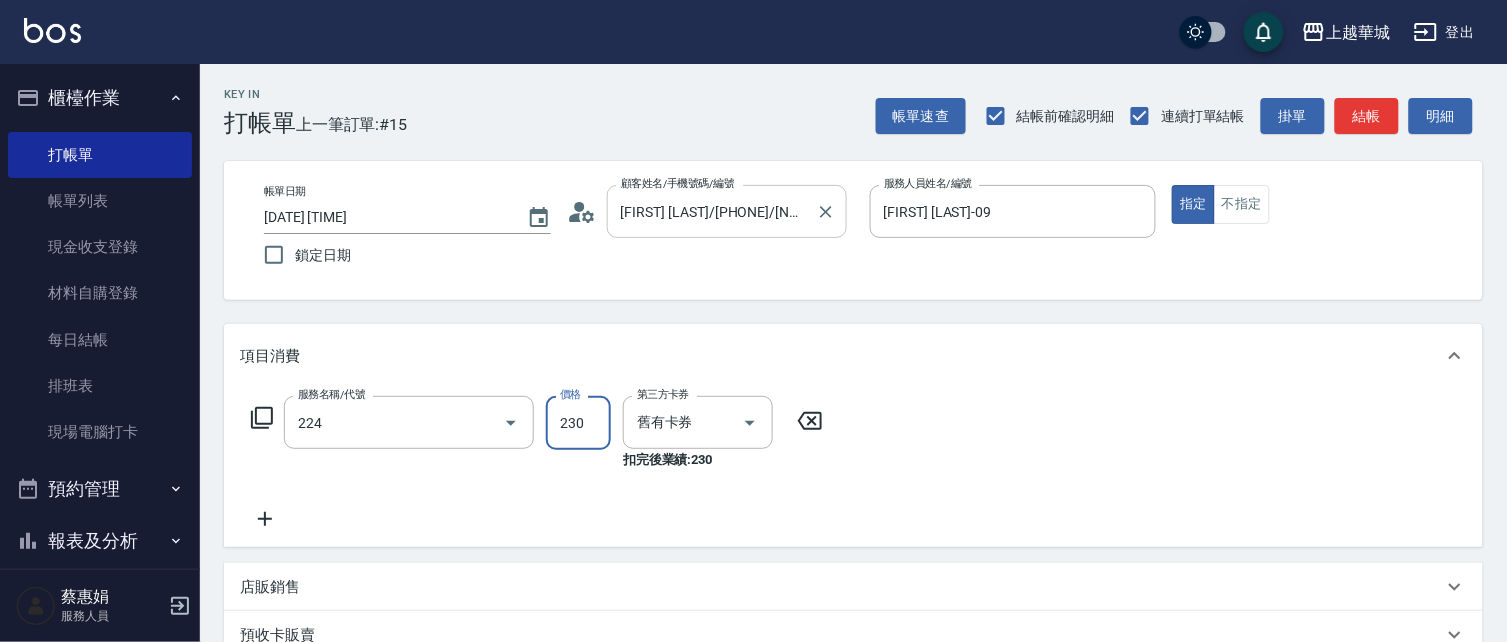 type on "洗髮(卡)230(224)" 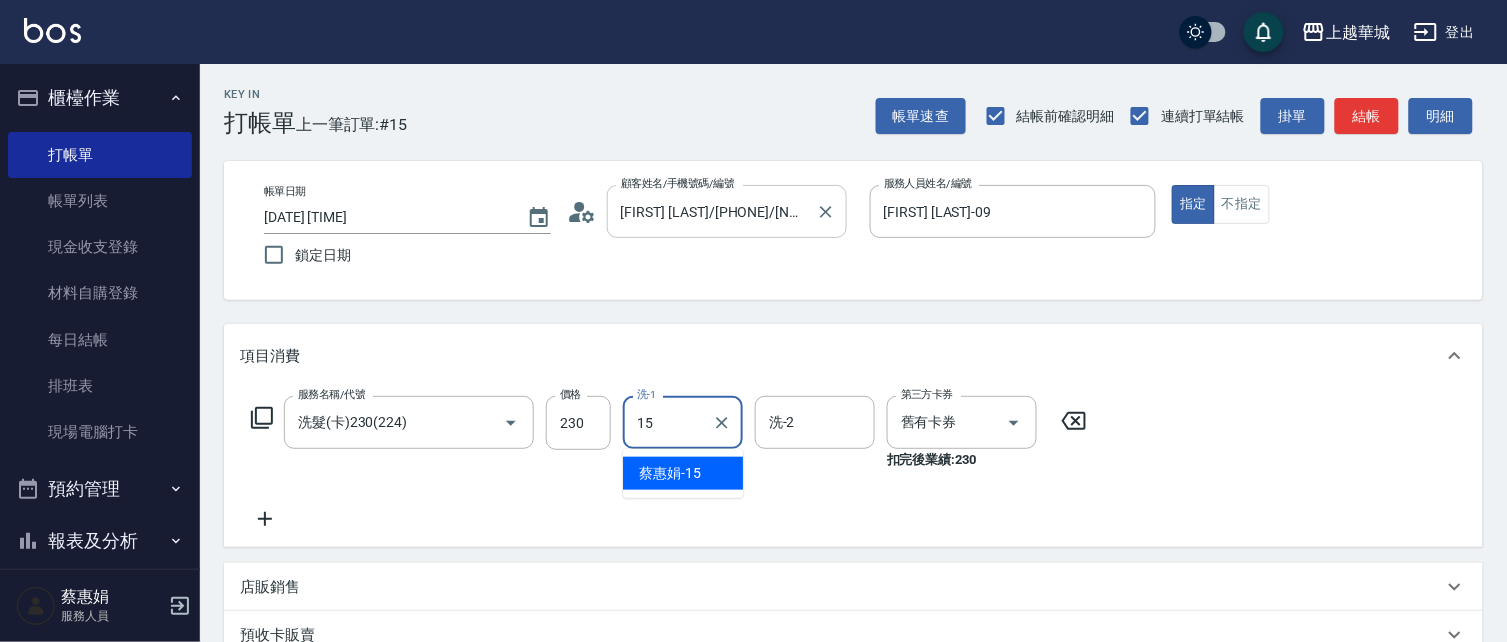 type on "[FIRST] [LAST]-15" 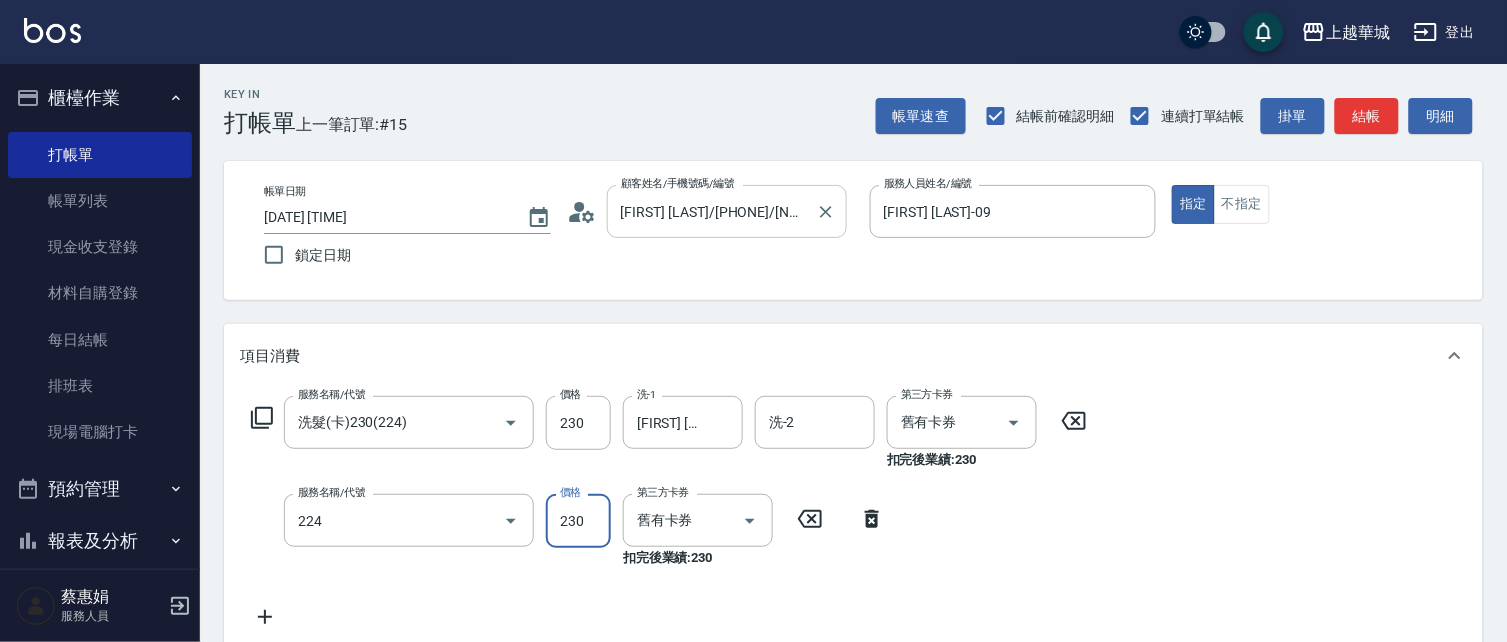 type on "洗髮(卡)230(224)" 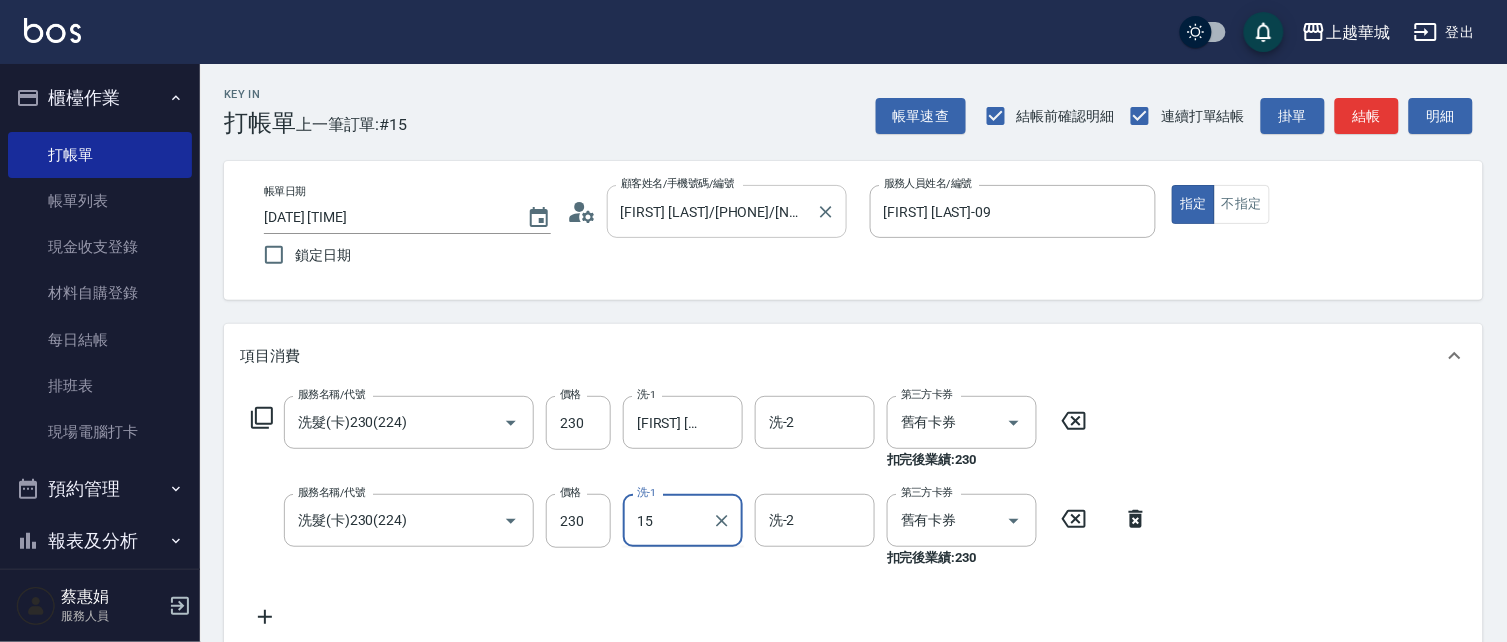 type on "[FIRST] [LAST]-15" 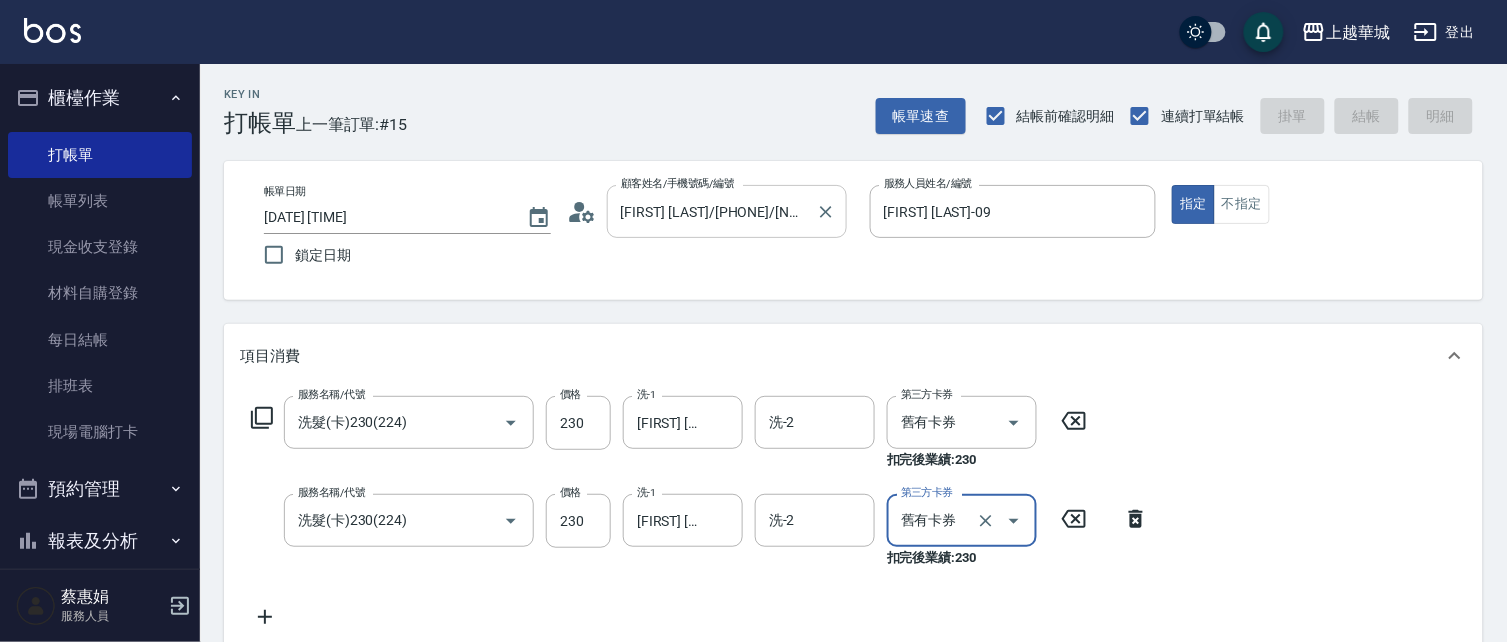type 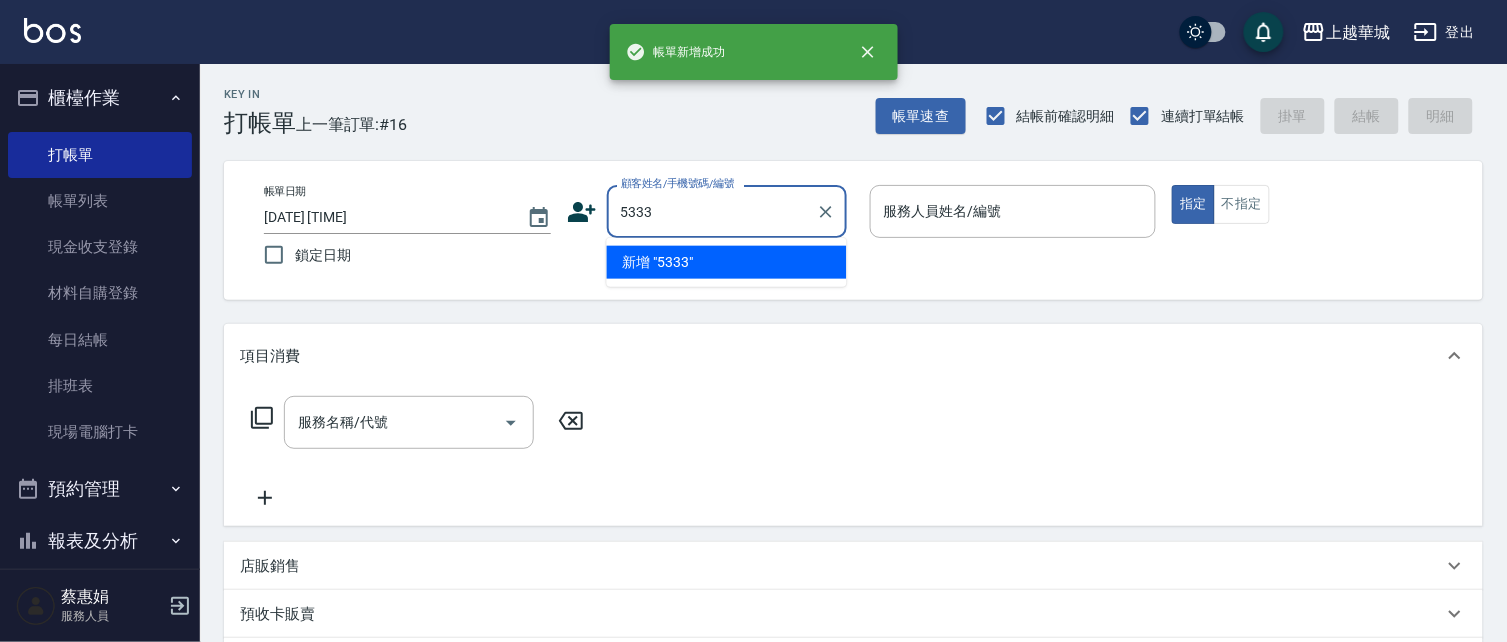 type on "5333" 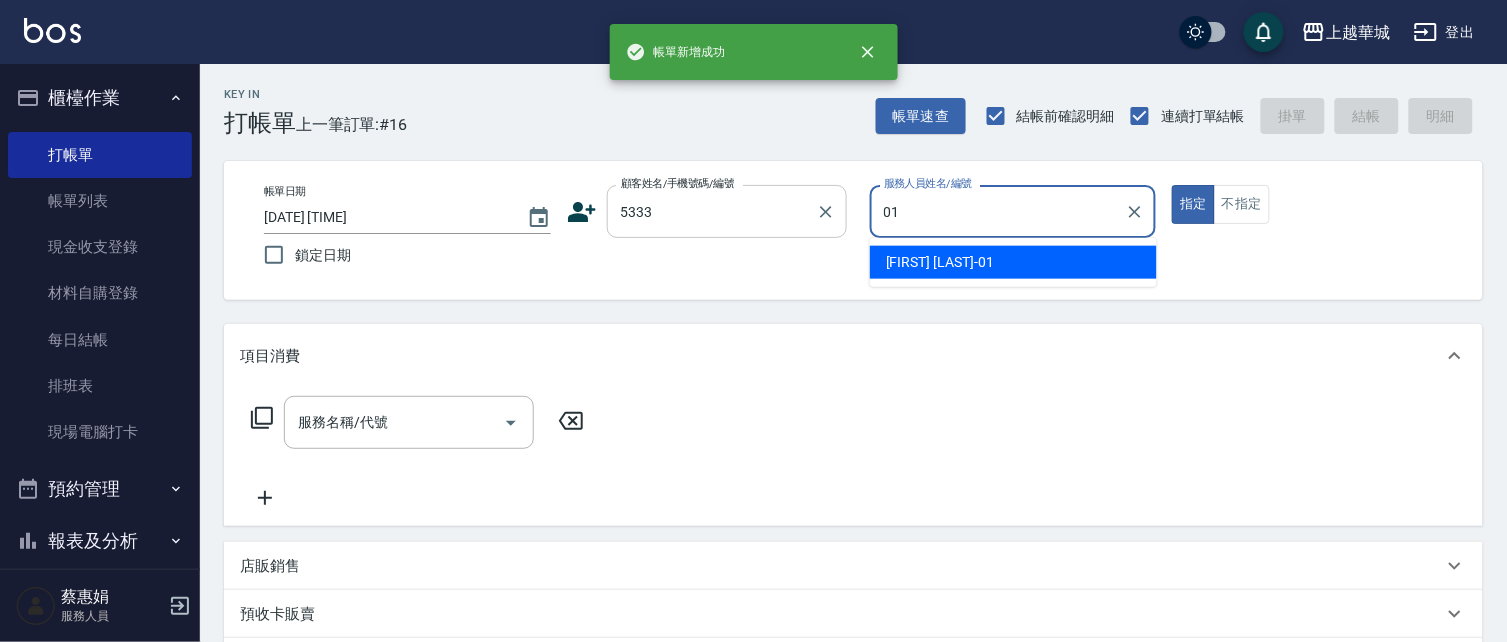 type on "[FIRST] [LAST]-01" 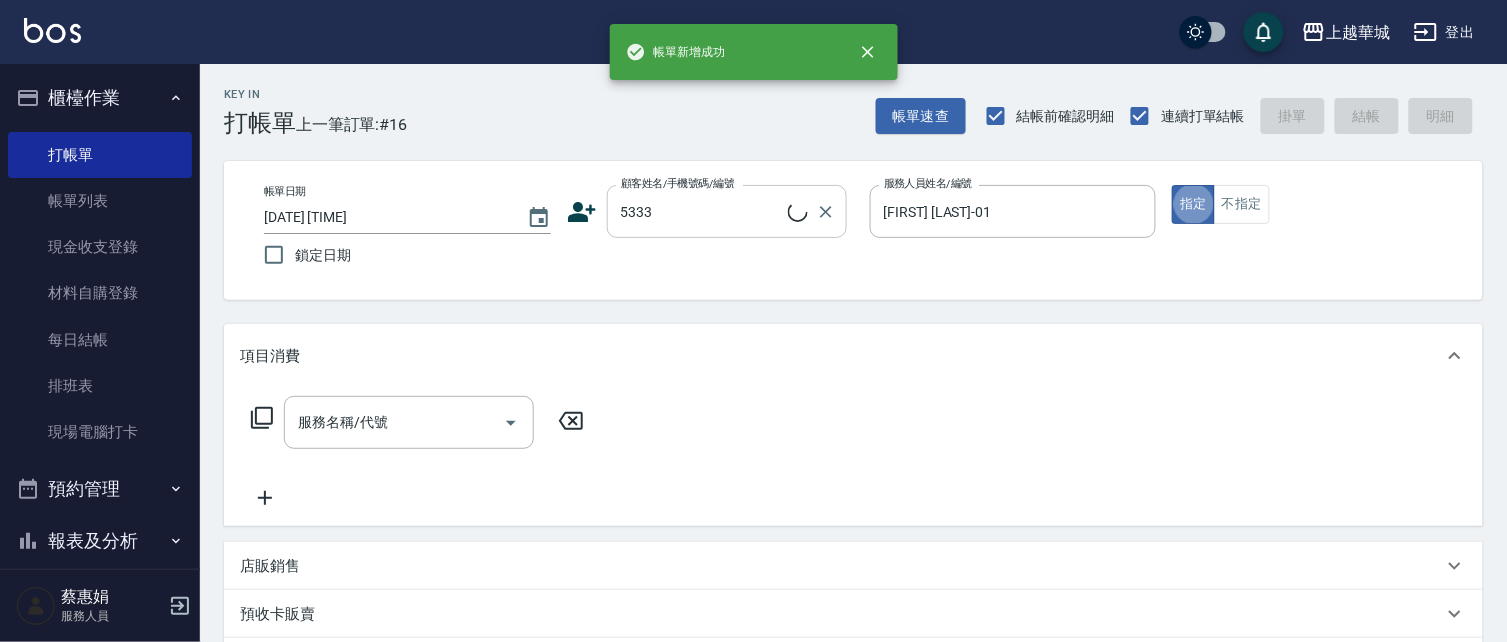 type on "2" 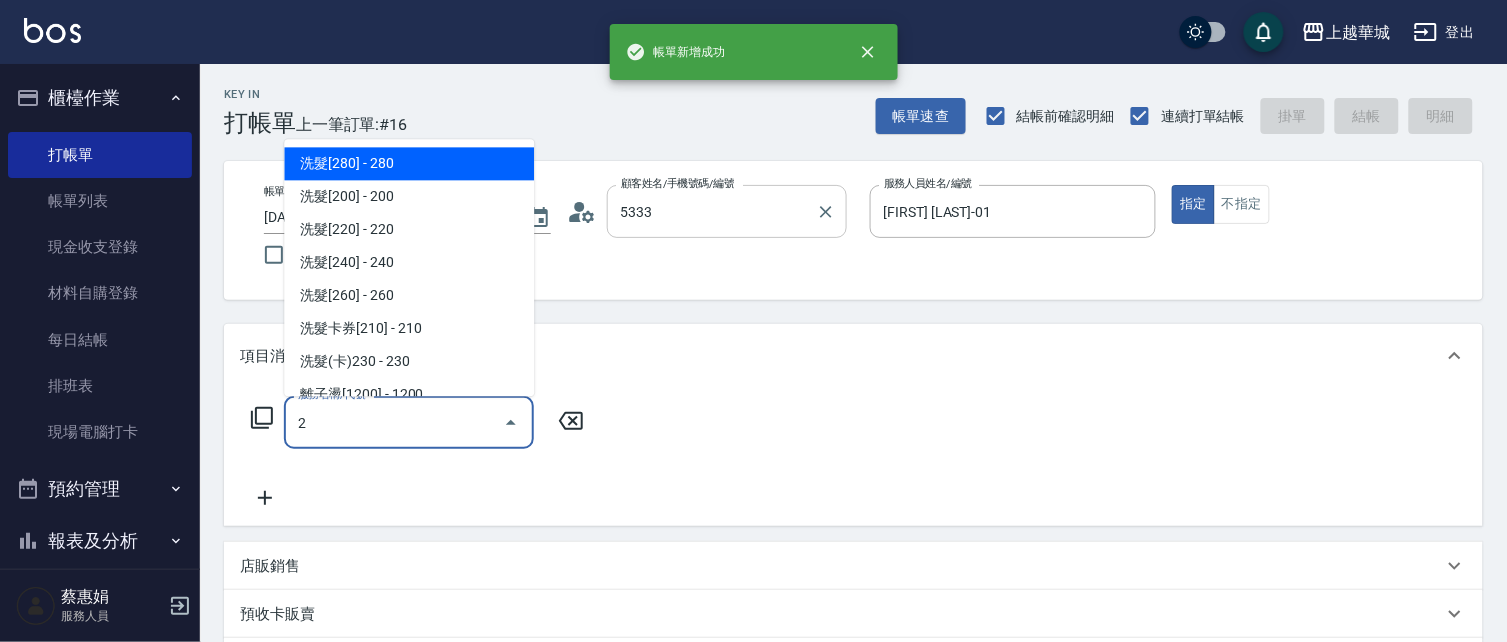 type on "[FIRST] [LAST]/[PHONE]/[NUMBER]" 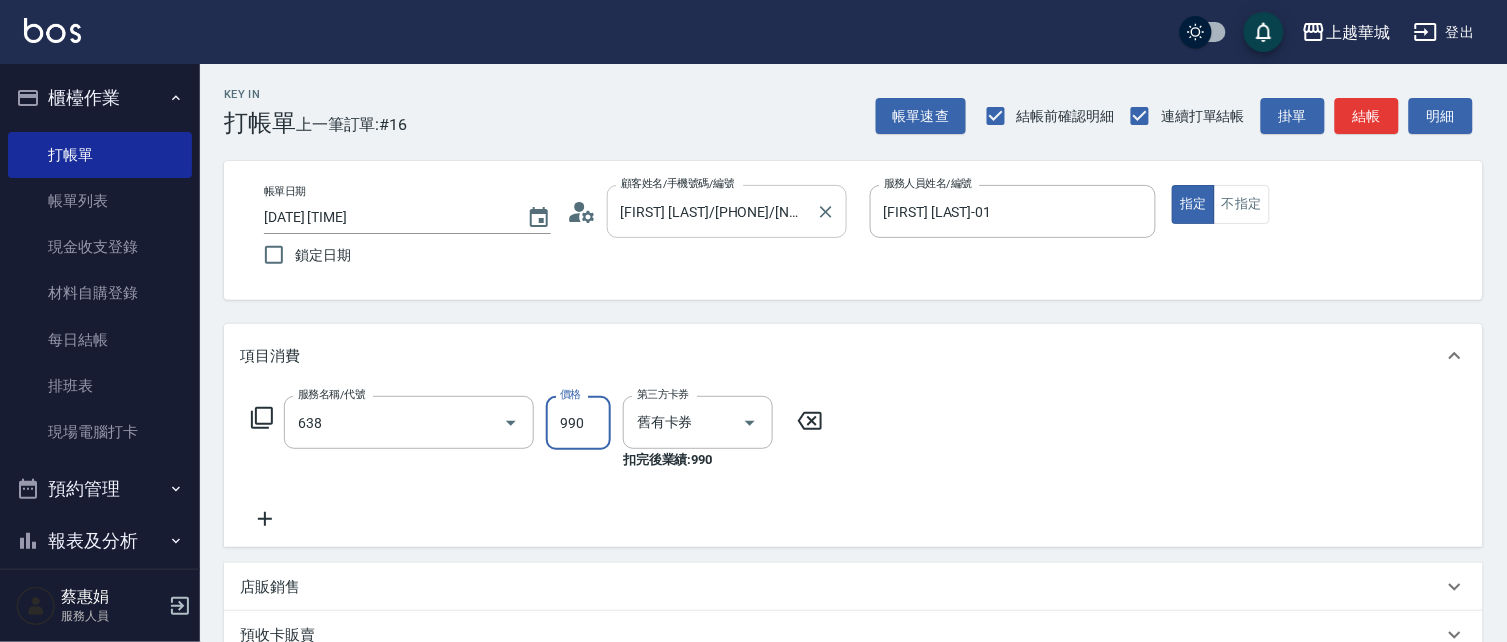 type on "(芙)頭皮養護套卡(638)" 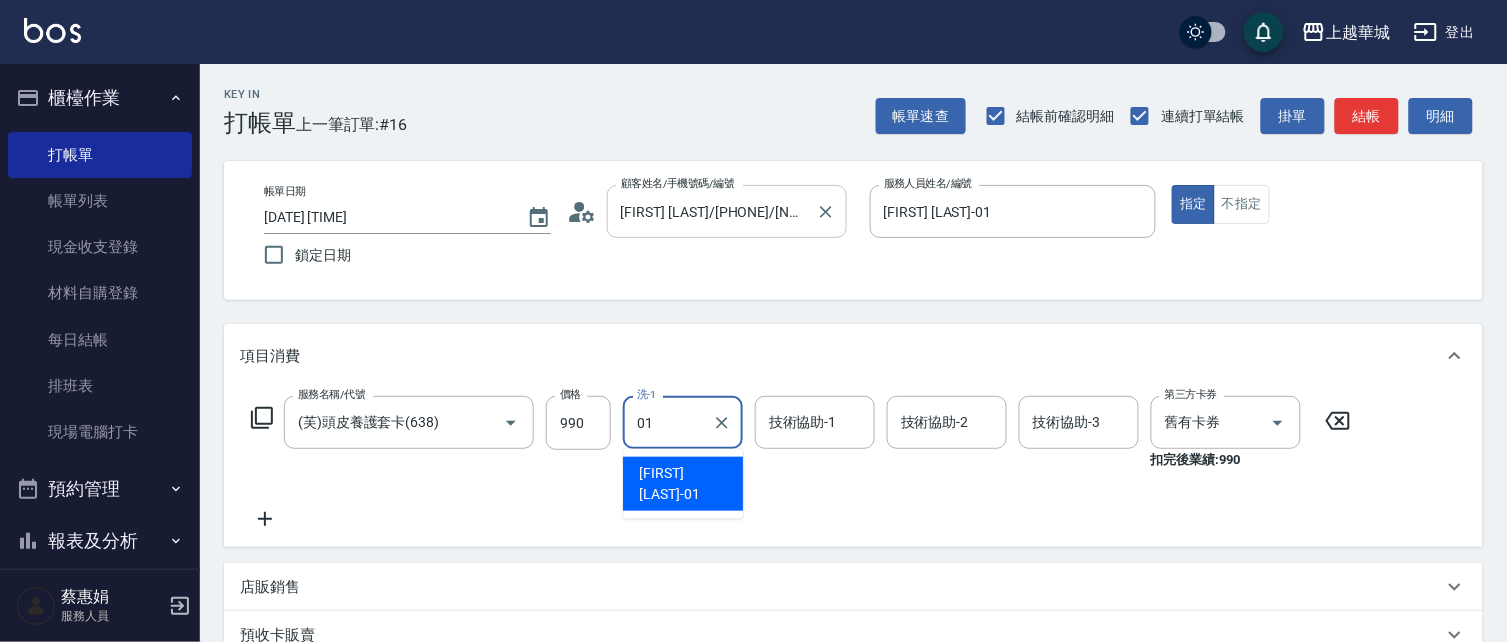 type on "[FIRST] [LAST]-01" 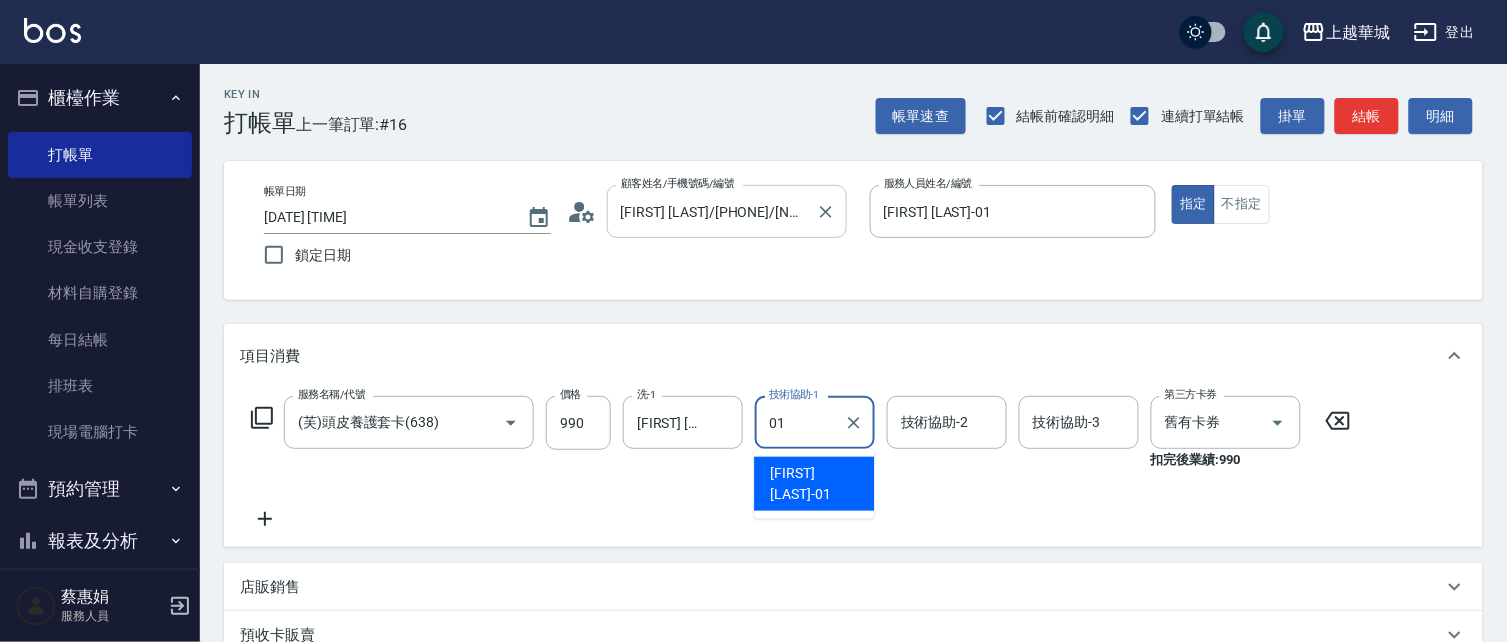 type on "[FIRST] [LAST]-01" 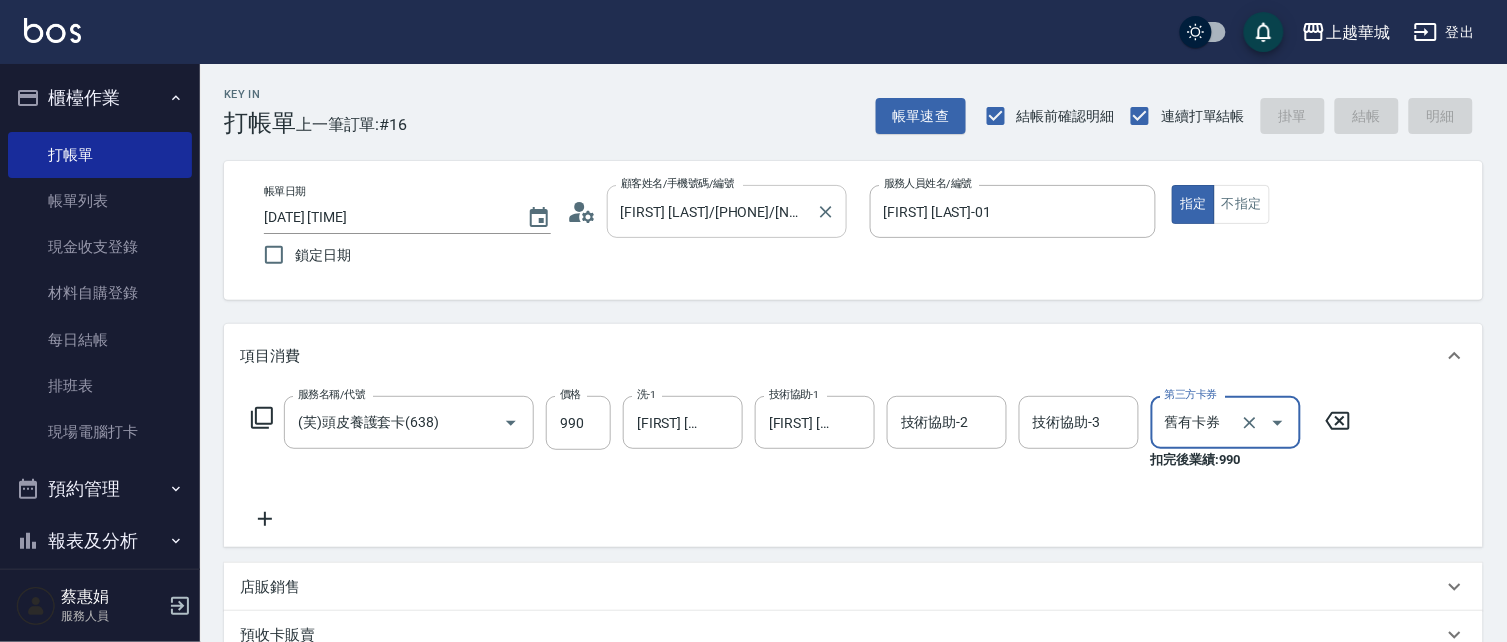 type 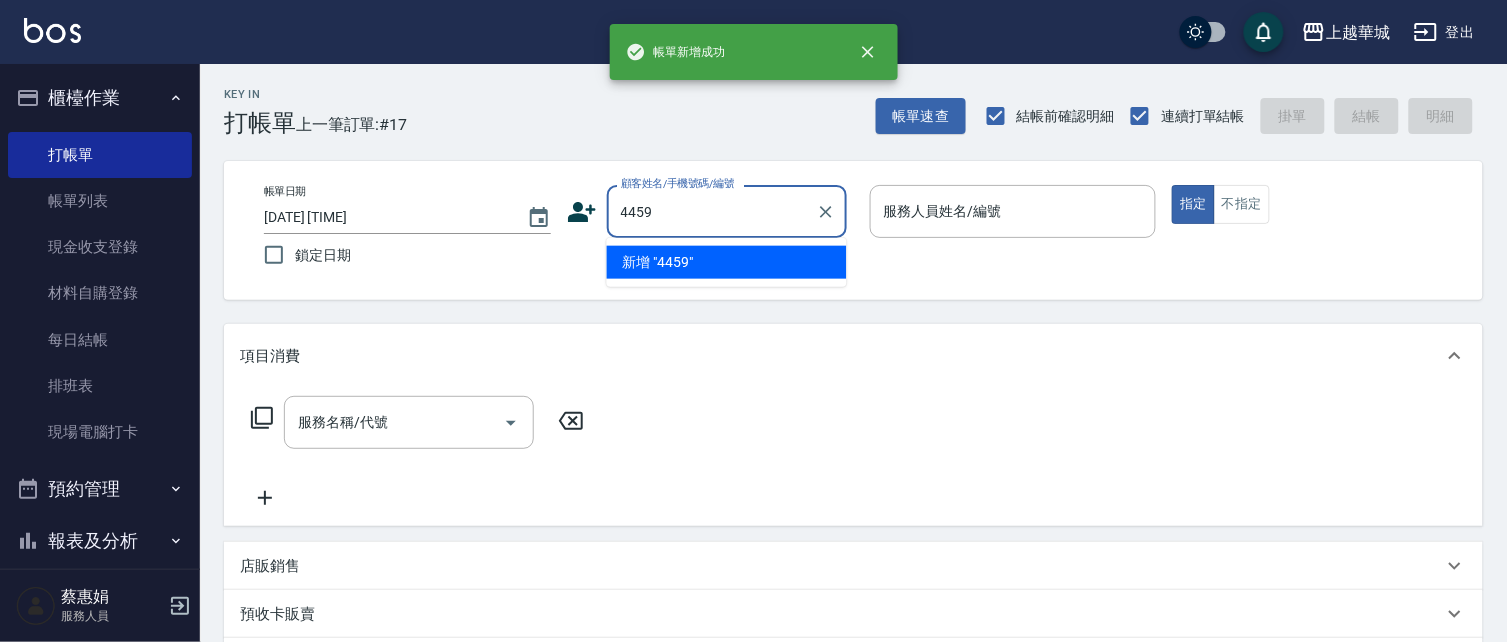 type on "4459" 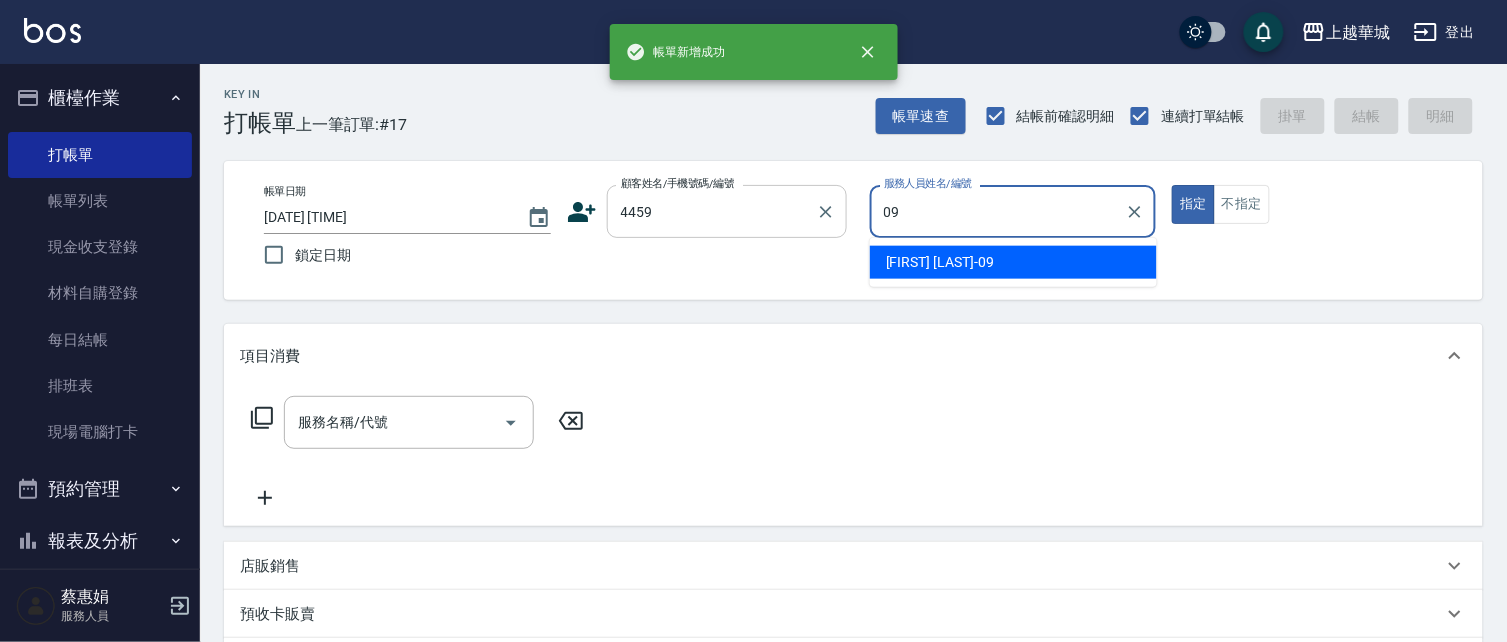 type on "[FIRST] [LAST]-09" 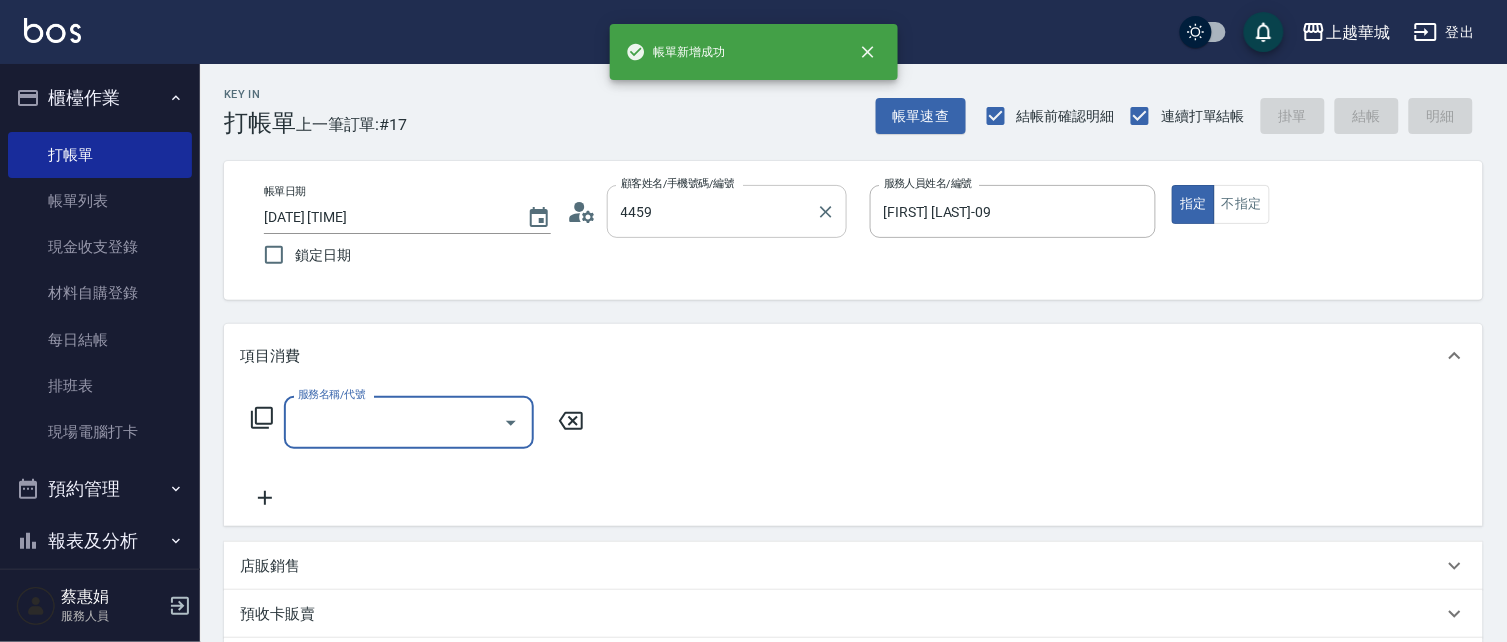 type on "[FIRST] [LAST]/[PHONE]/[NUMBER]" 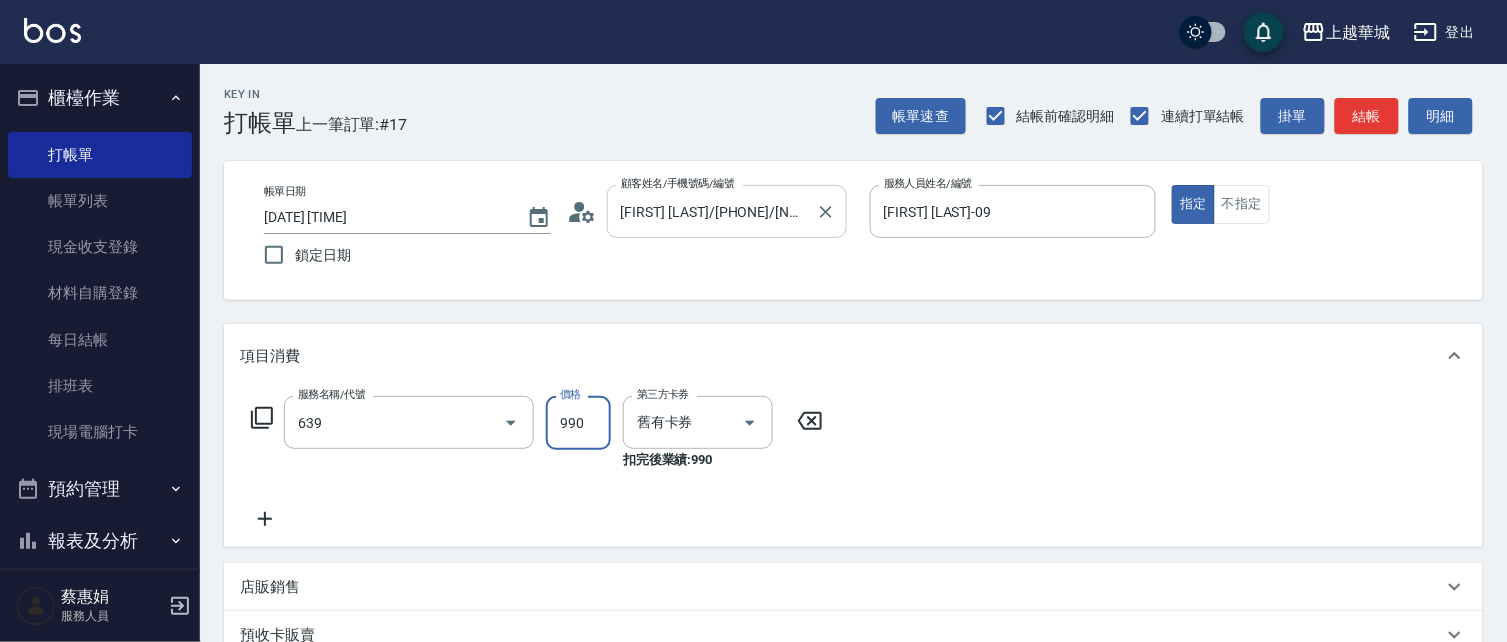 type on "(芙)蘆薈髮膜套卡(自材)(639)" 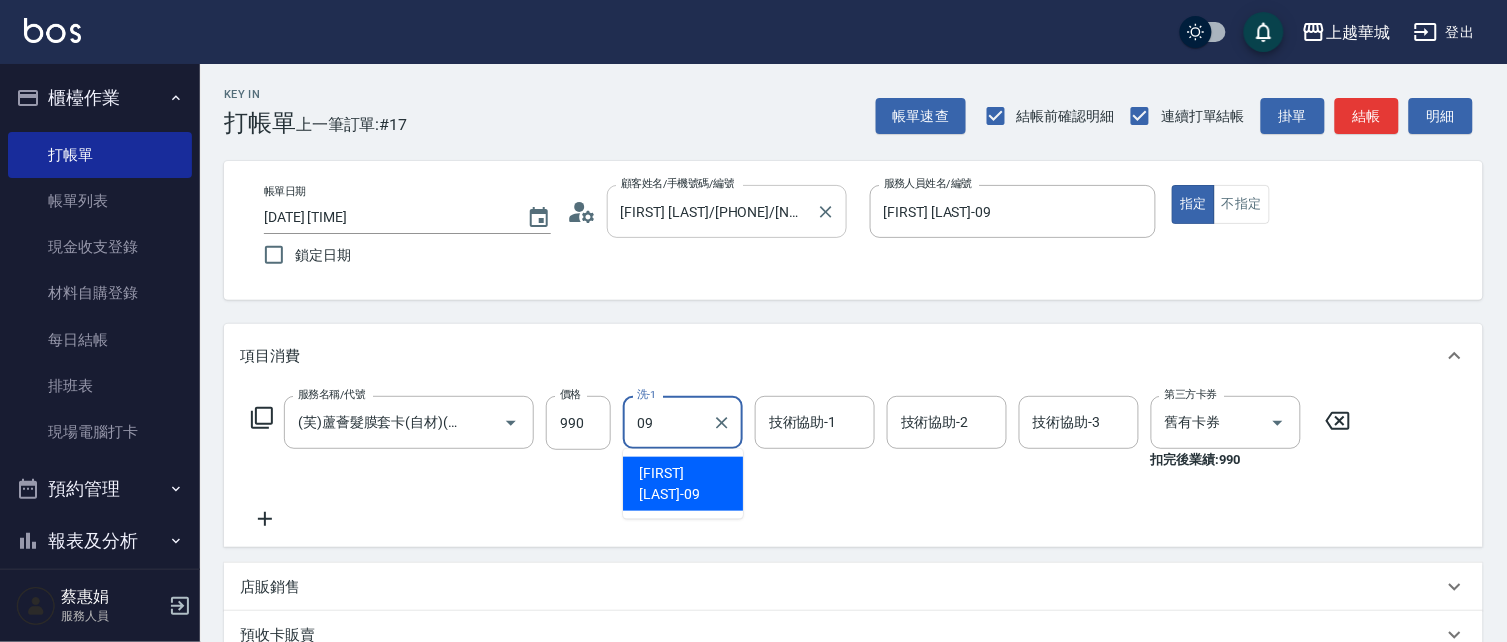 type on "[FIRST] [LAST]-09" 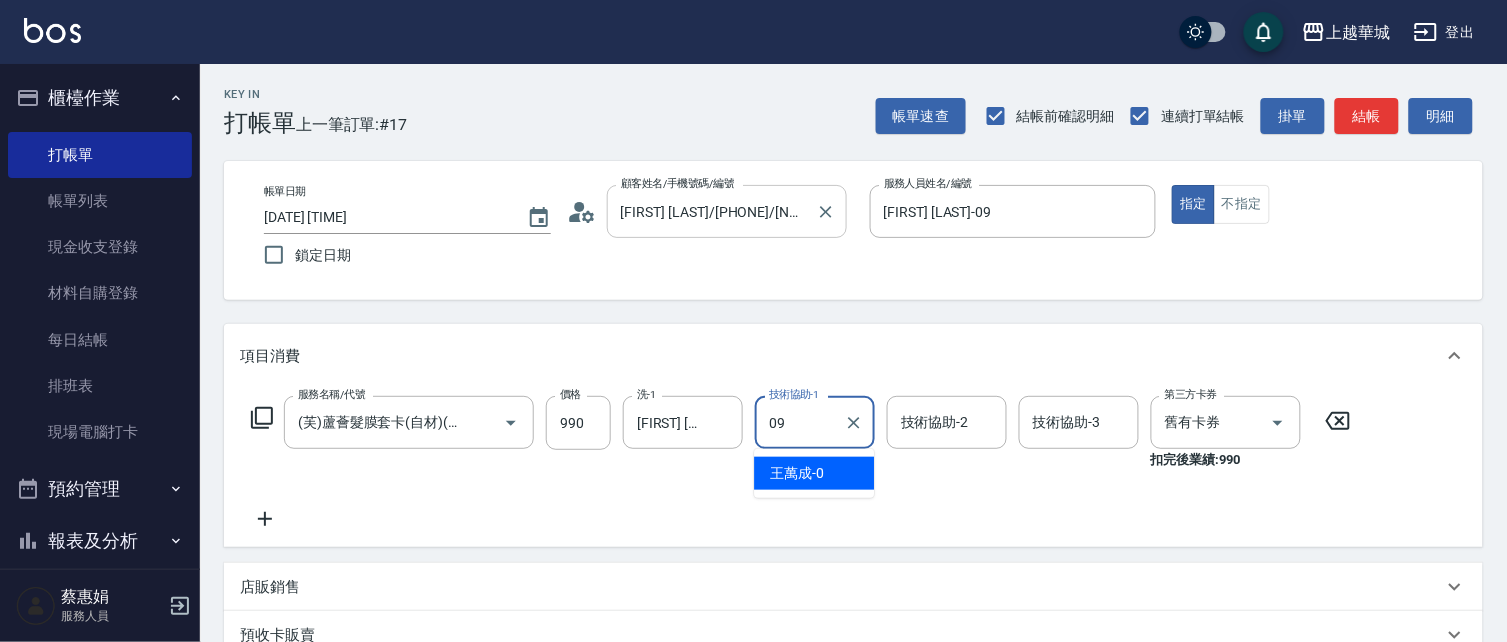 type on "[FIRST] [LAST]-09" 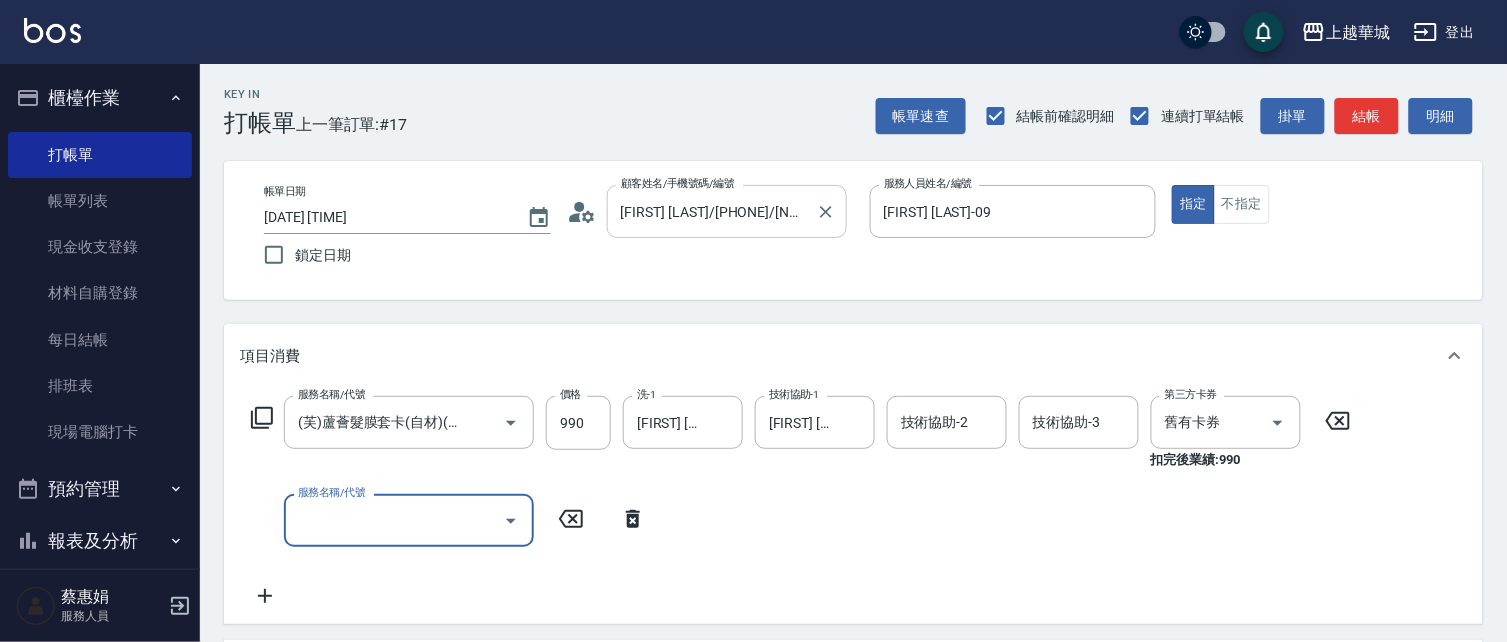 scroll, scrollTop: 0, scrollLeft: 0, axis: both 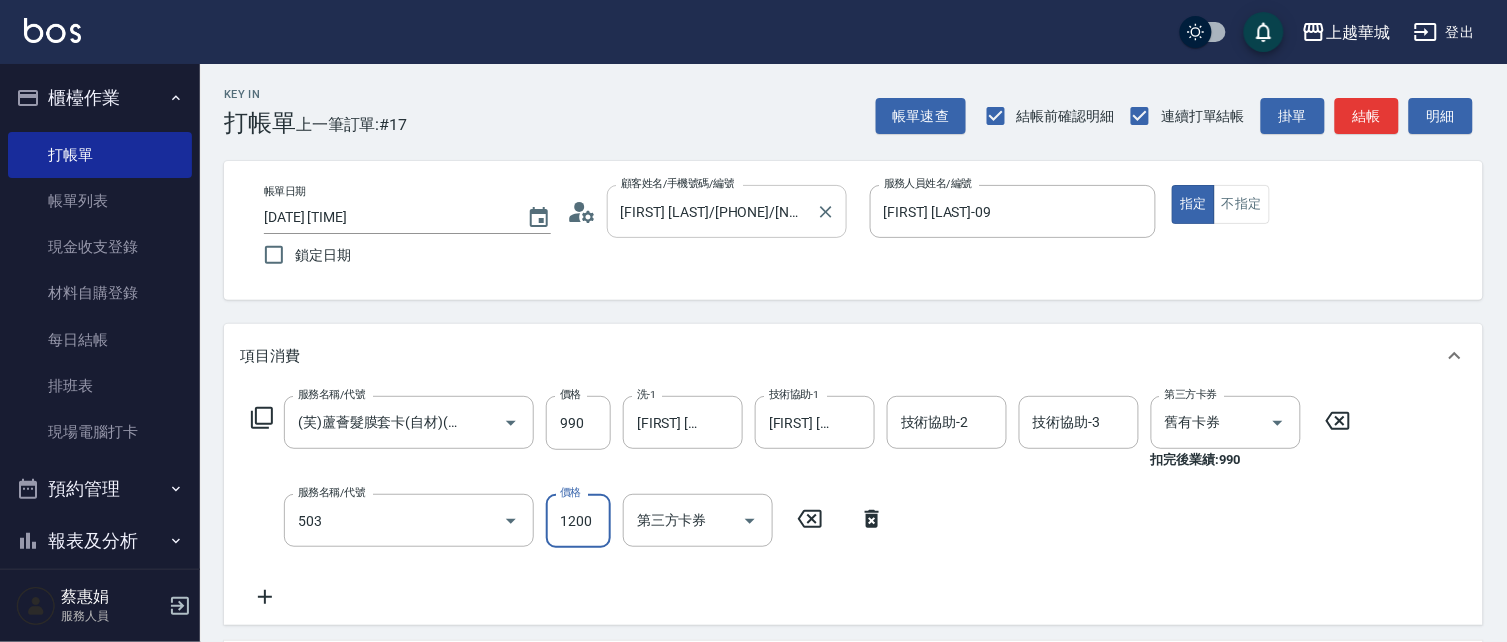 type on "染髮[120](503)" 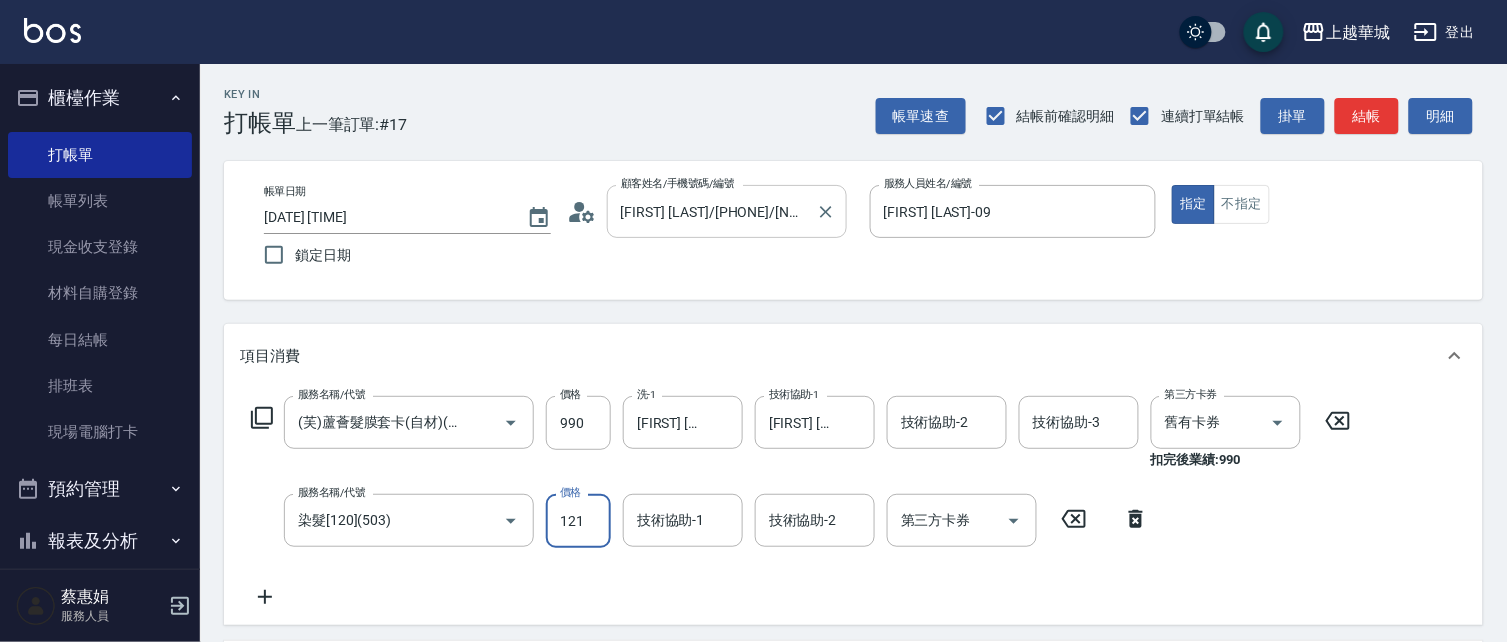 type on "1210" 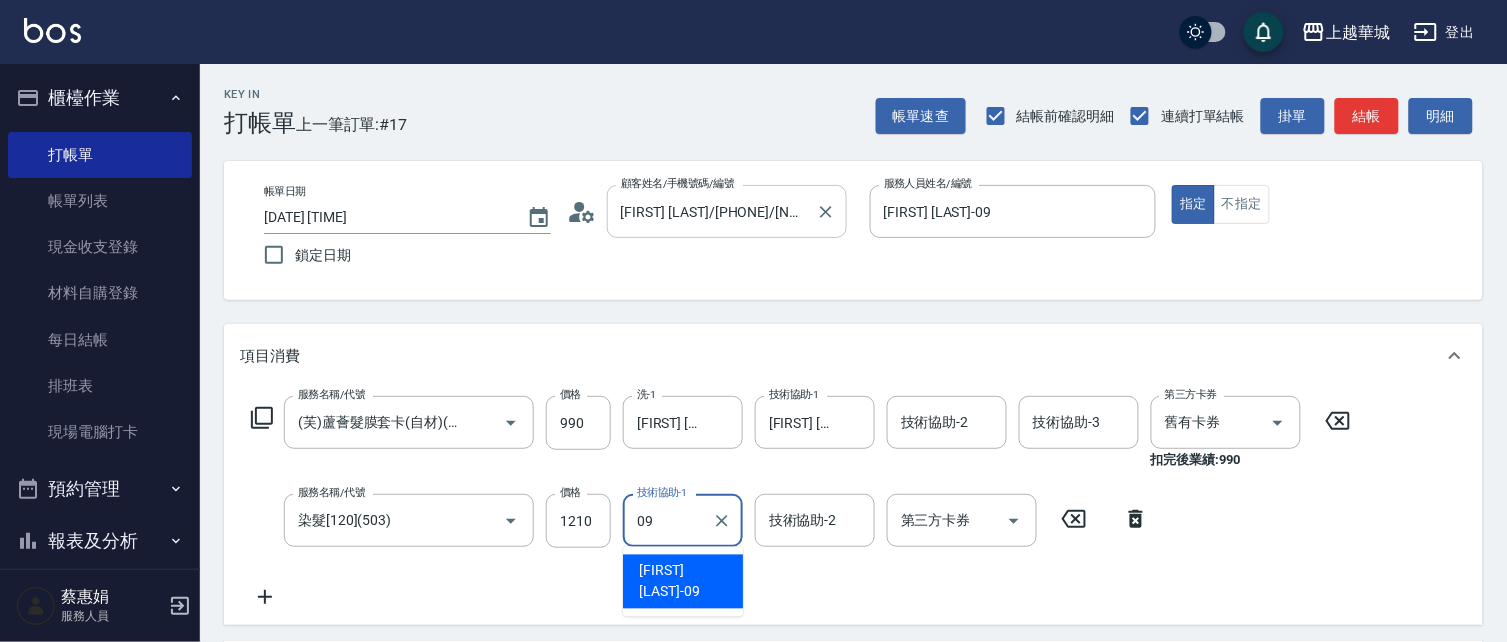 type on "[FIRST] [LAST]-09" 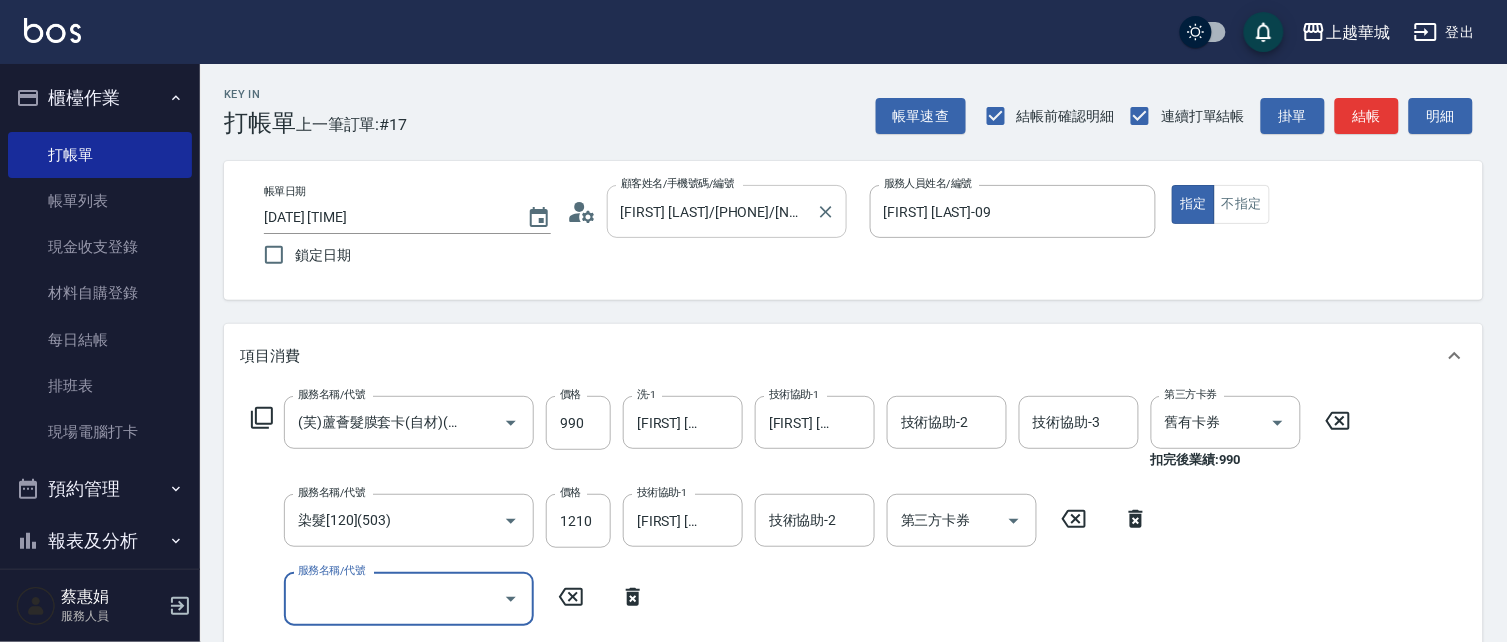 scroll, scrollTop: 0, scrollLeft: 0, axis: both 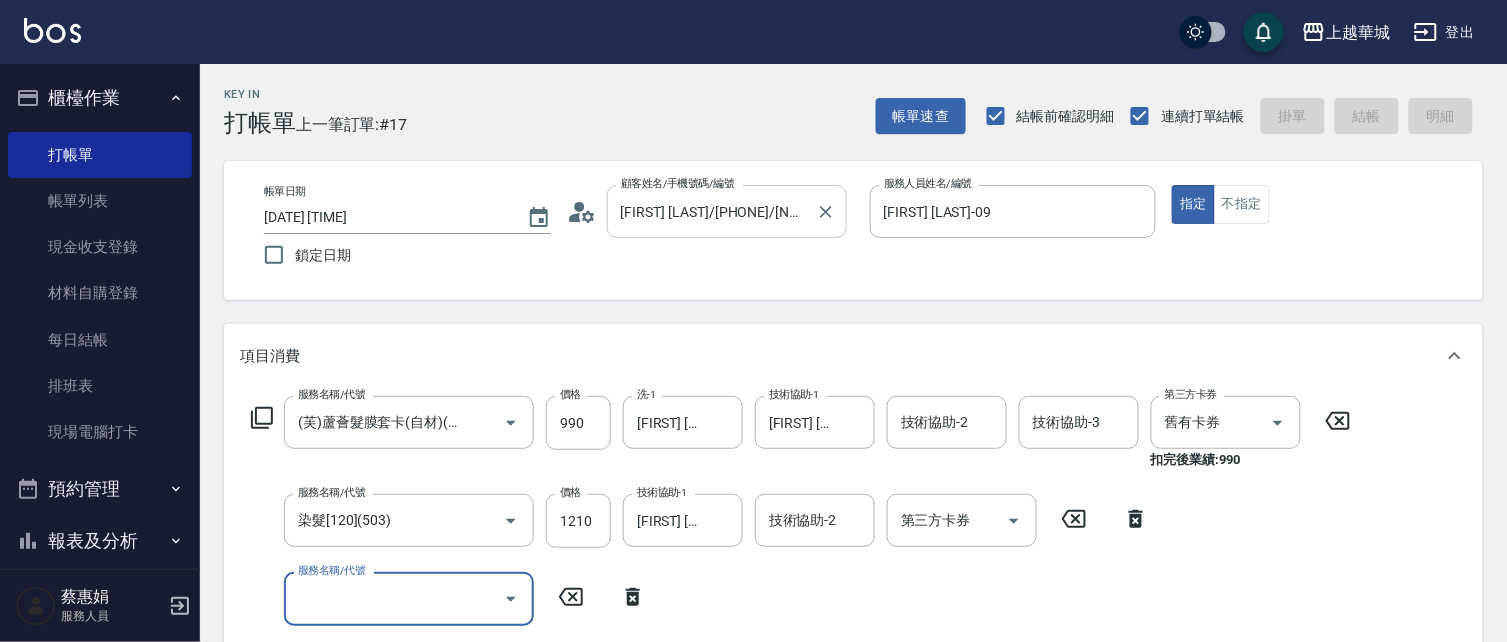 type 